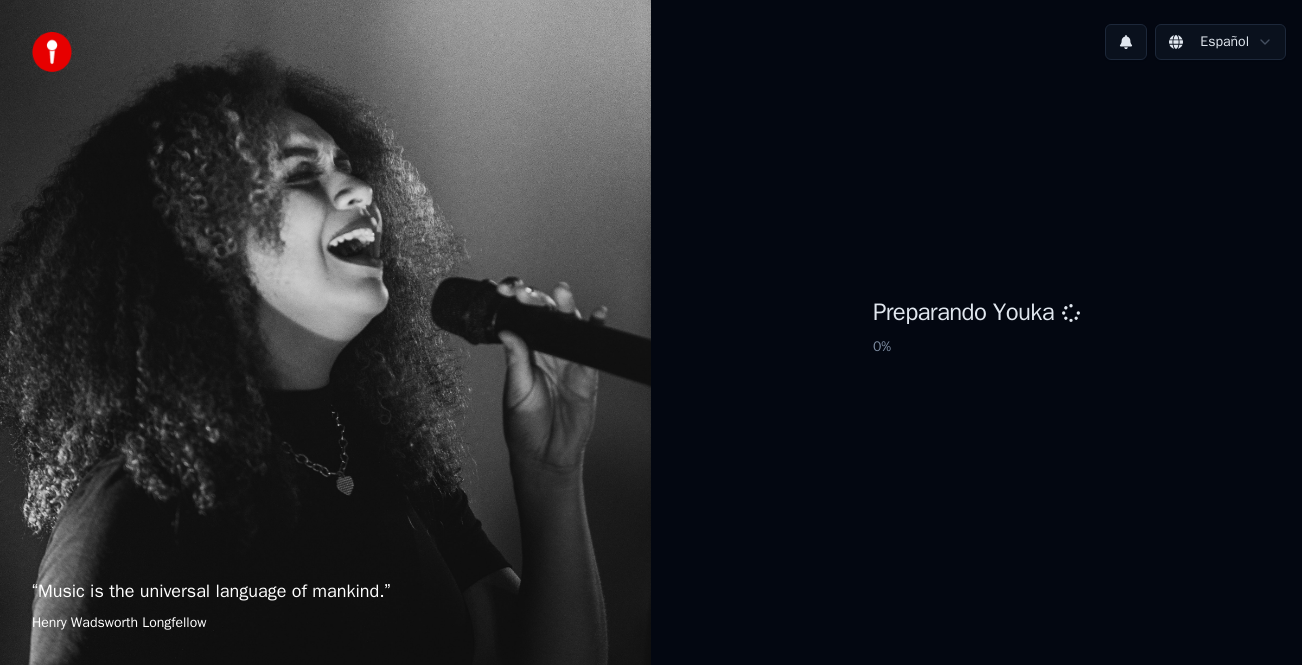 scroll, scrollTop: 0, scrollLeft: 0, axis: both 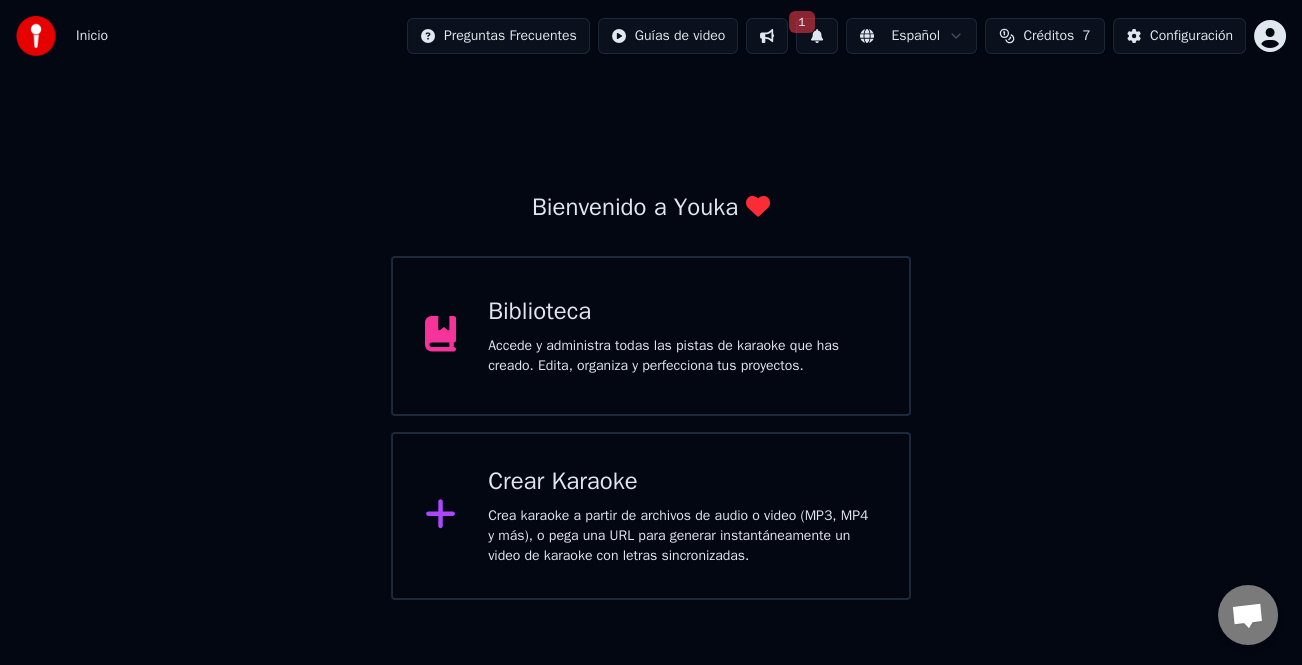 click on "Crear Karaoke" at bounding box center (682, 482) 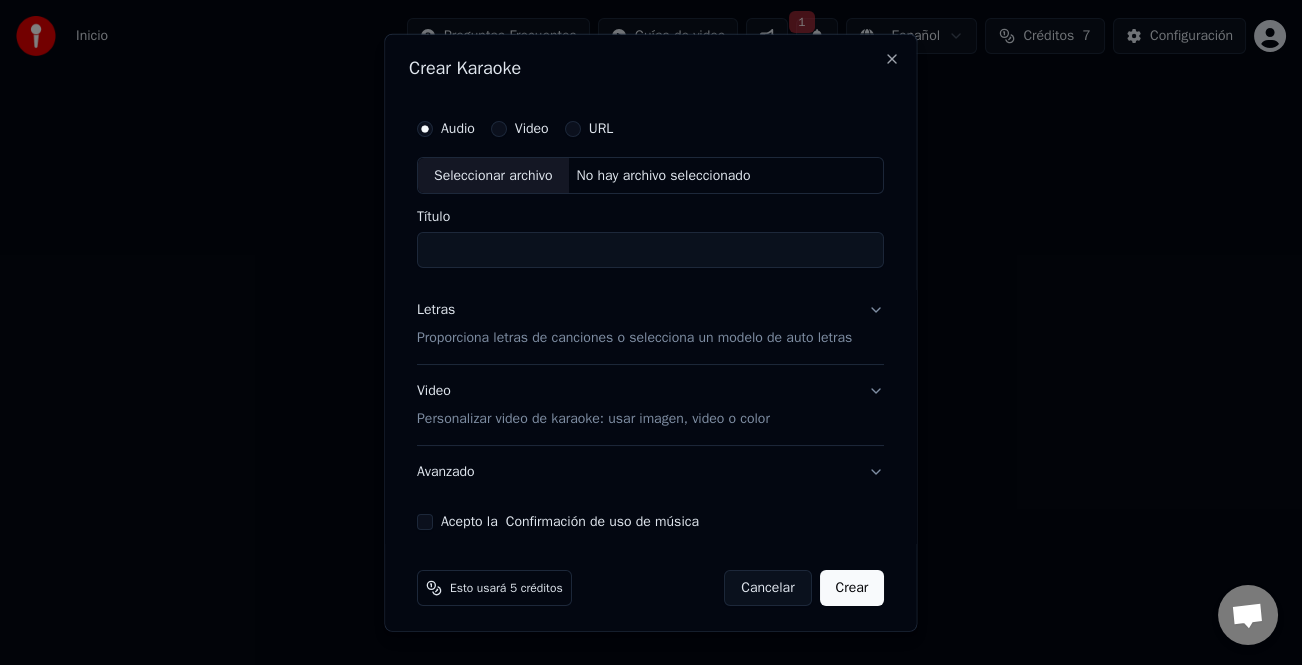 click on "Seleccionar archivo" at bounding box center [493, 175] 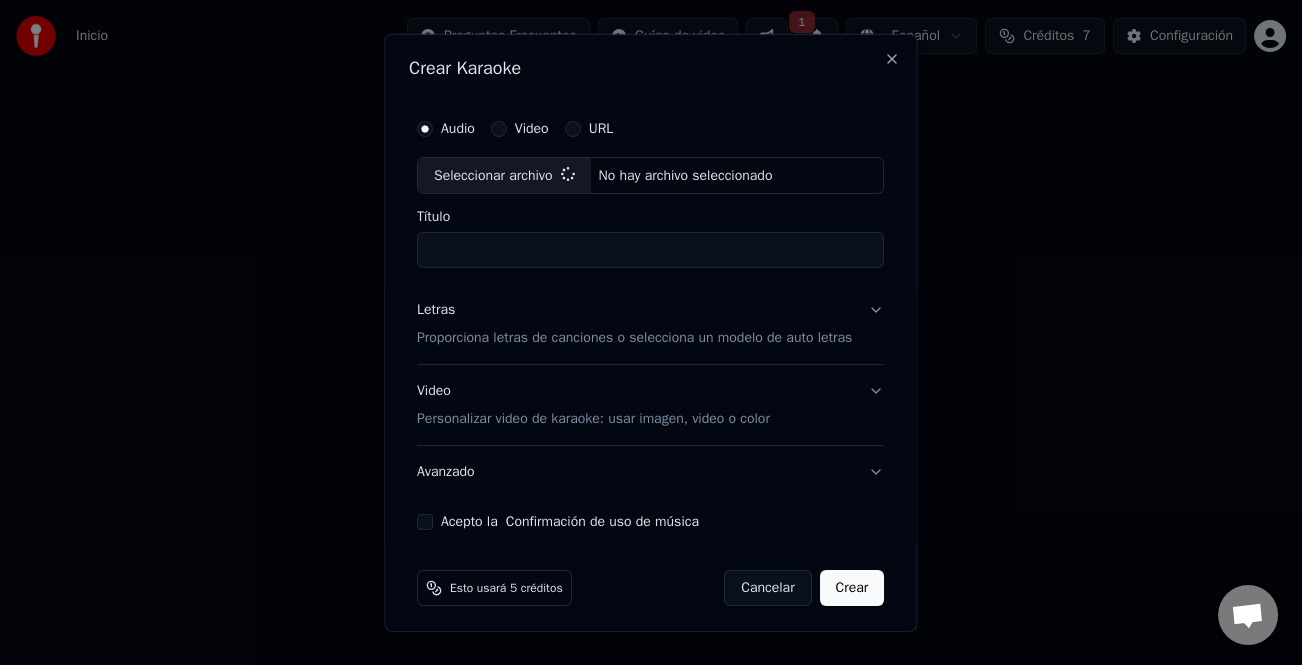type on "**********" 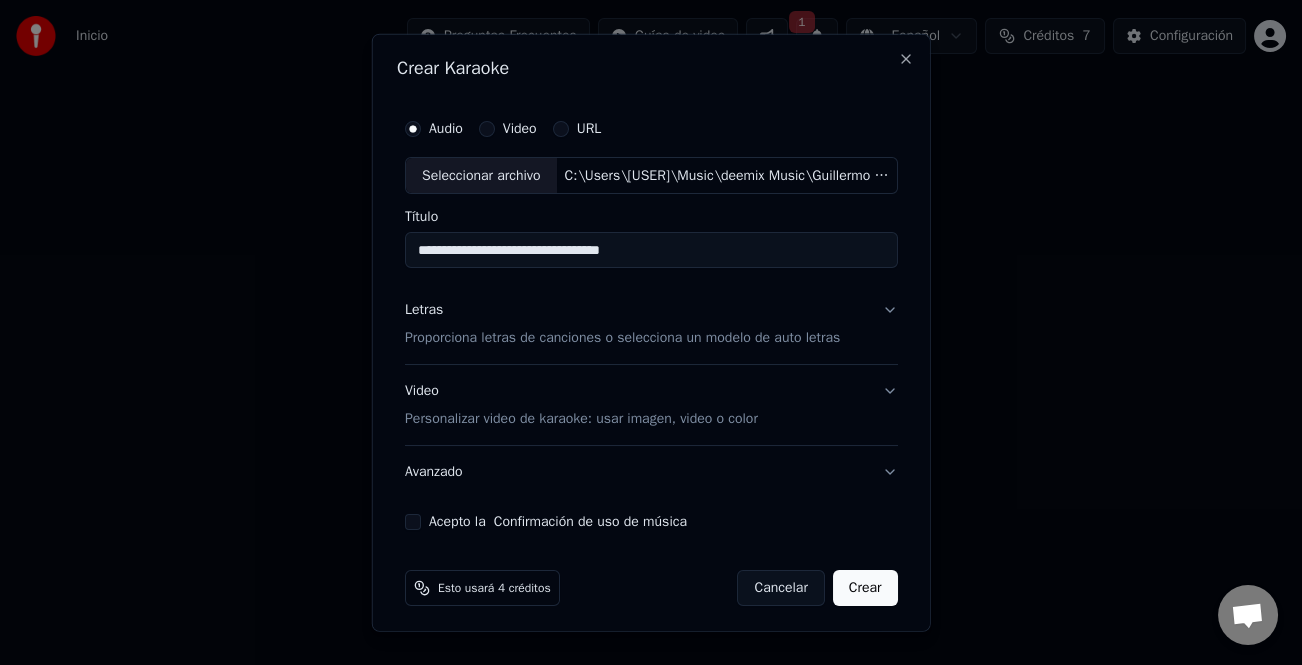 click on "Letras" at bounding box center (424, 310) 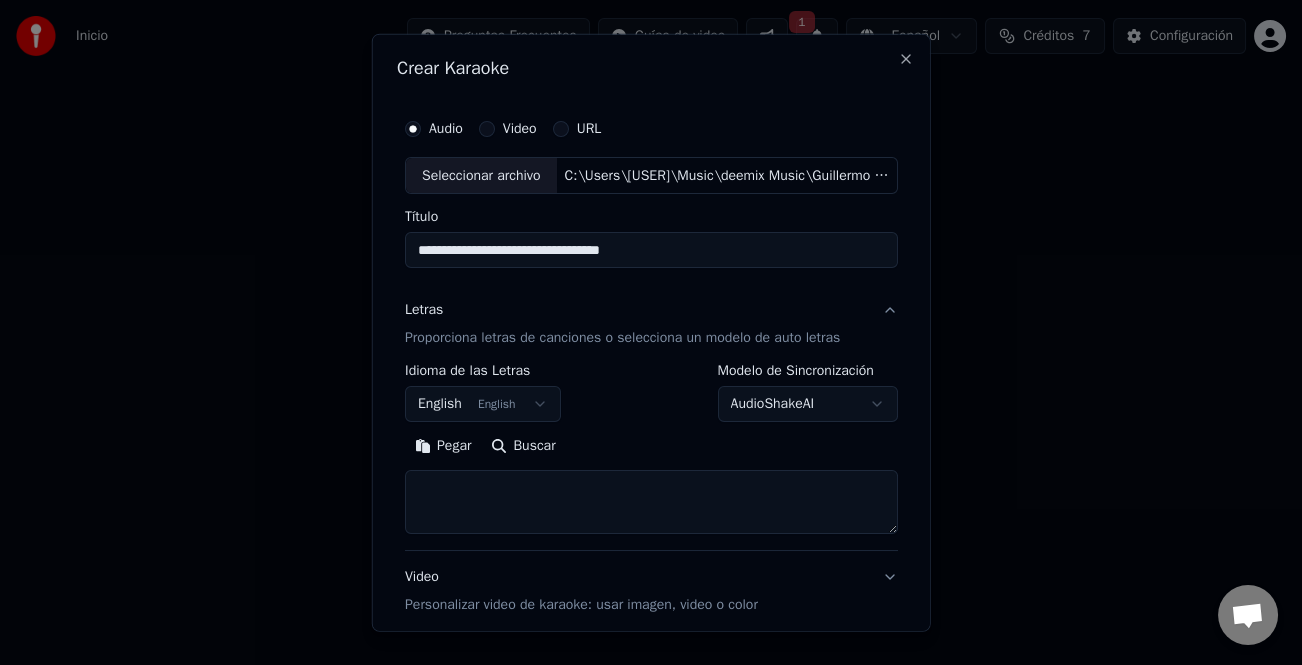 click on "Pegar" at bounding box center [443, 446] 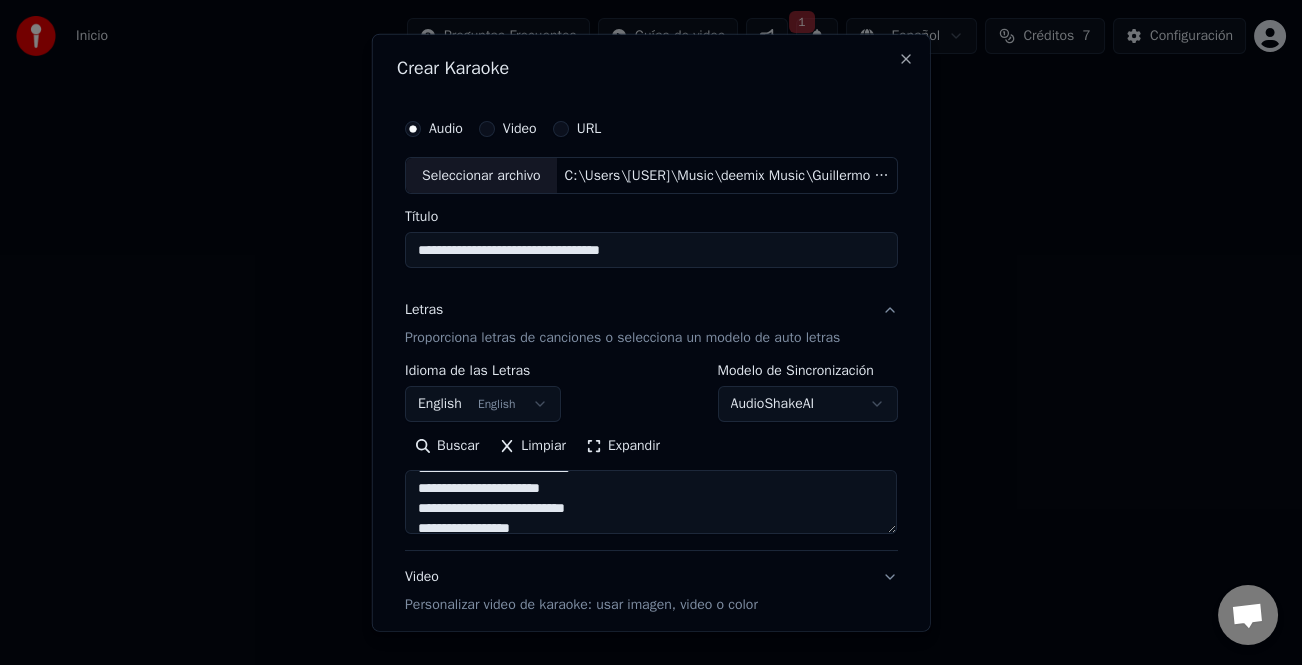 scroll, scrollTop: 400, scrollLeft: 0, axis: vertical 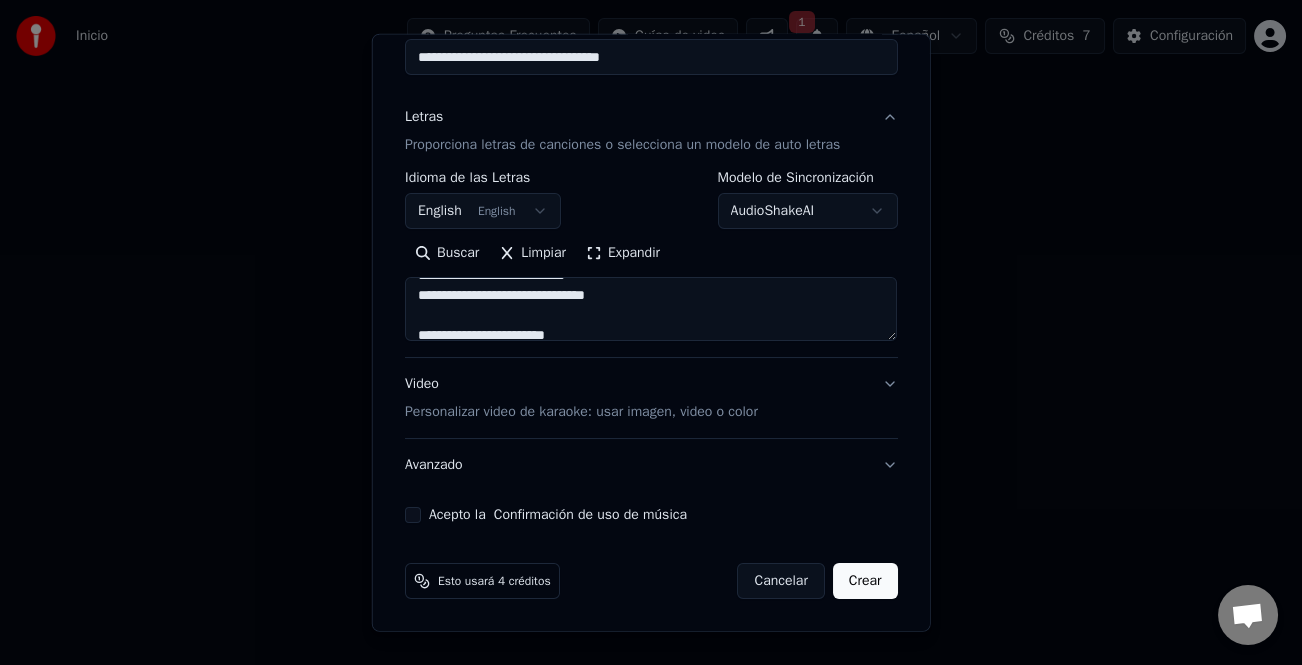type on "**********" 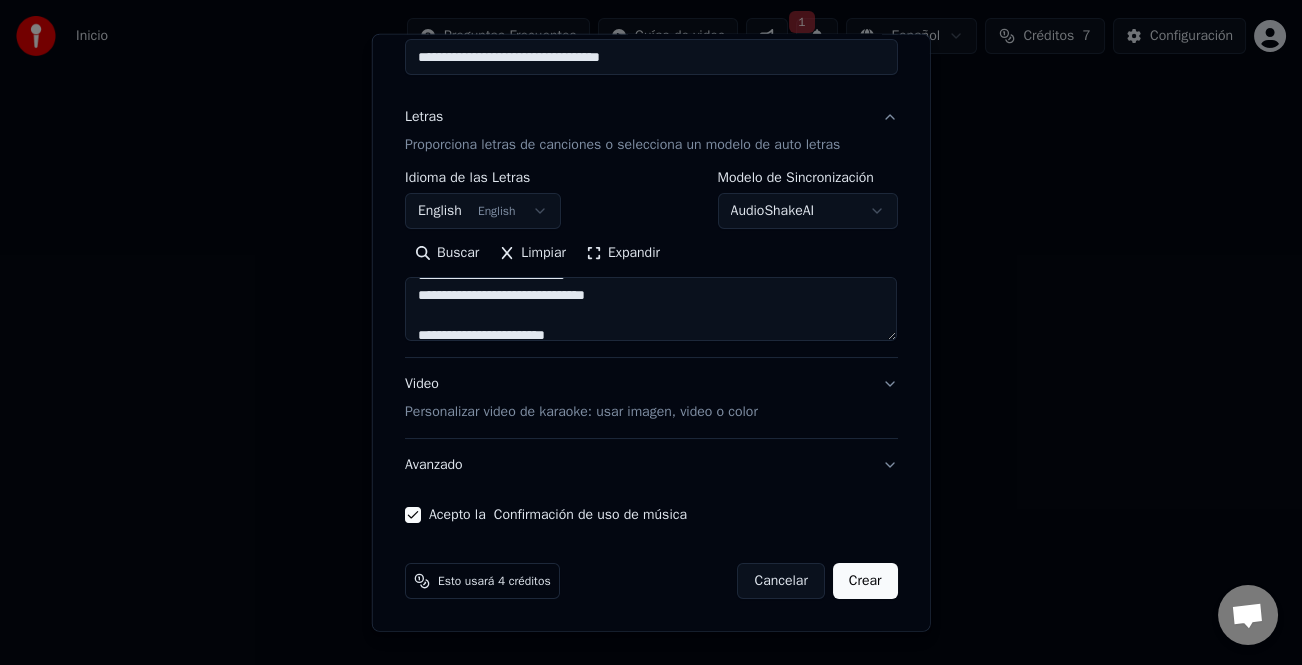 drag, startPoint x: 853, startPoint y: 585, endPoint x: 894, endPoint y: 500, distance: 94.371605 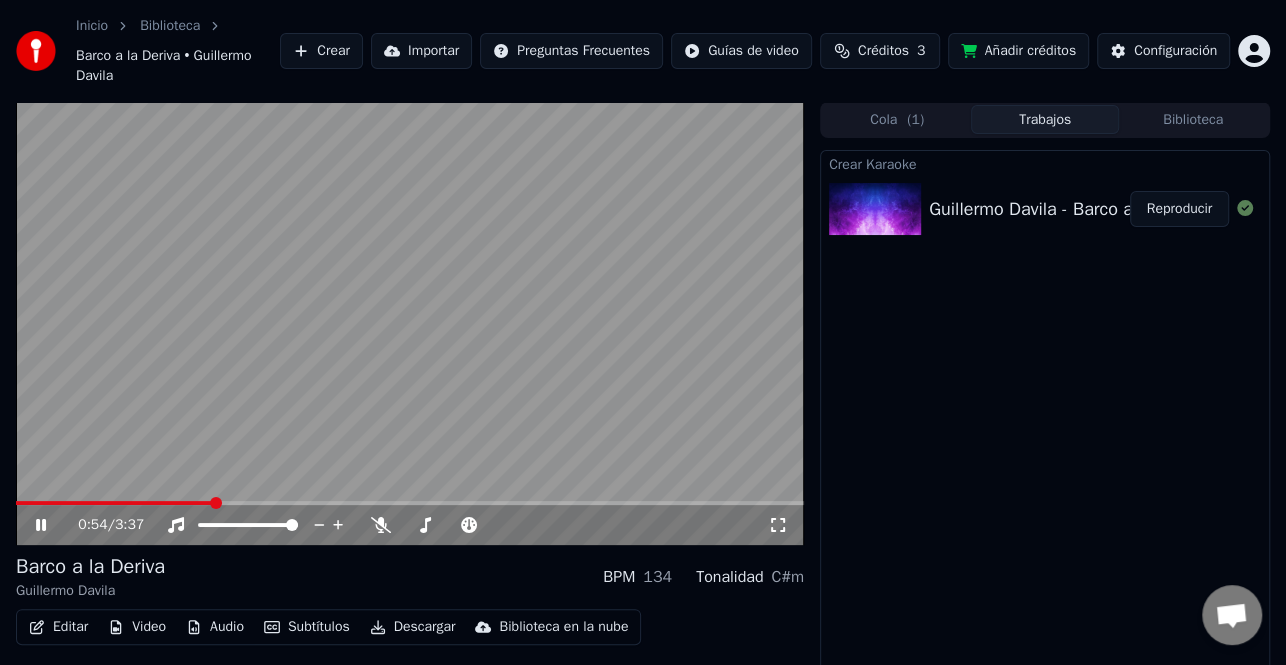 click 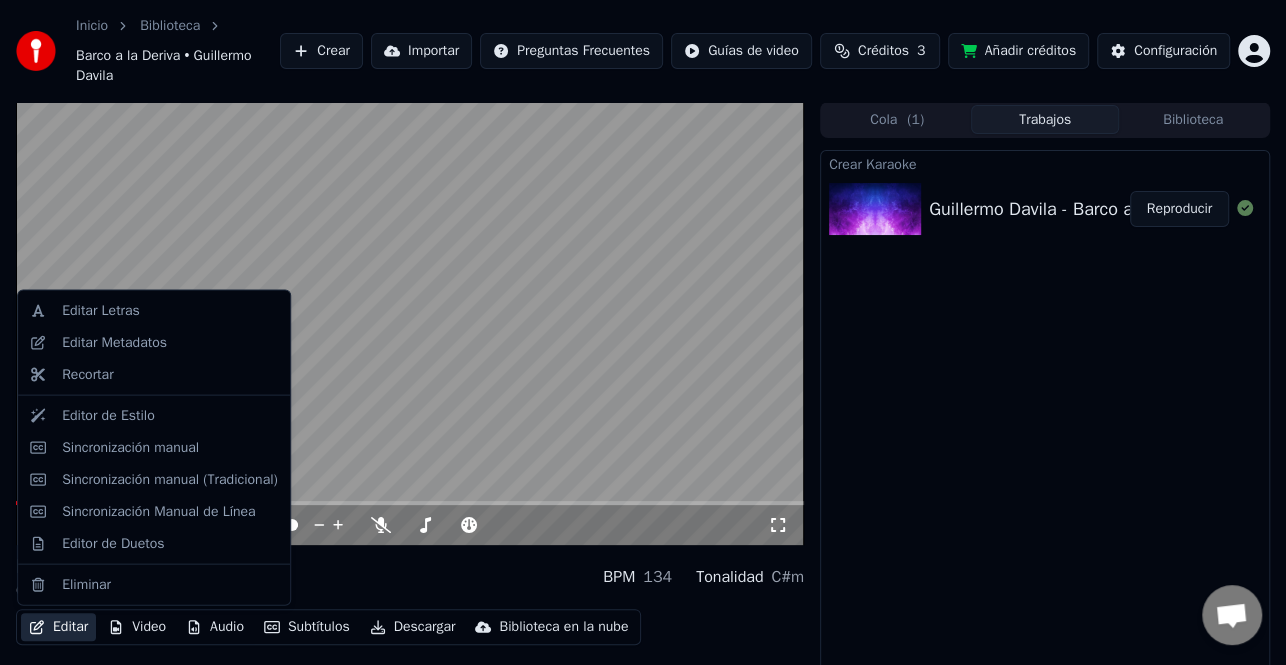 click on "Editar" at bounding box center (58, 627) 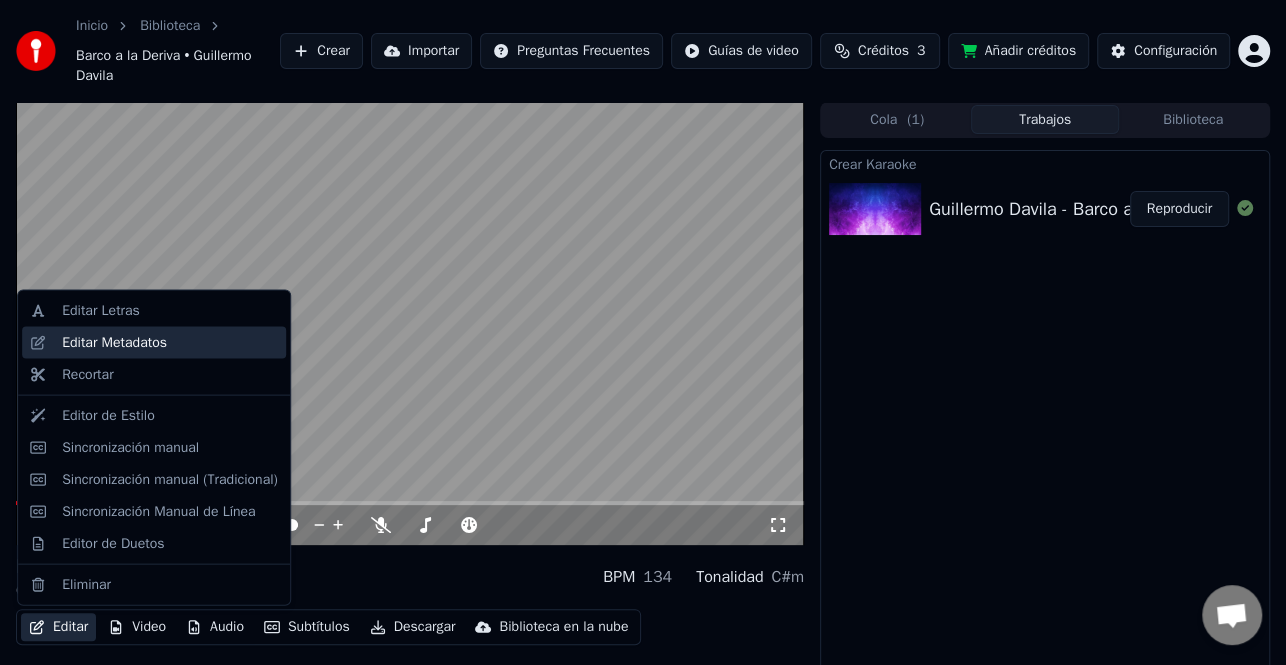 click on "Editar Metadatos" at bounding box center [170, 343] 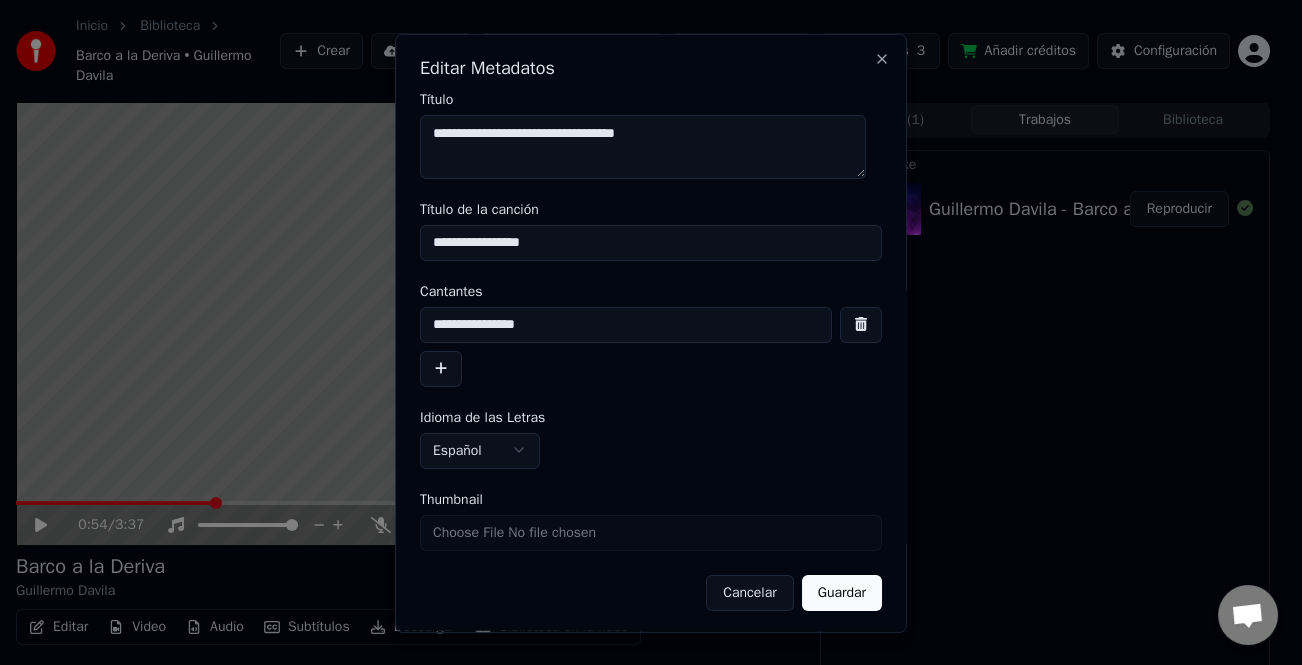 click at bounding box center (441, 368) 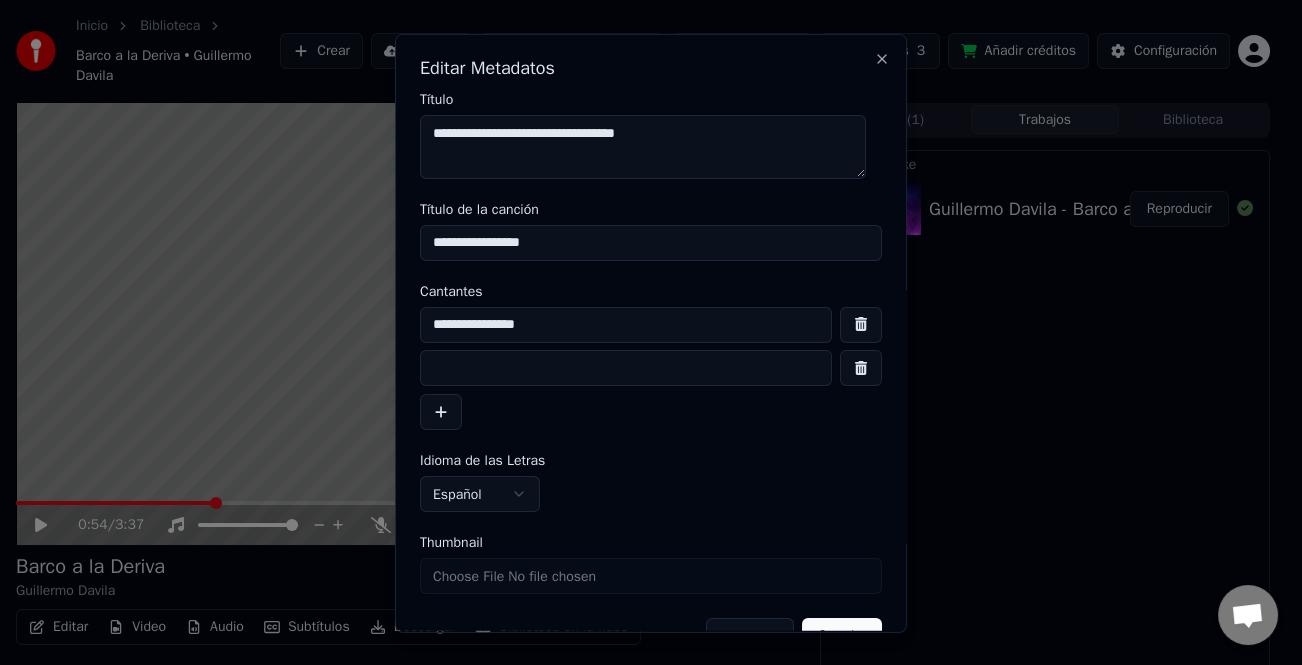 click at bounding box center (626, 368) 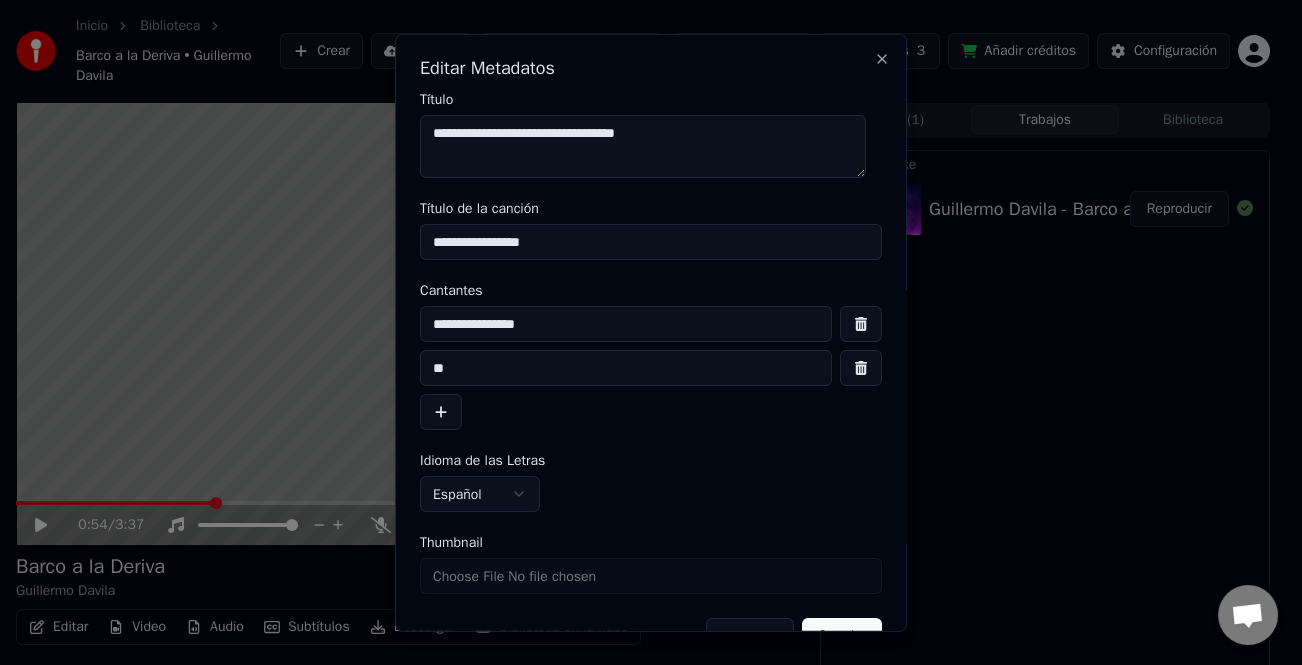 type on "**" 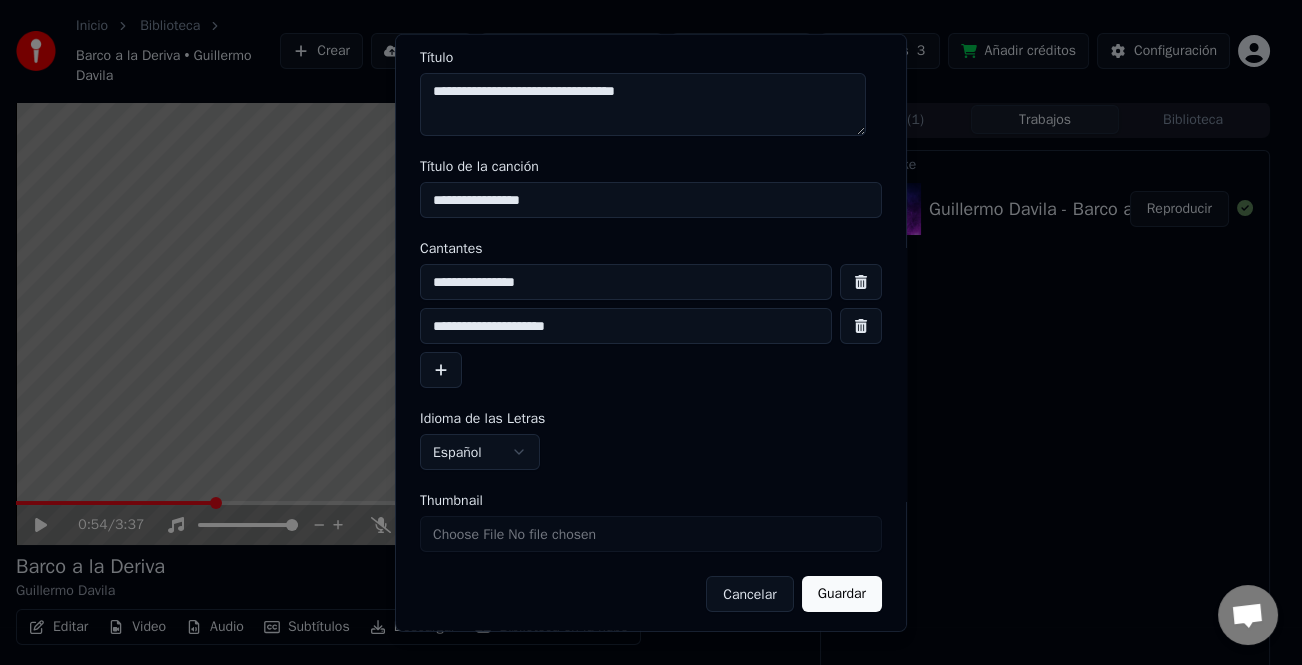 scroll, scrollTop: 47, scrollLeft: 0, axis: vertical 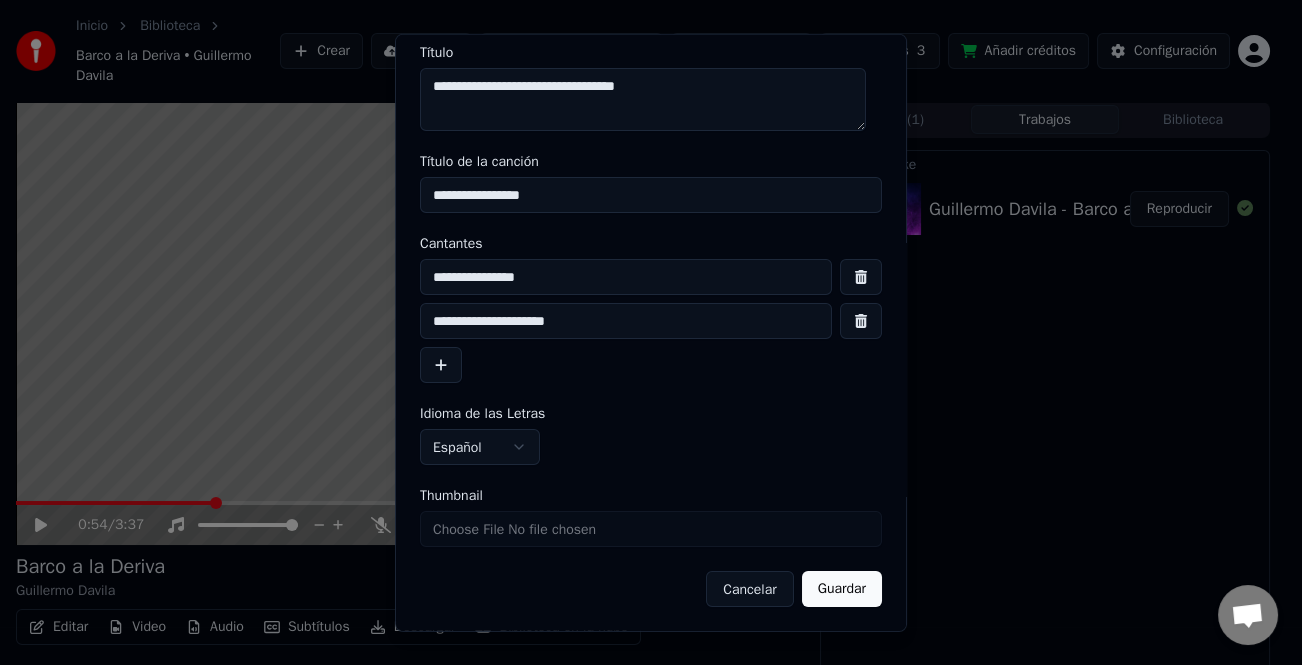 type on "**********" 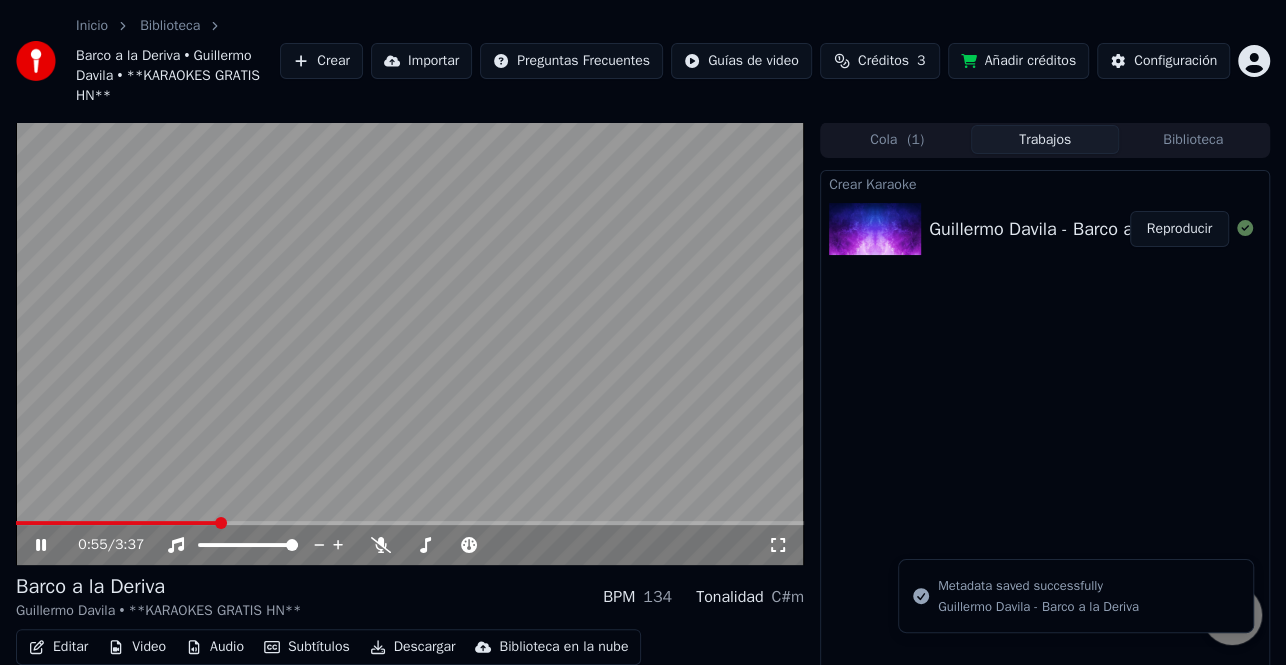 click at bounding box center (117, 523) 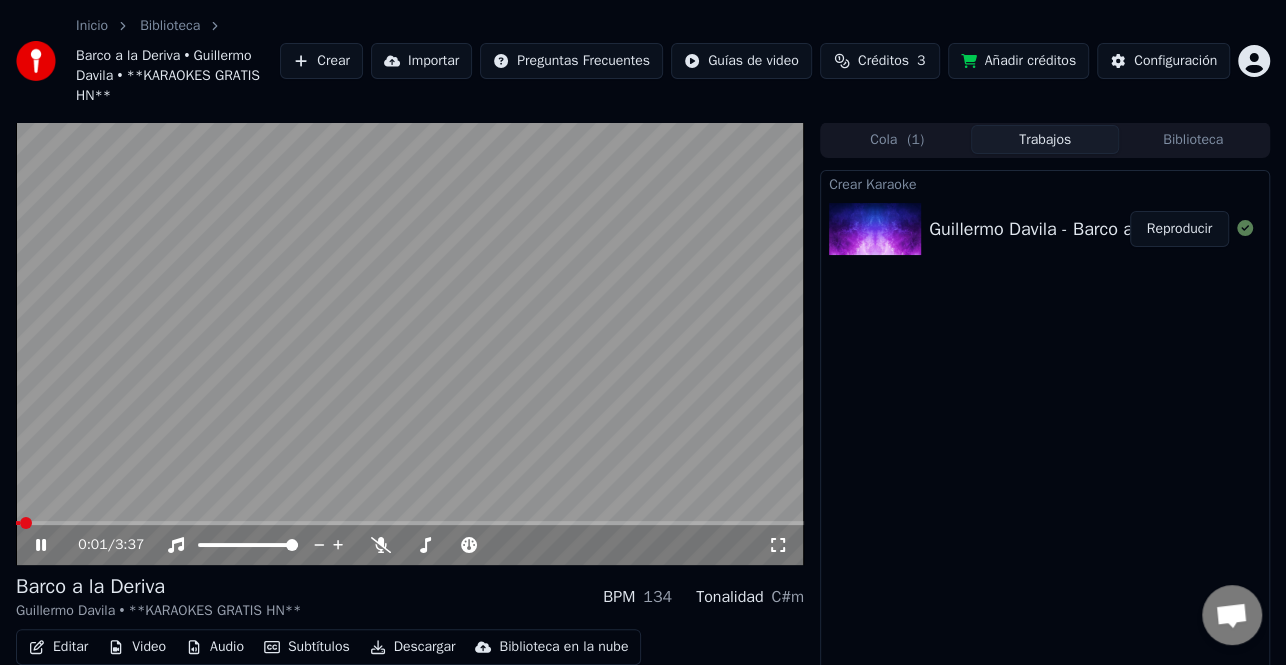 click on "Reproducir" at bounding box center (1179, 229) 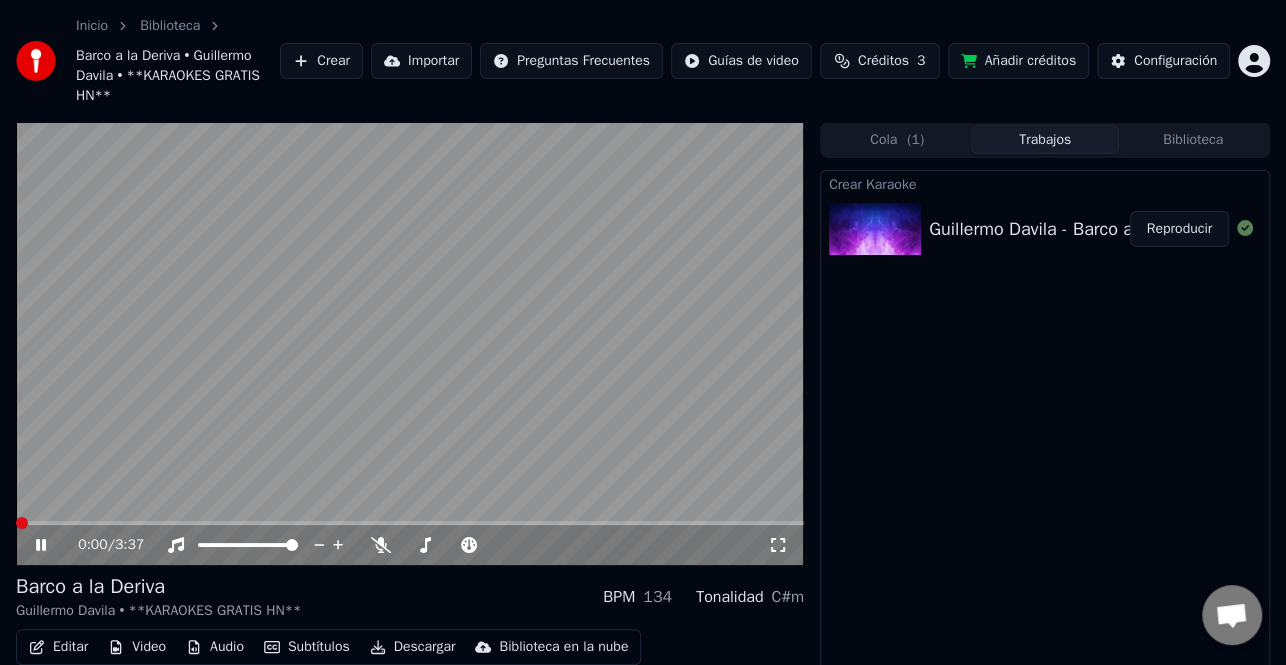 click 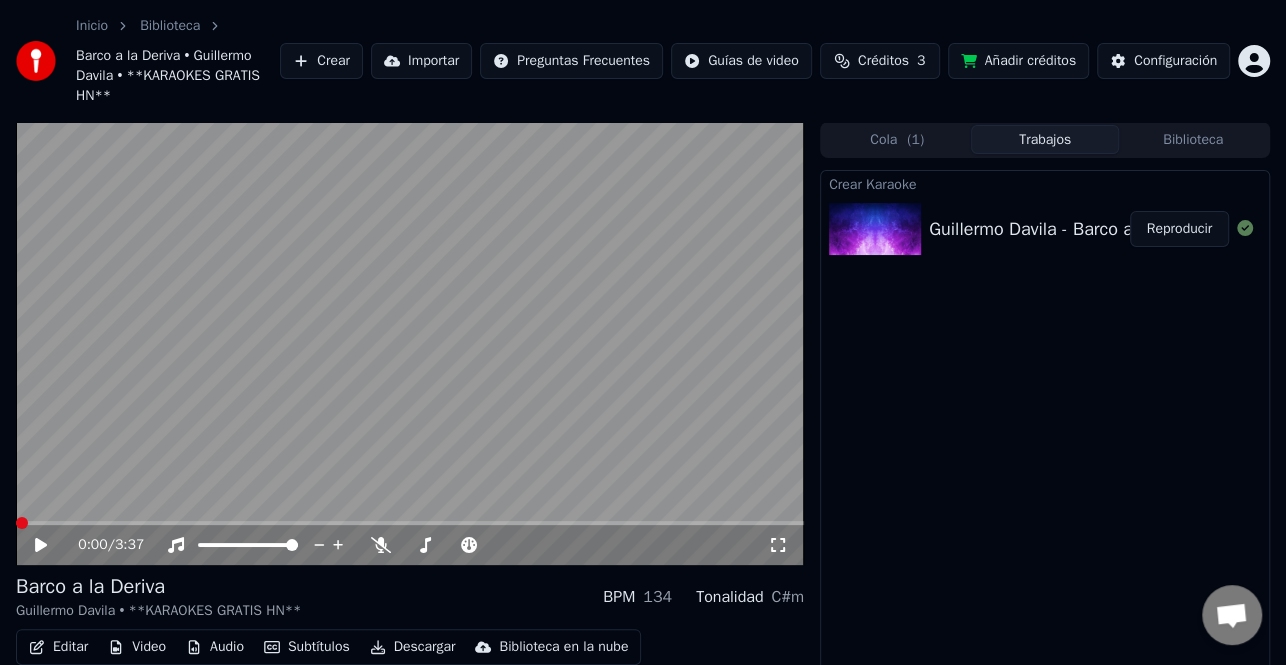 click on "Editar" at bounding box center (58, 647) 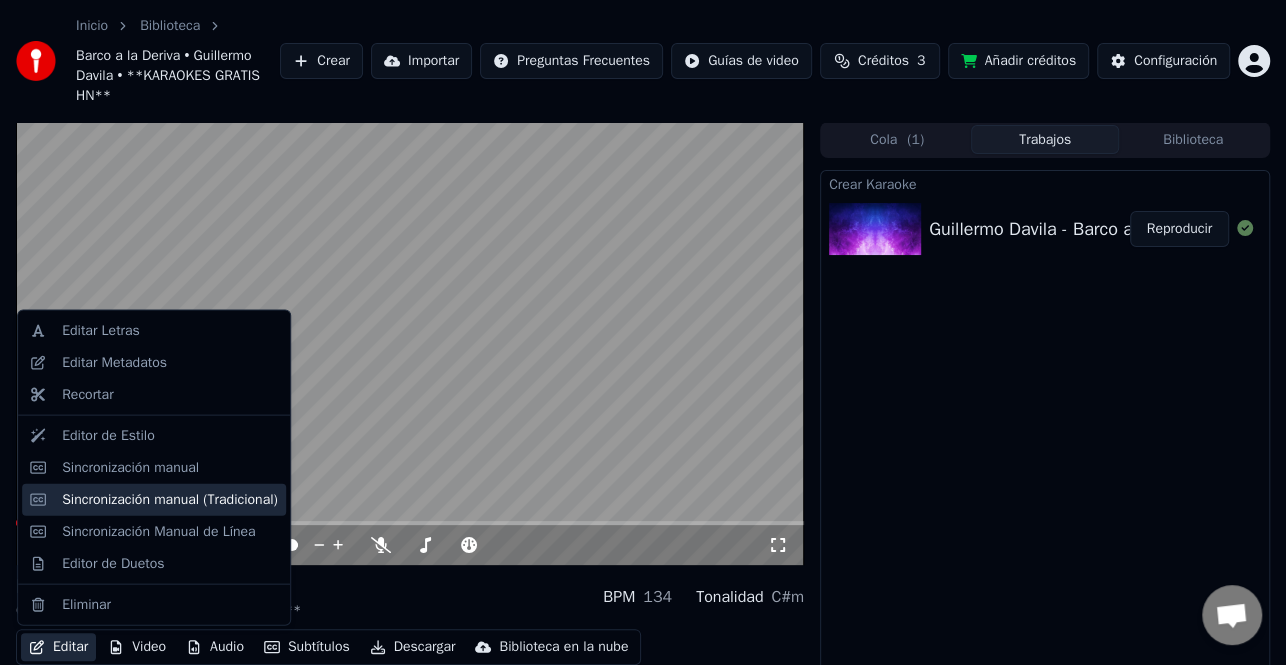 click on "Sincronización manual (Tradicional)" at bounding box center (170, 499) 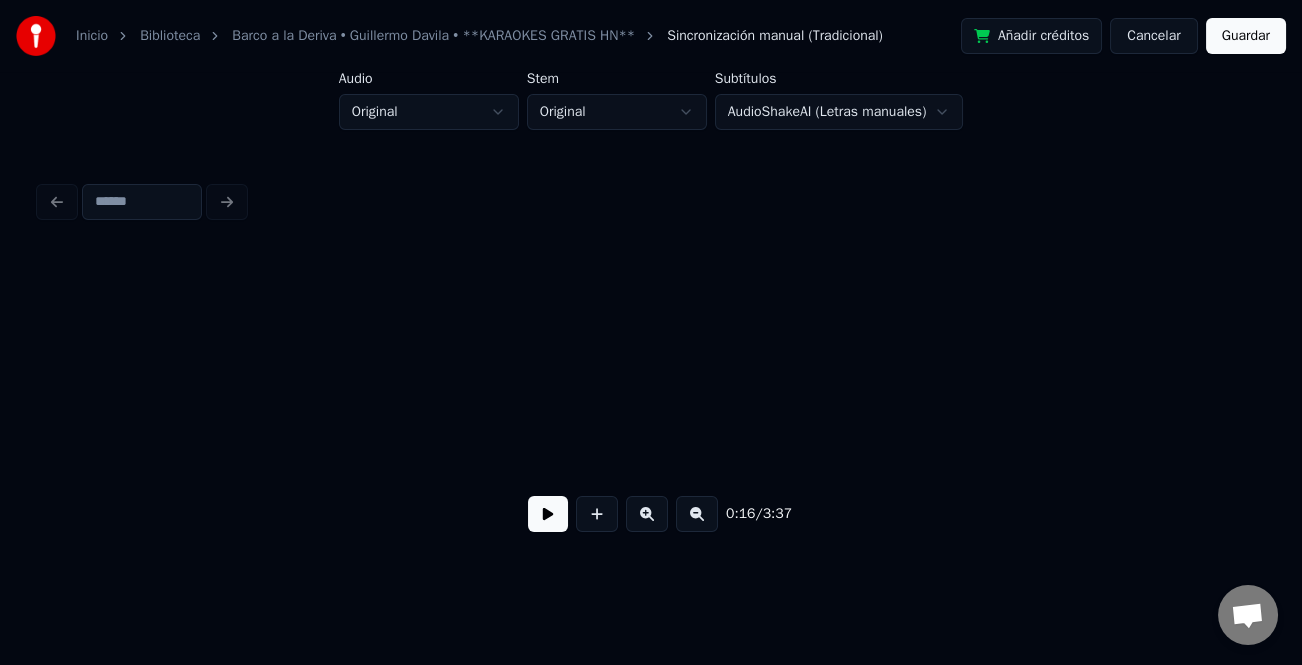 scroll, scrollTop: 0, scrollLeft: 4169, axis: horizontal 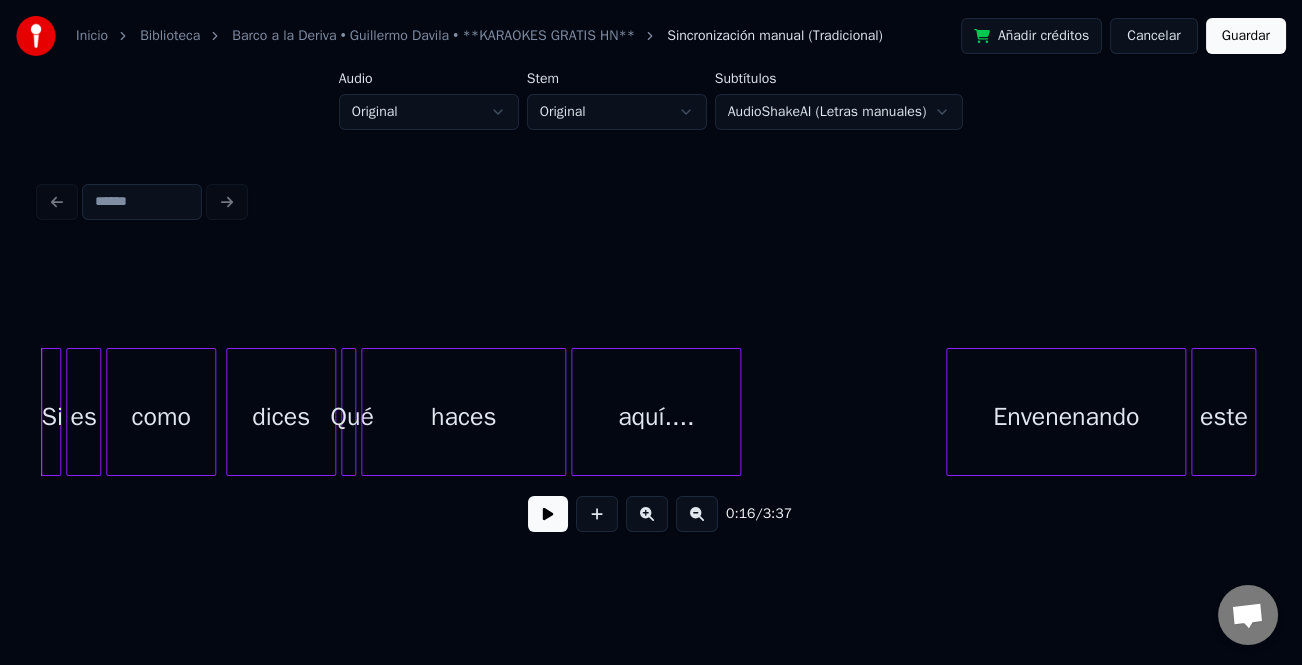 click at bounding box center [548, 514] 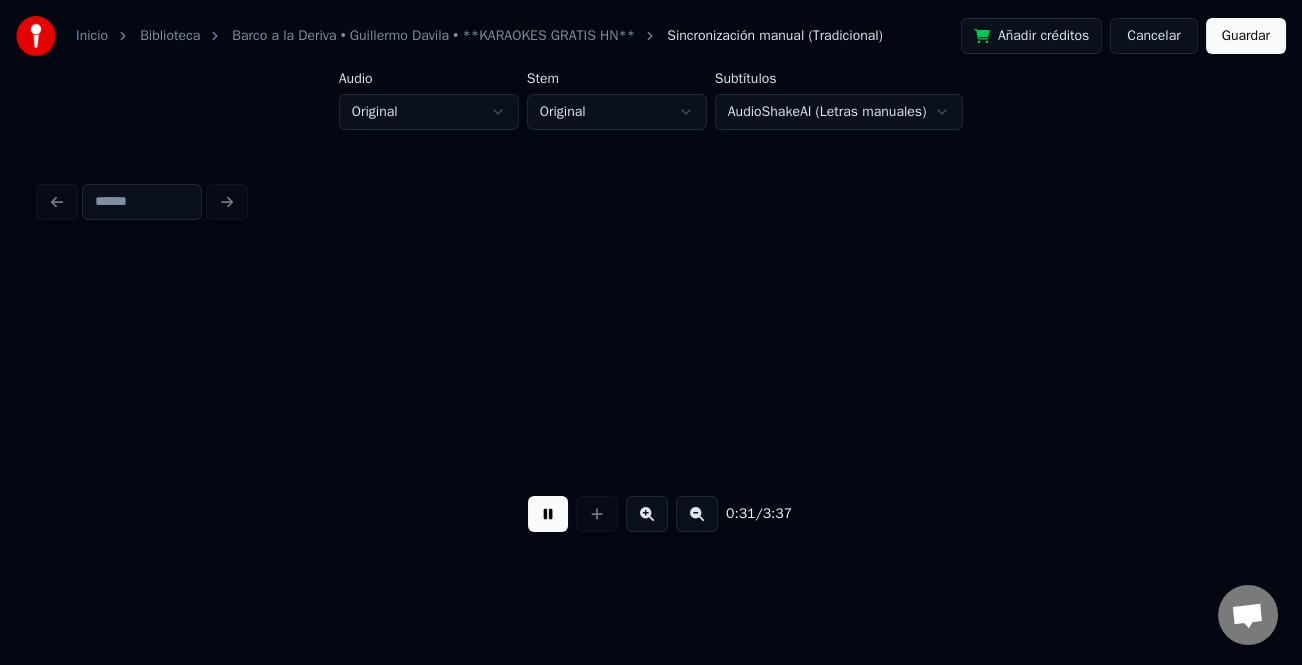 scroll, scrollTop: 0, scrollLeft: 7841, axis: horizontal 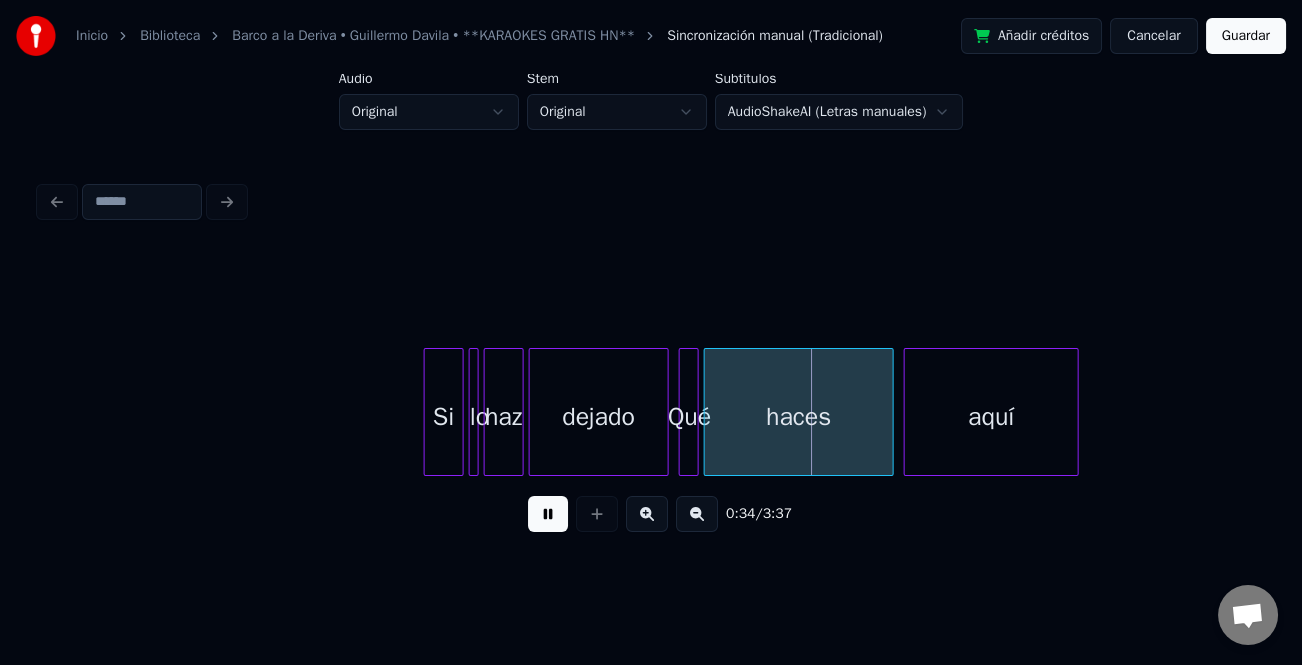 click at bounding box center [647, 514] 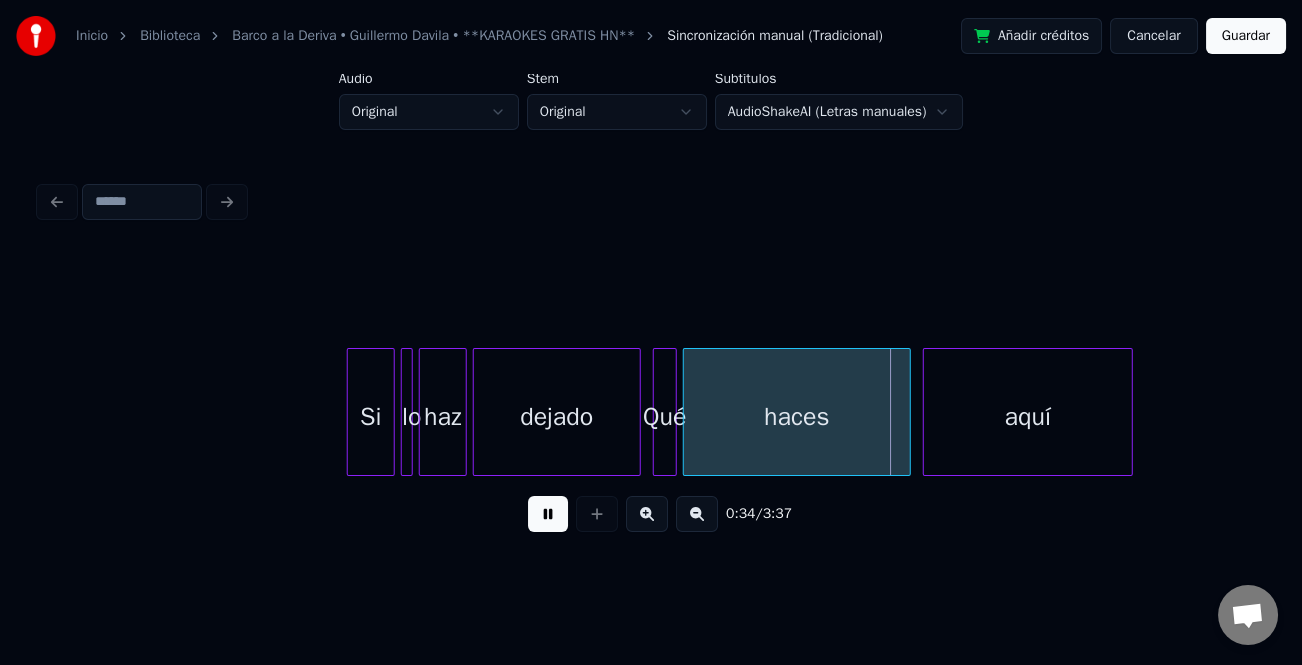 click at bounding box center [647, 514] 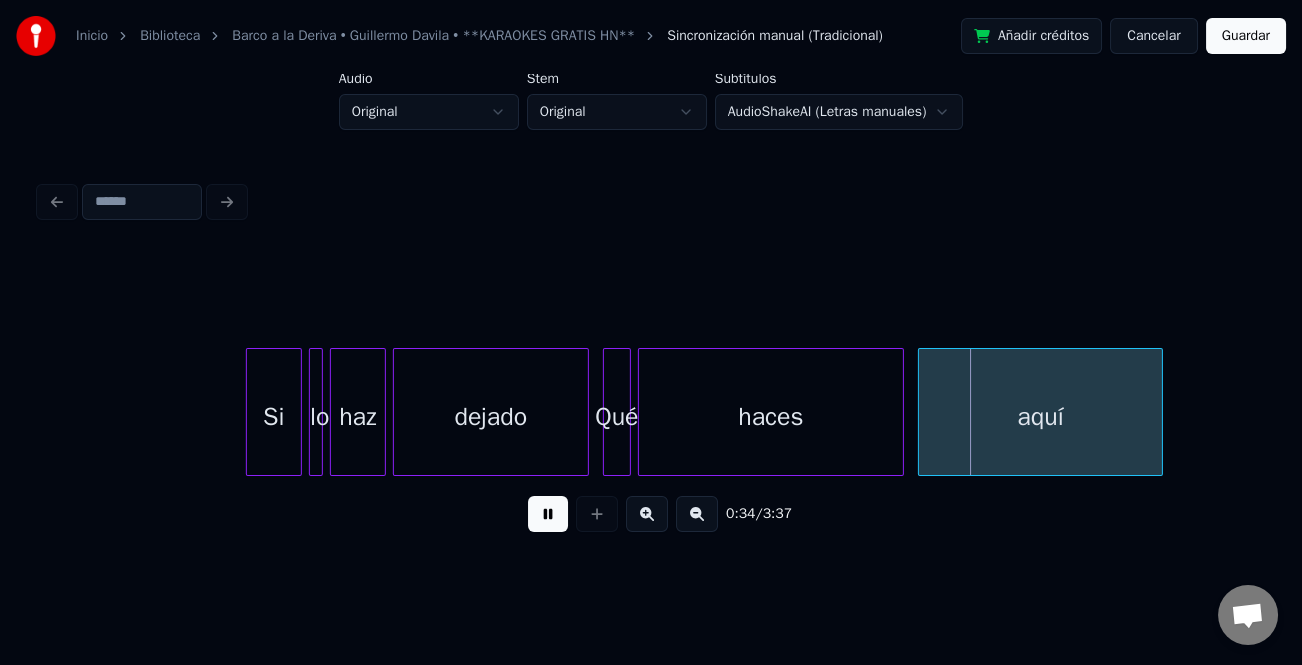 click at bounding box center (647, 514) 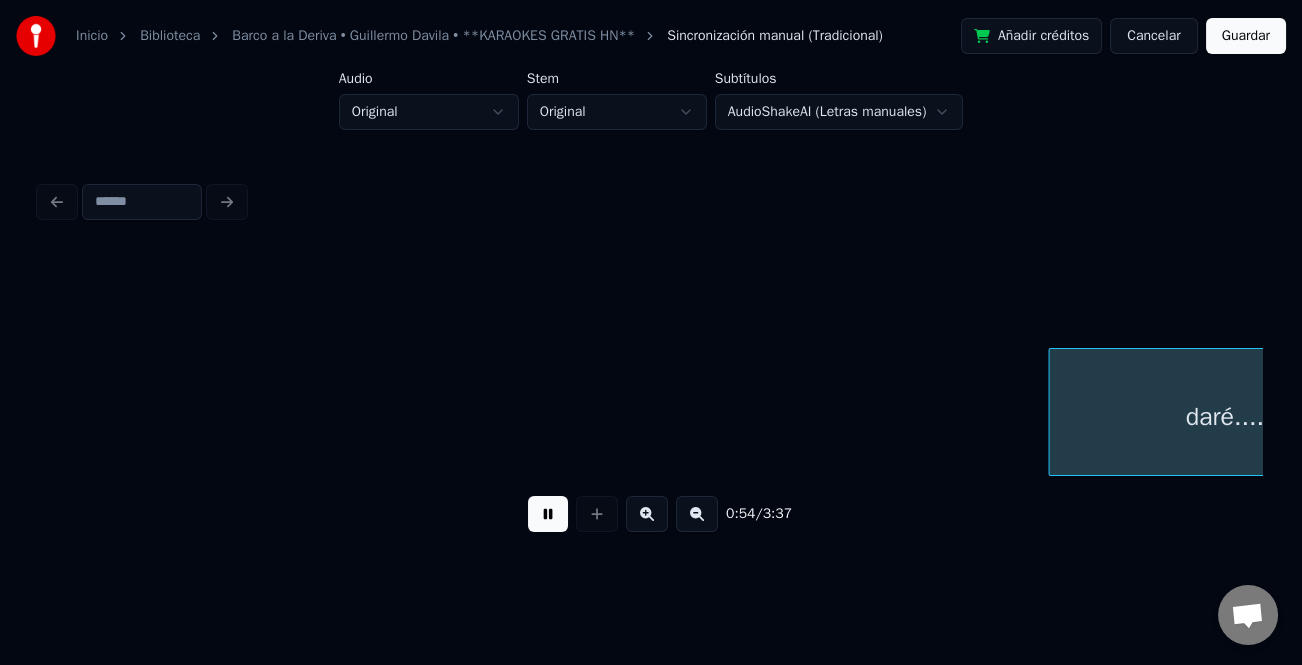 scroll, scrollTop: 0, scrollLeft: 21646, axis: horizontal 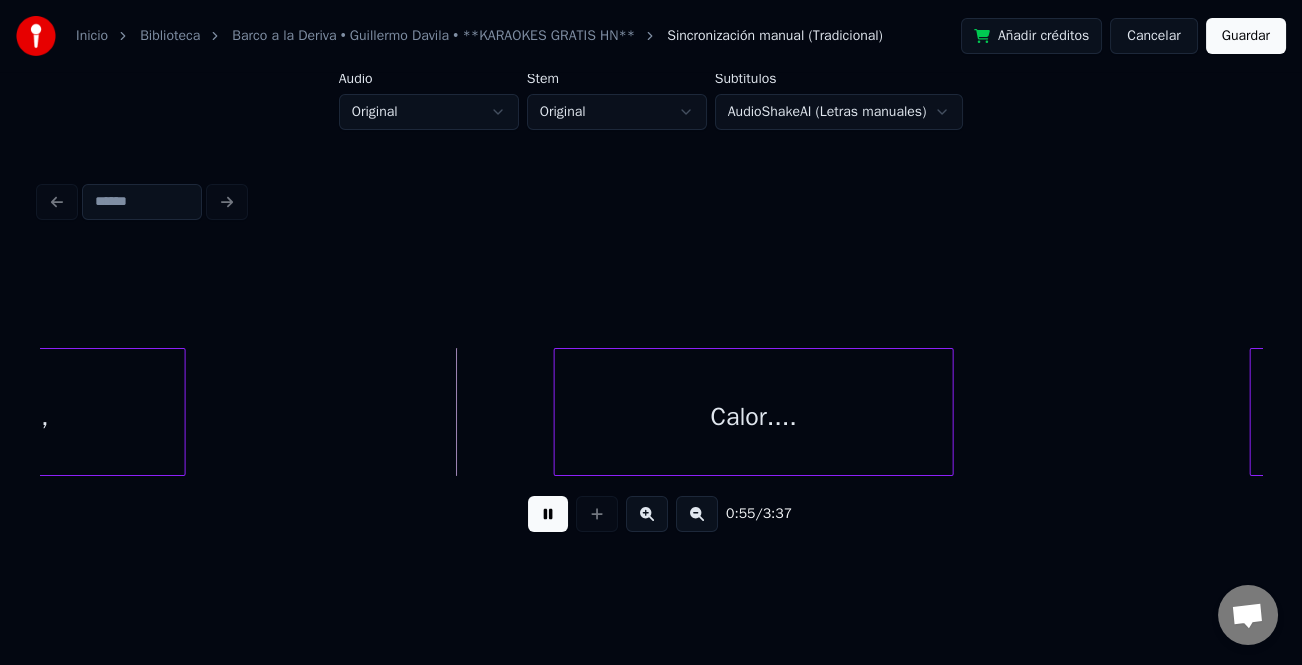 click at bounding box center (558, 412) 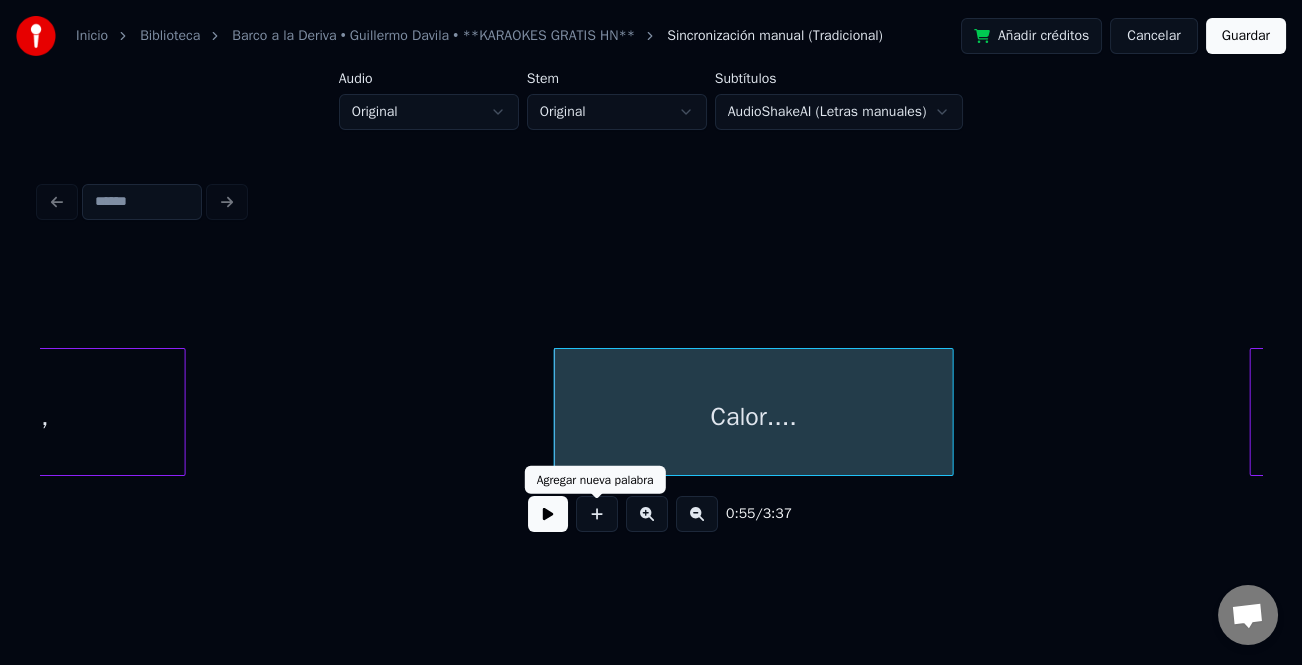 click at bounding box center [548, 514] 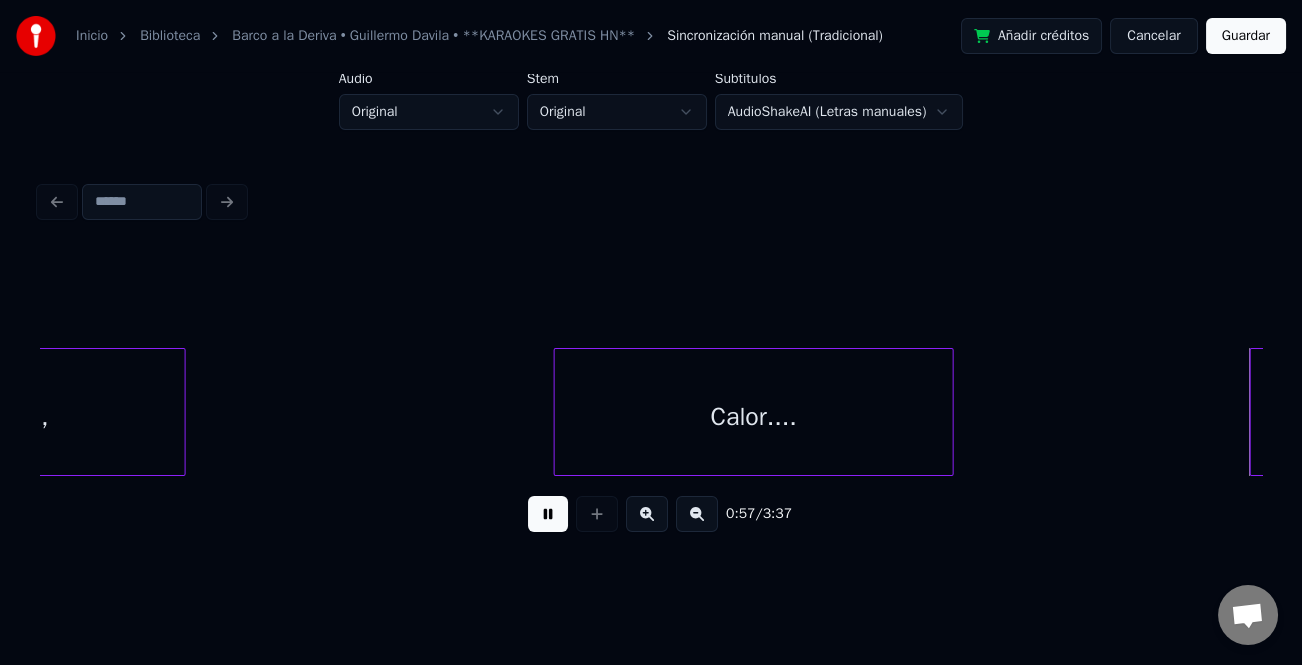 scroll, scrollTop: 0, scrollLeft: 22872, axis: horizontal 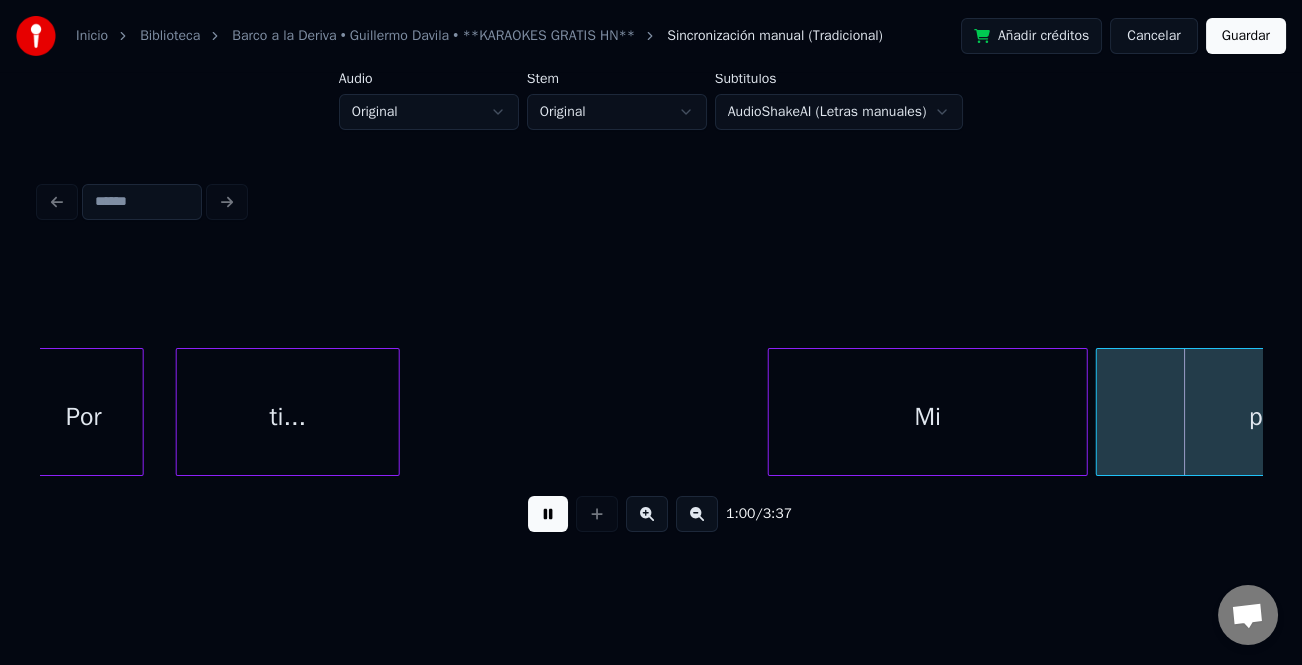 click on "Por ti... Mi pajarillo" at bounding box center (20704, 412) 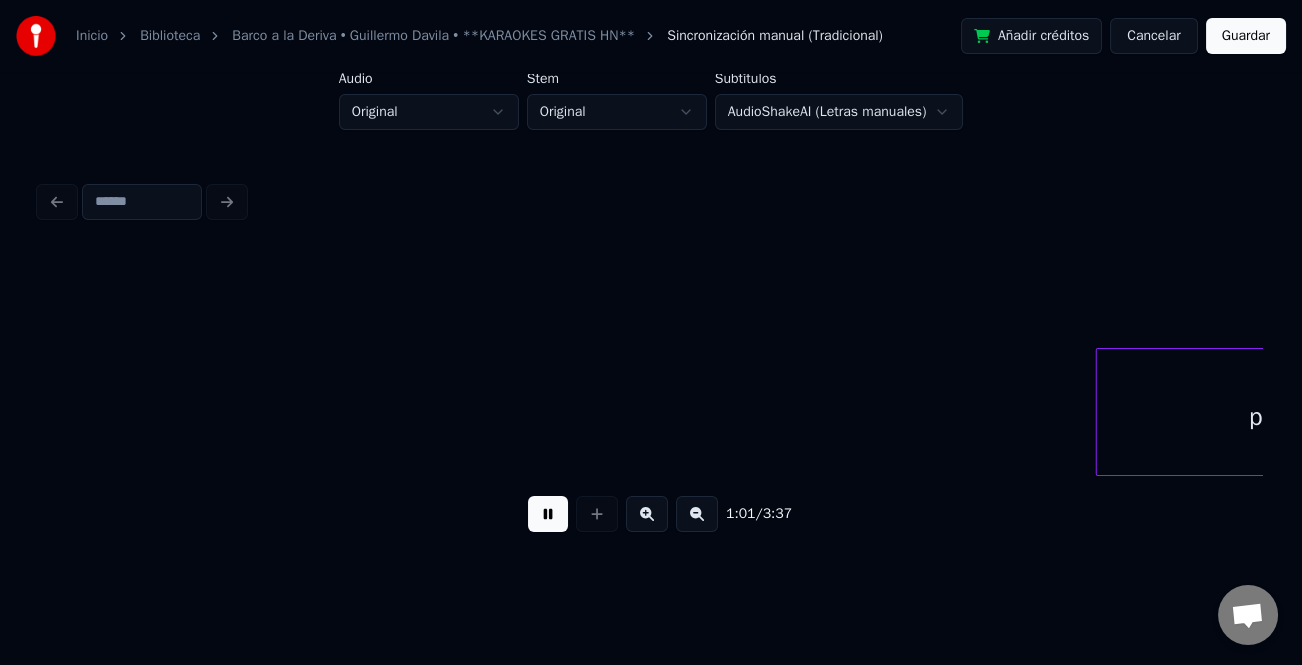 scroll, scrollTop: 0, scrollLeft: 24096, axis: horizontal 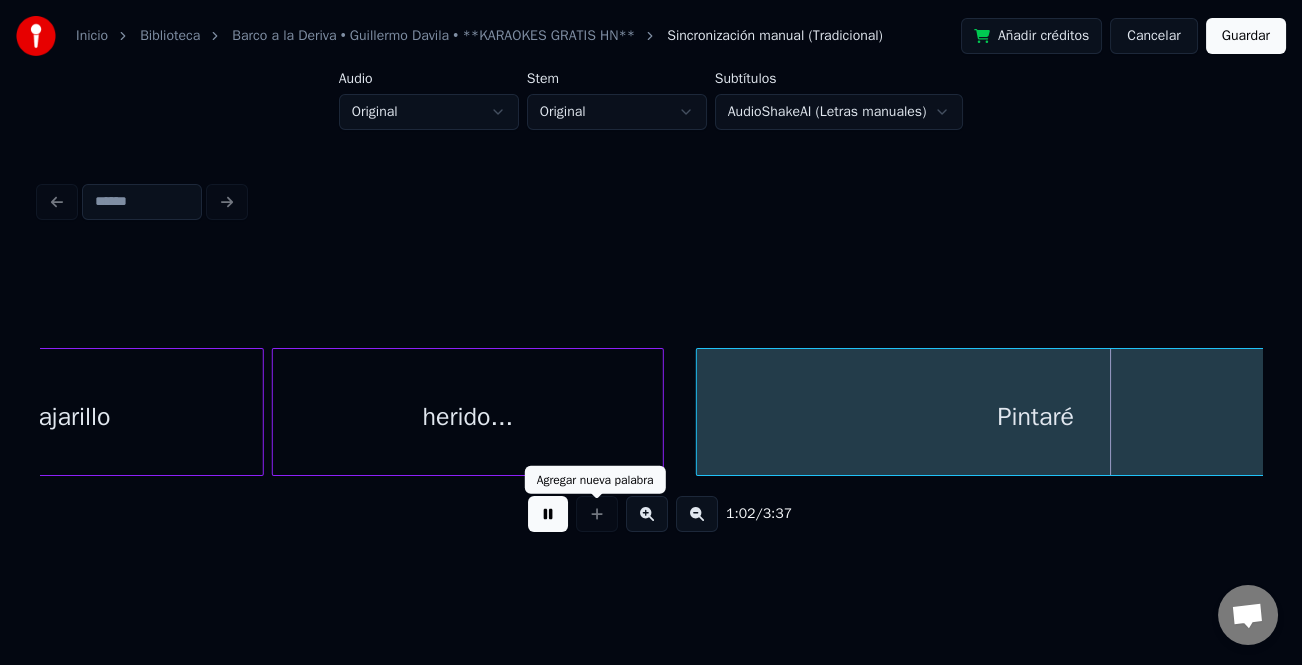 click at bounding box center [548, 514] 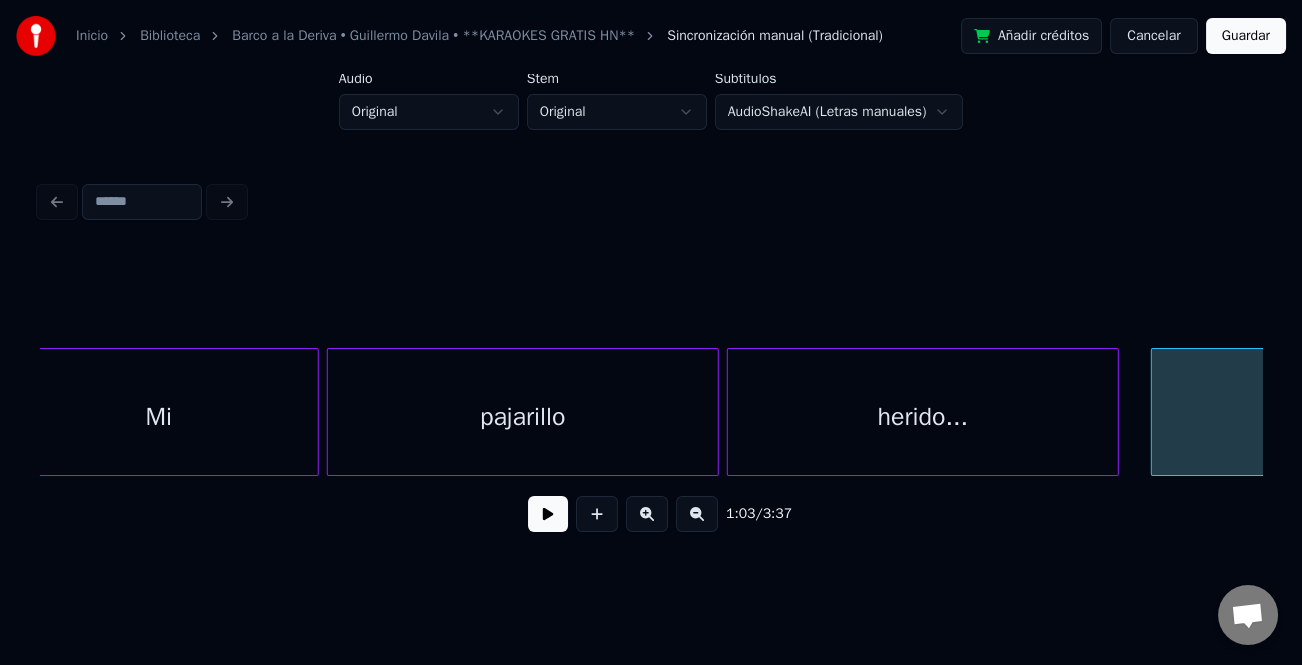 scroll, scrollTop: 0, scrollLeft: 23293, axis: horizontal 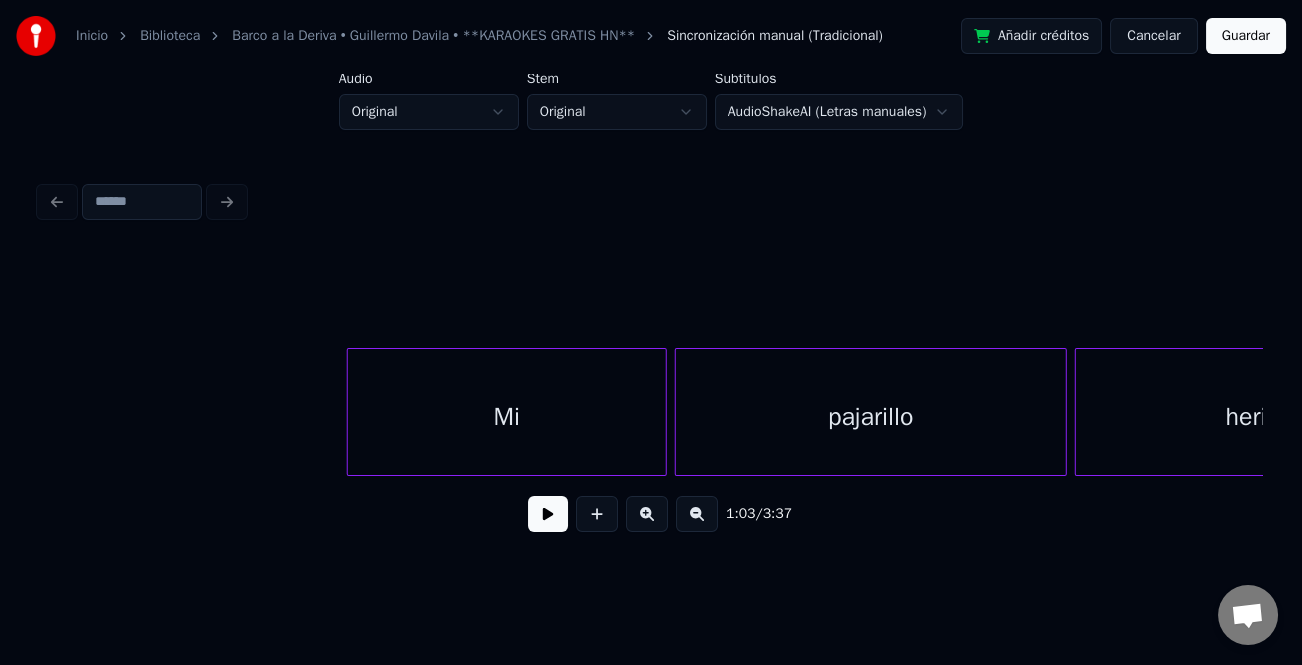 click on "pajarillo herido... Mi" at bounding box center [20283, 412] 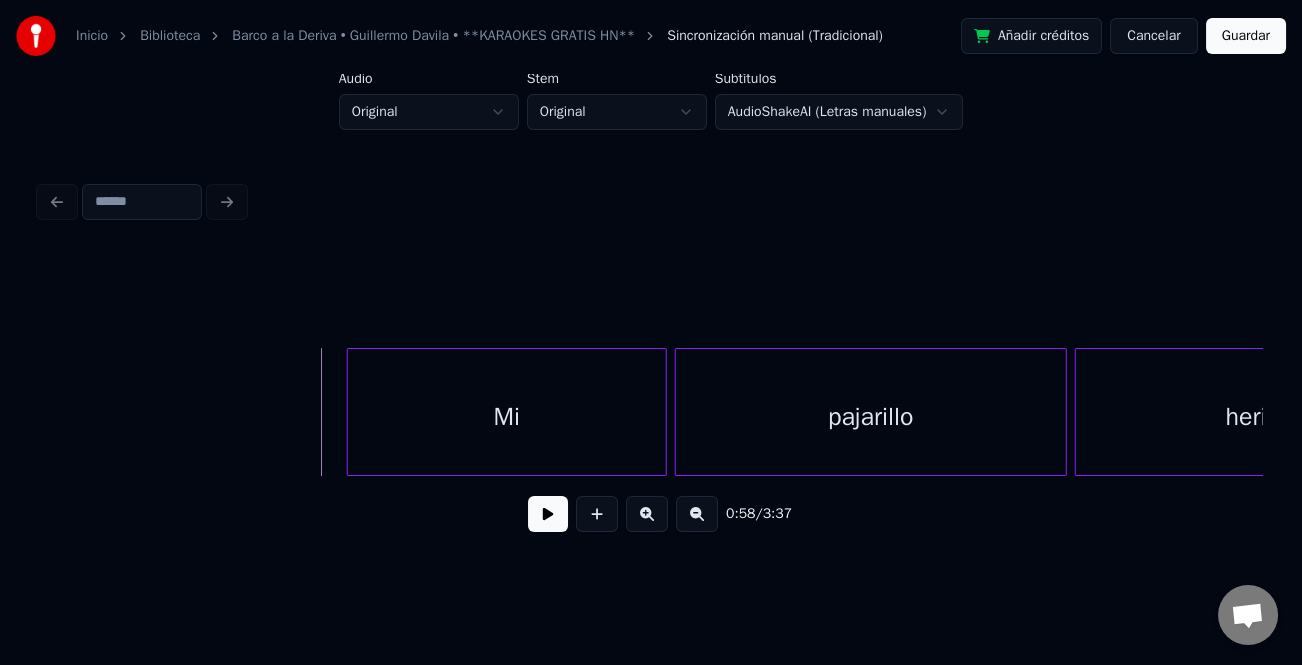 click at bounding box center (548, 514) 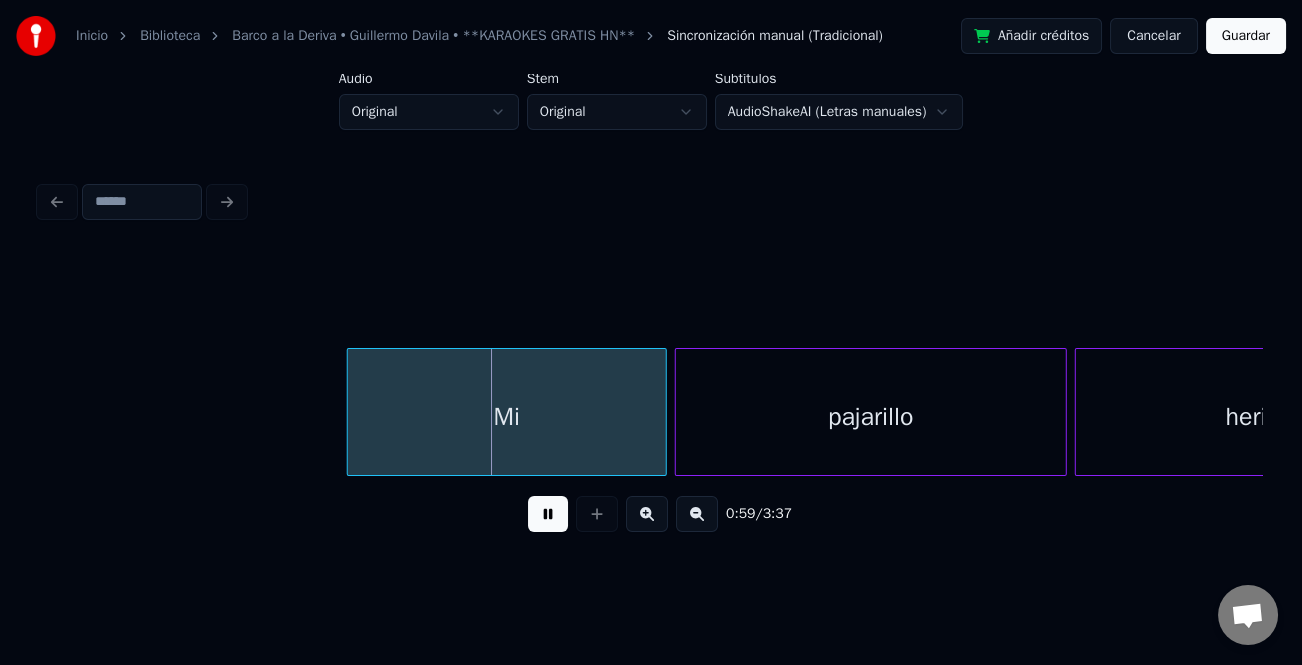 click at bounding box center [548, 514] 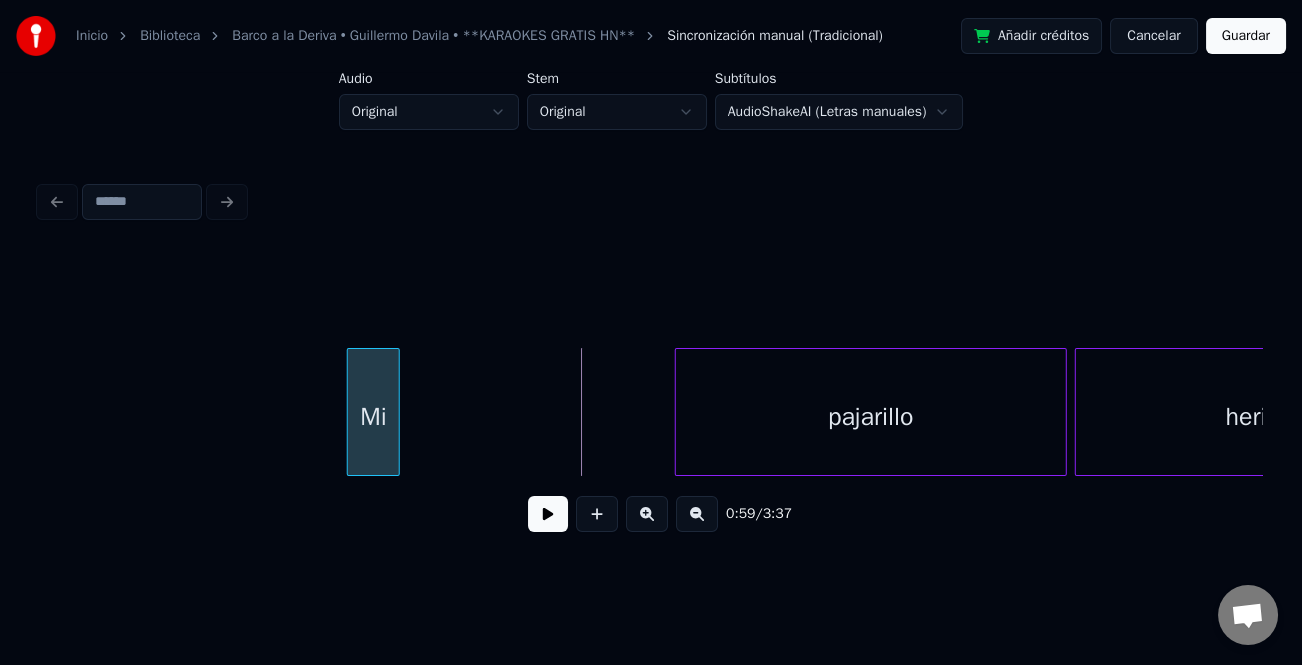 click at bounding box center (396, 412) 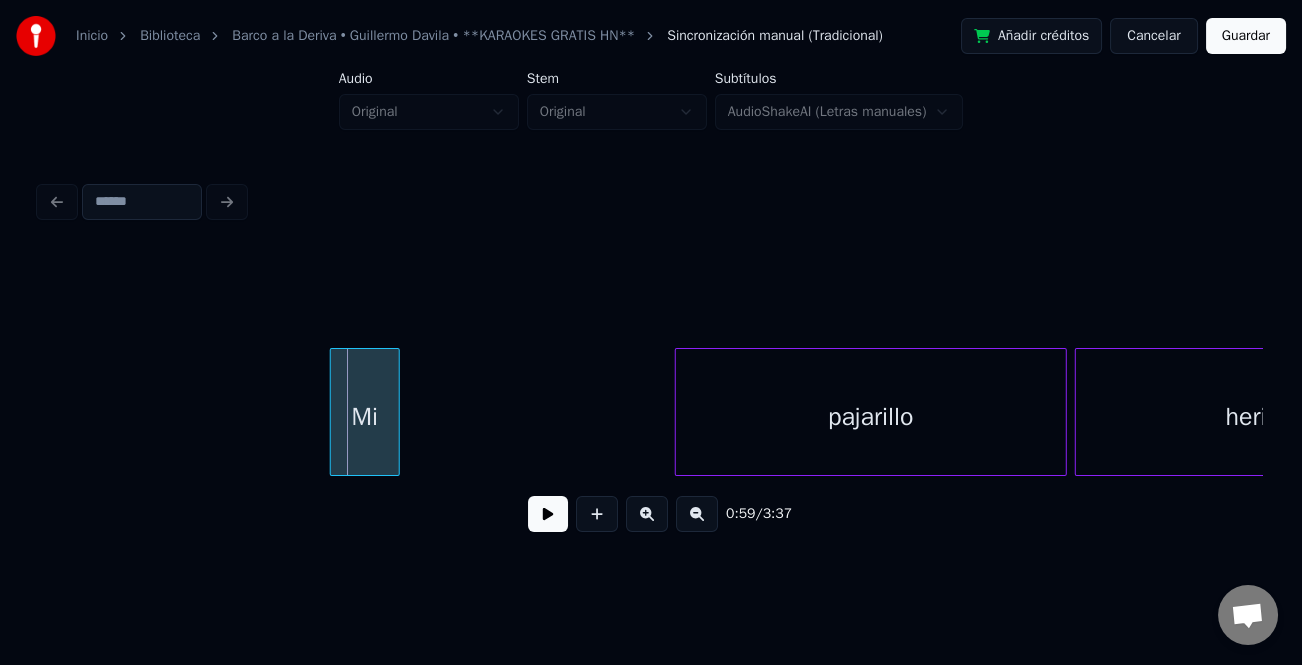 click on "pajarillo herido... Mi" at bounding box center (651, 412) 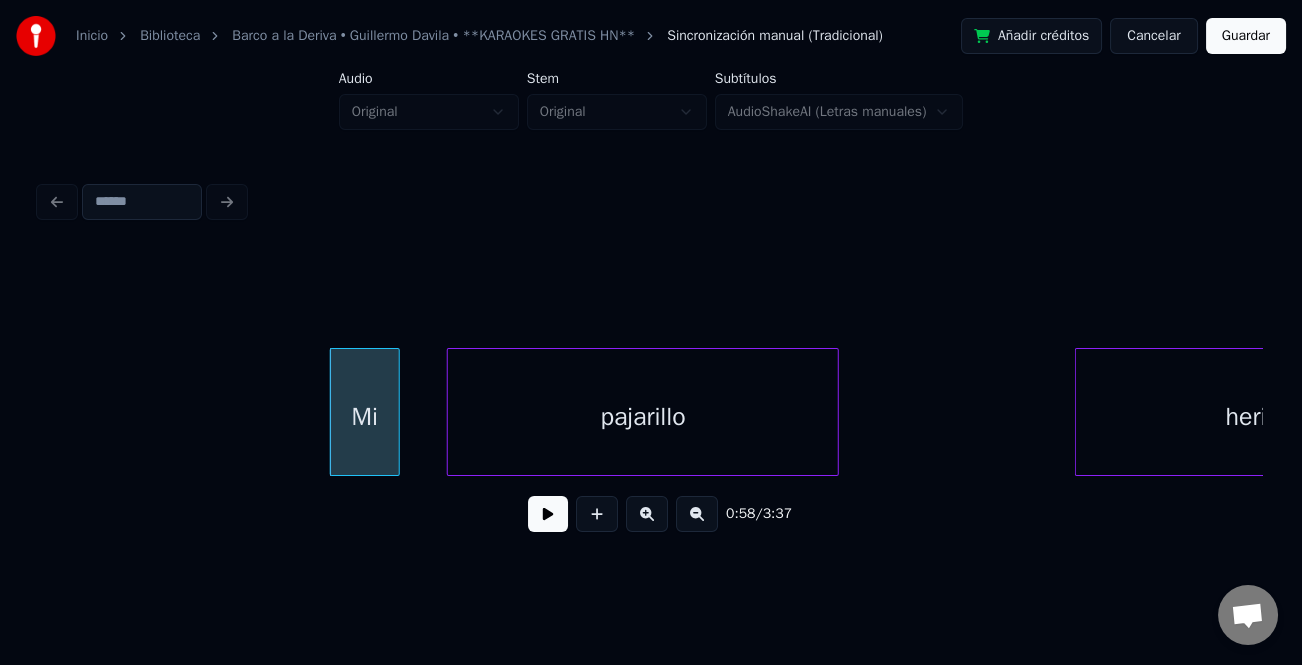 click on "pajarillo" at bounding box center [643, 417] 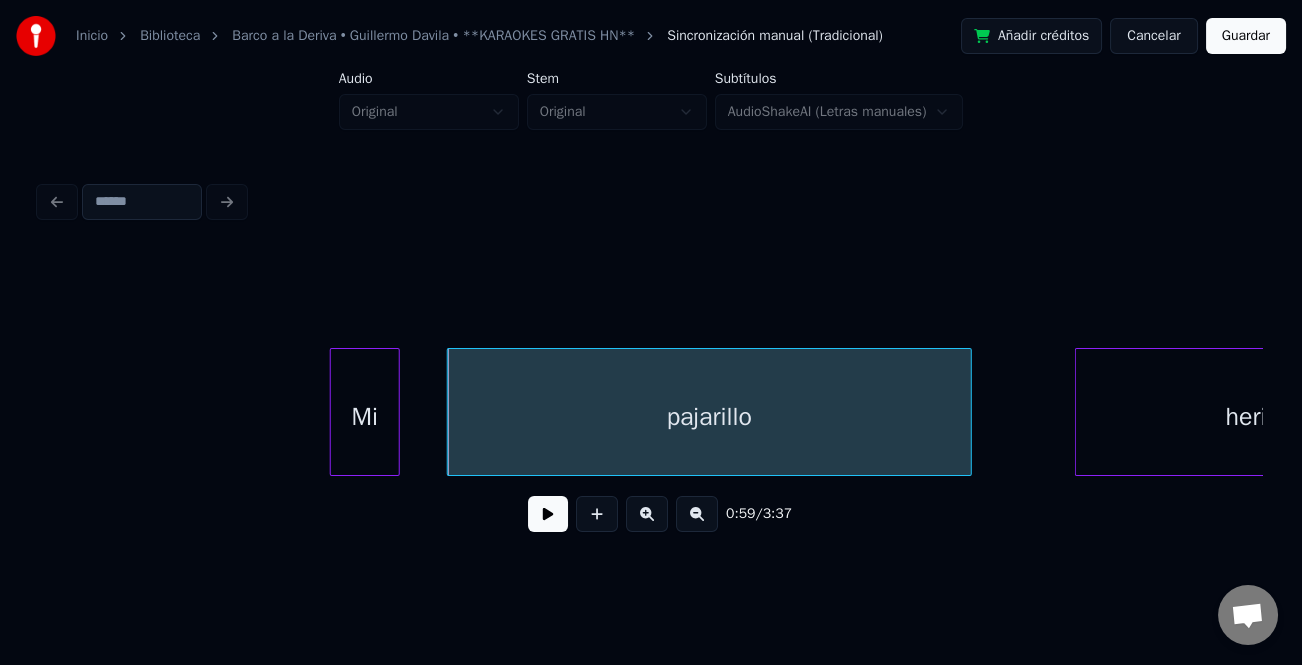 click at bounding box center (968, 412) 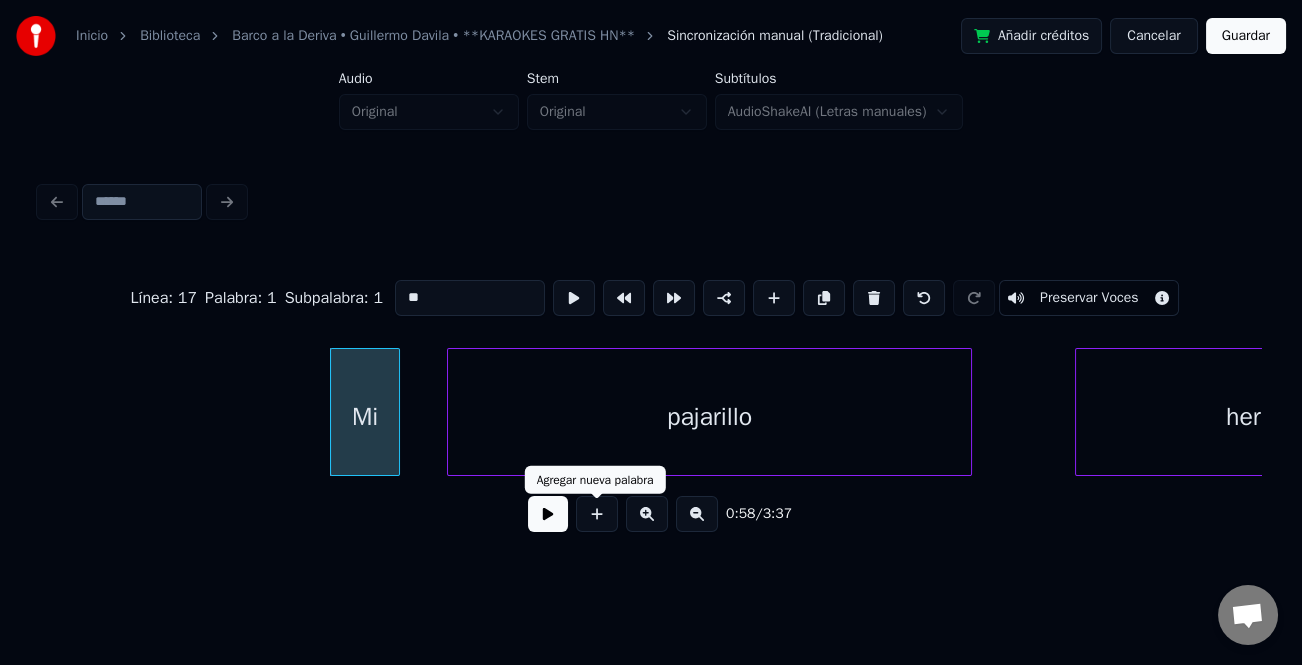 click at bounding box center [548, 514] 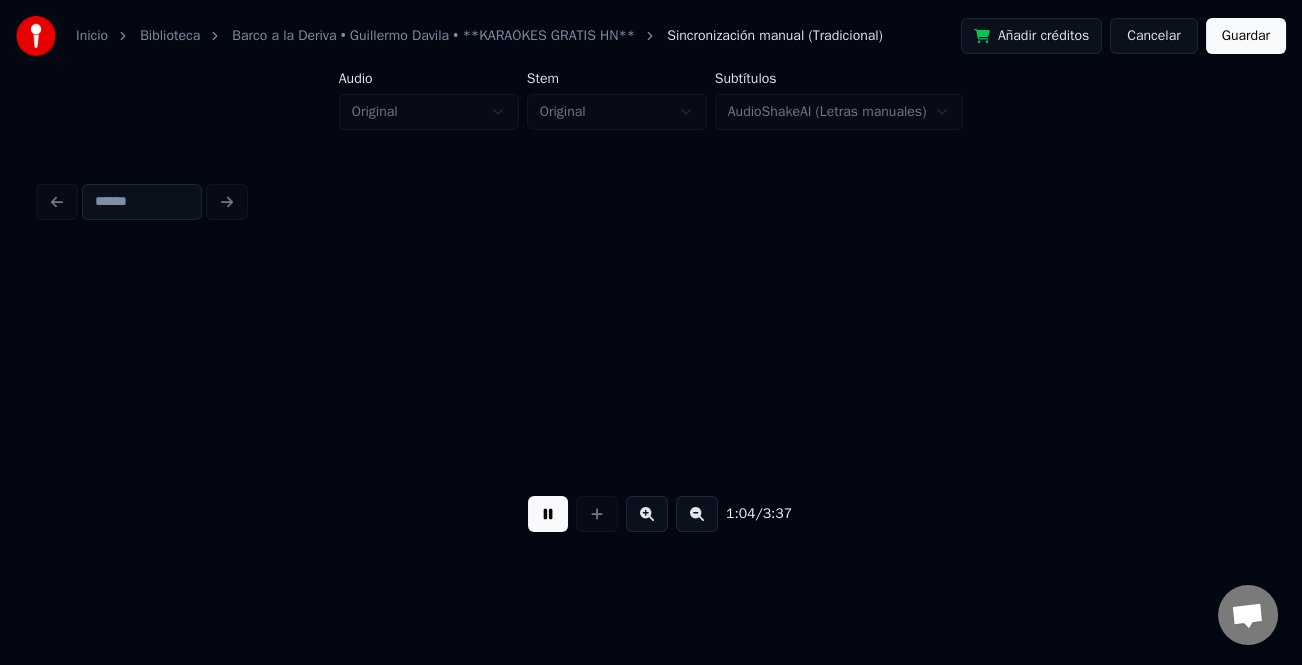 scroll, scrollTop: 0, scrollLeft: 25743, axis: horizontal 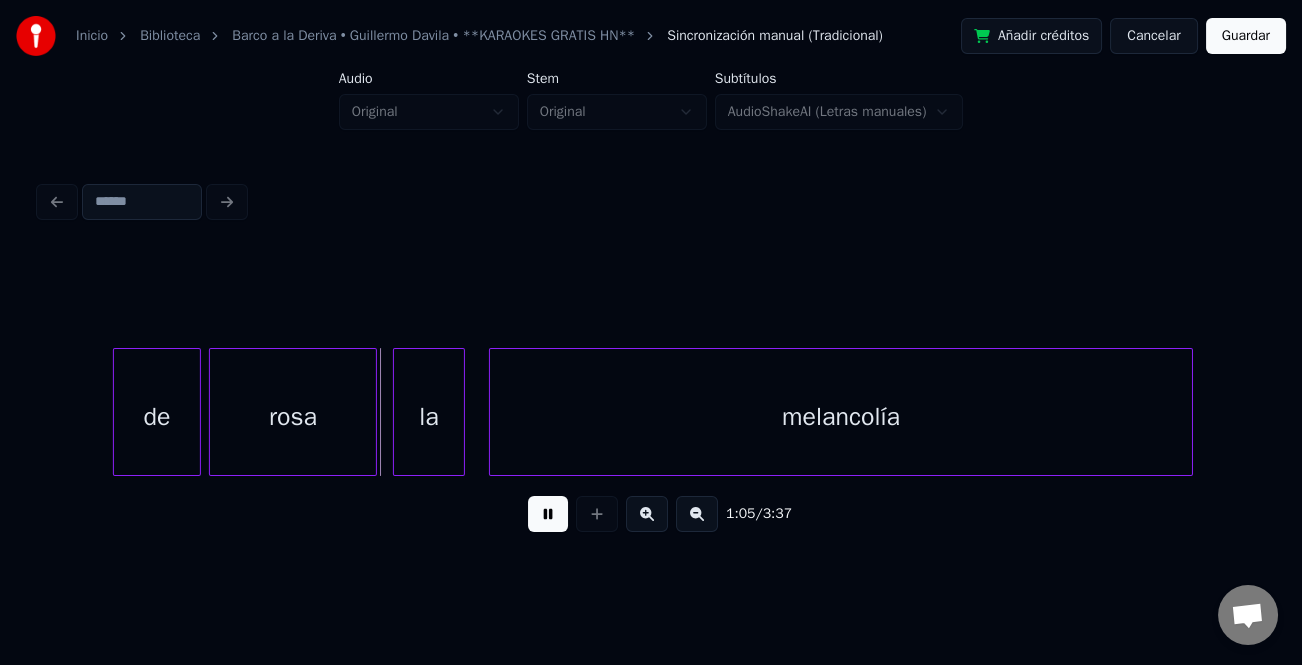 click at bounding box center (548, 514) 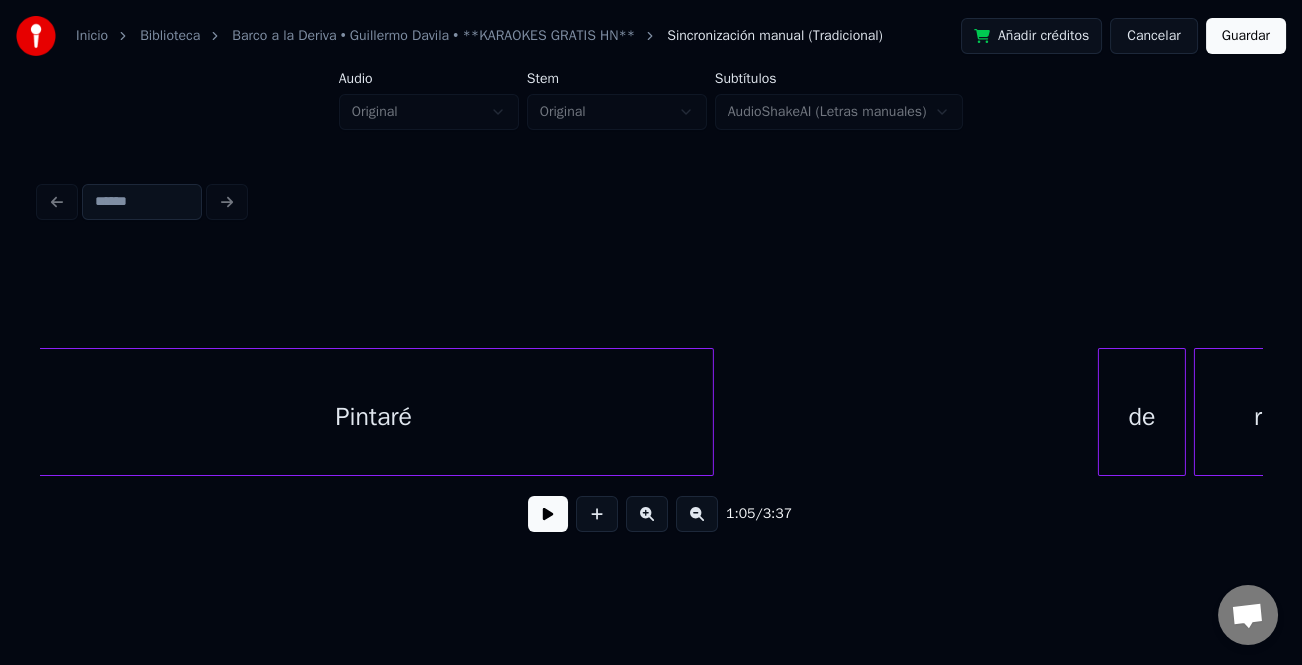 click on "Pintaré" at bounding box center (374, 417) 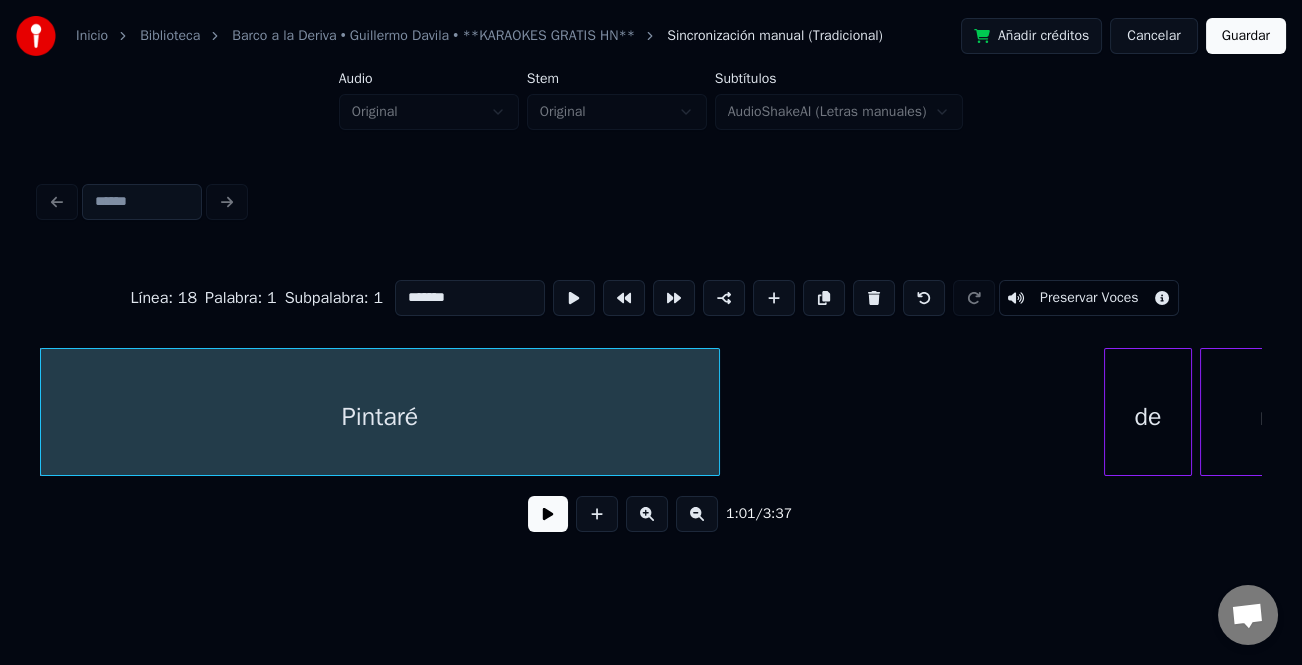 click on "*******" at bounding box center (470, 298) 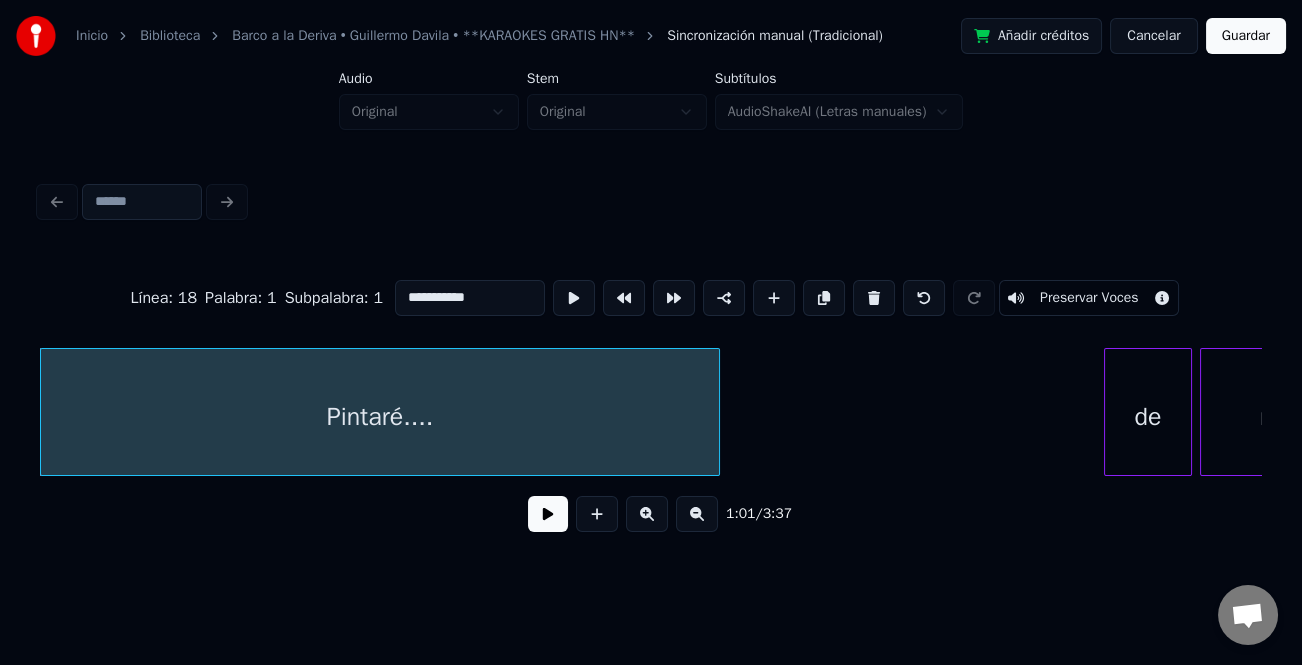 type on "**********" 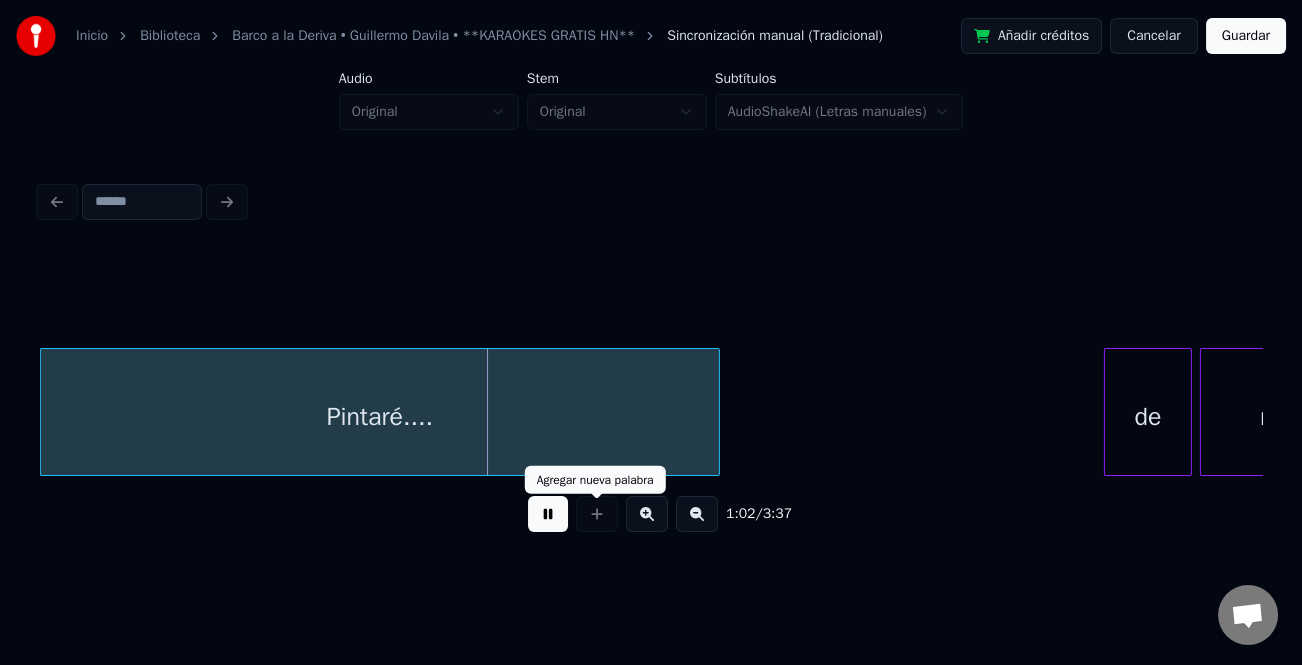 click at bounding box center [548, 514] 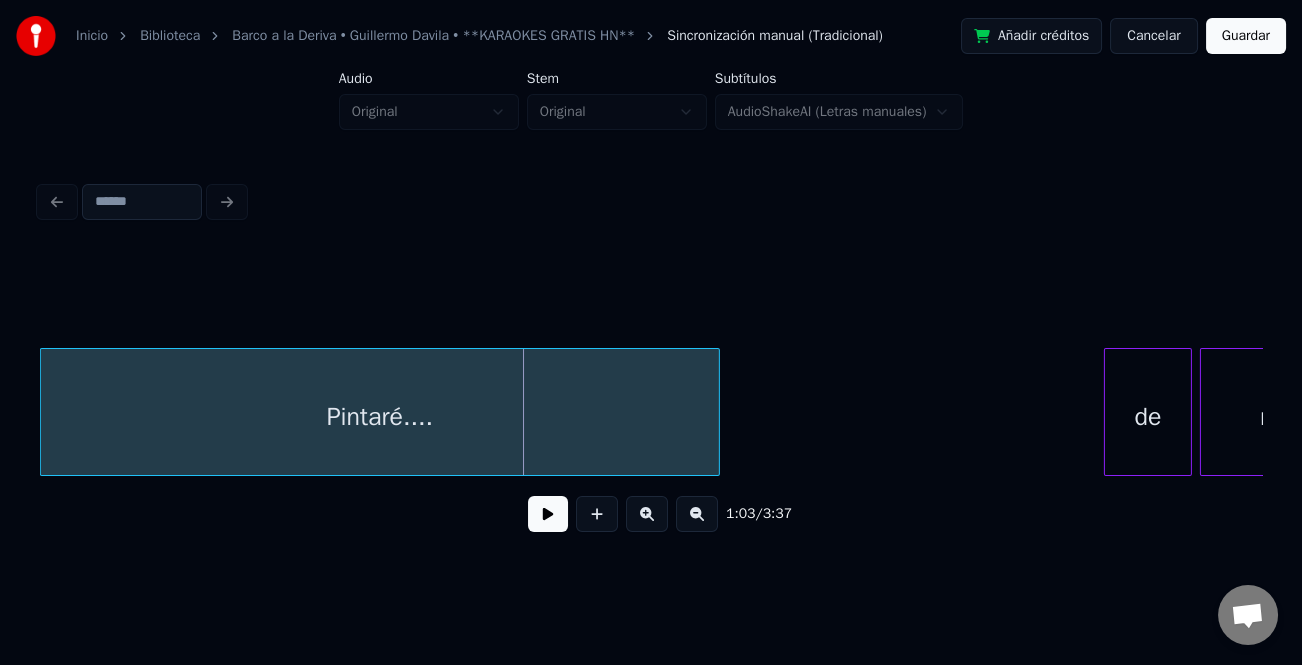 click on "de" at bounding box center [1148, 417] 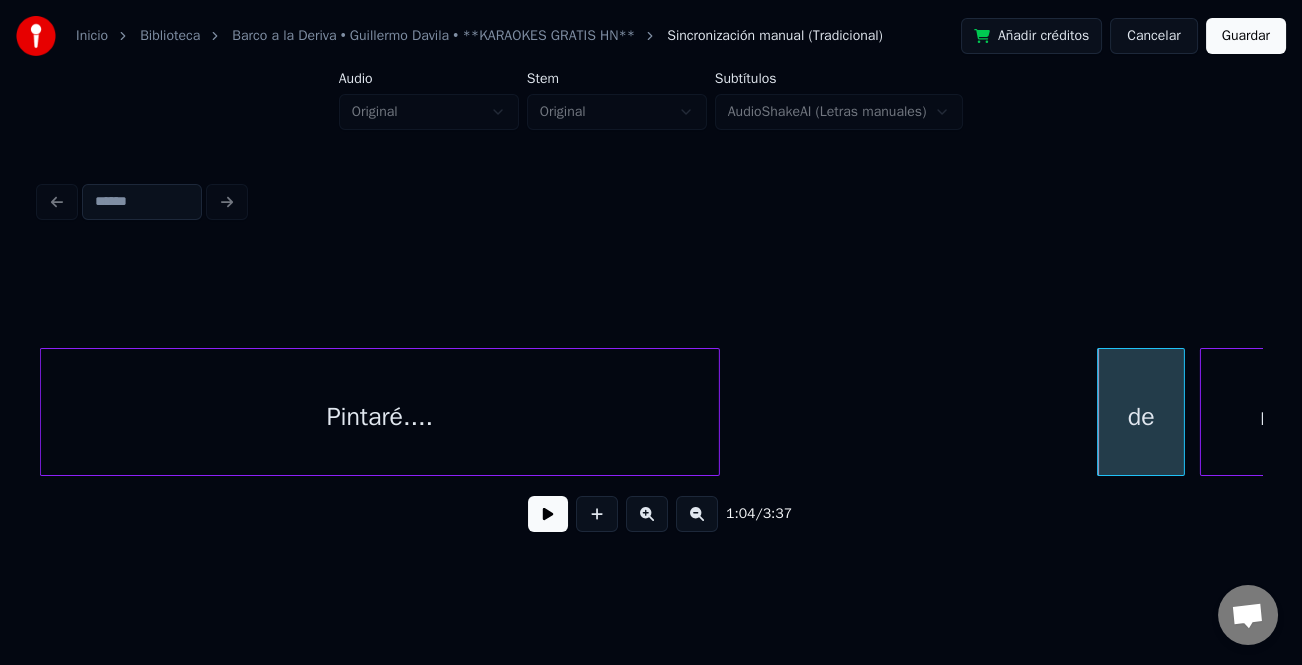 click on "de" at bounding box center (1141, 417) 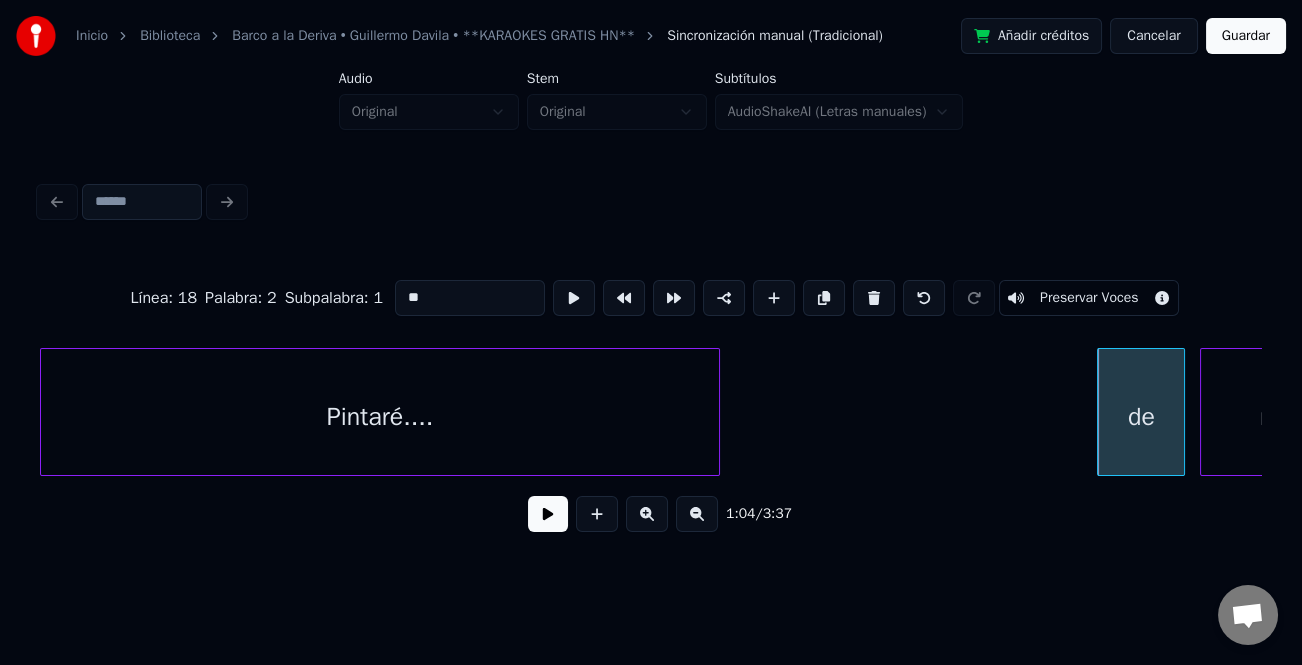 click on "**" at bounding box center (470, 298) 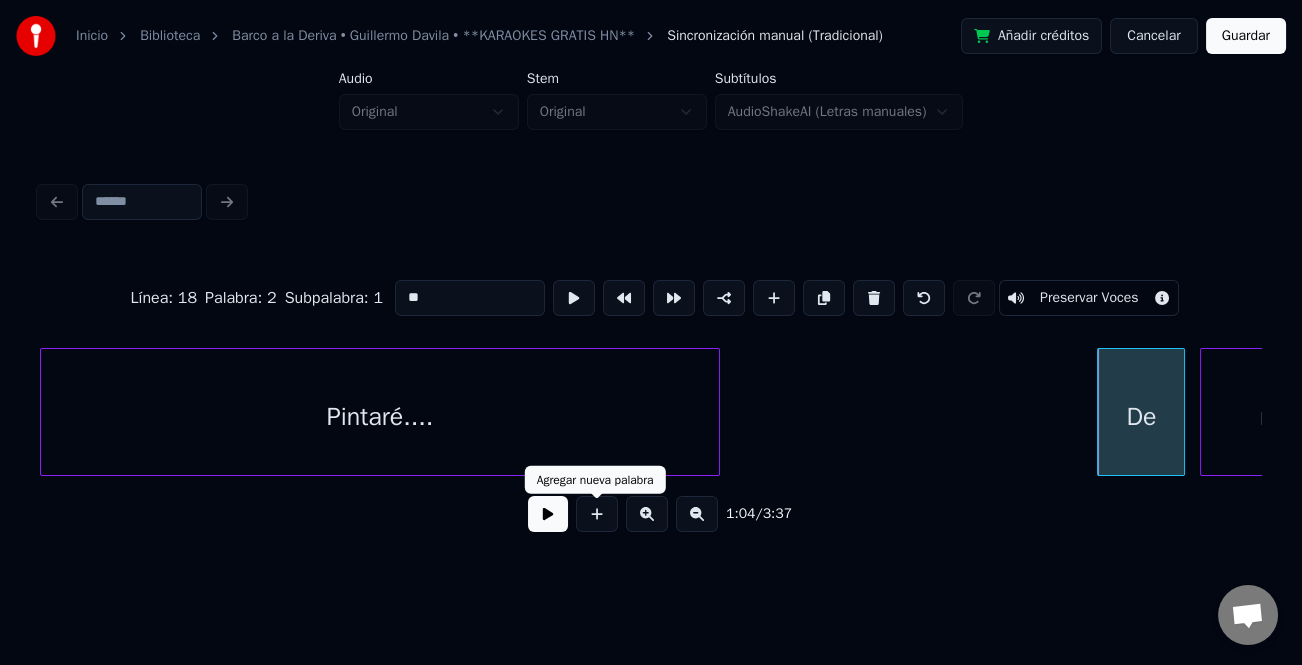 type on "**" 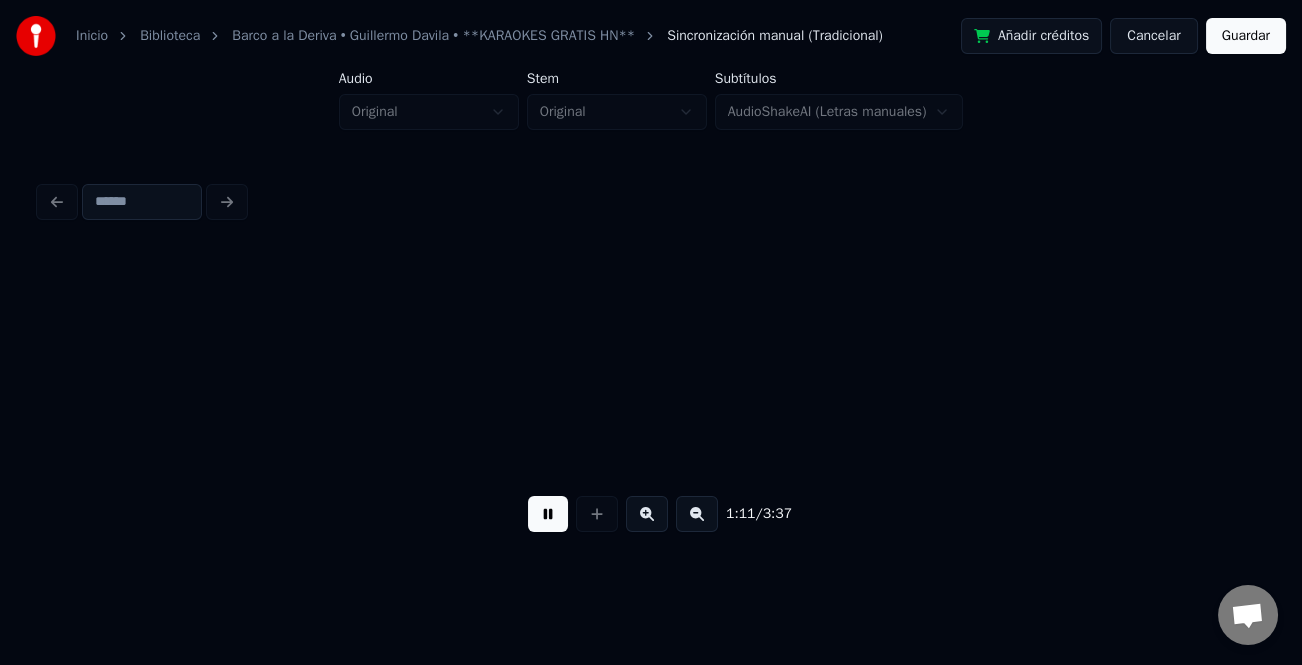 scroll, scrollTop: 0, scrollLeft: 28432, axis: horizontal 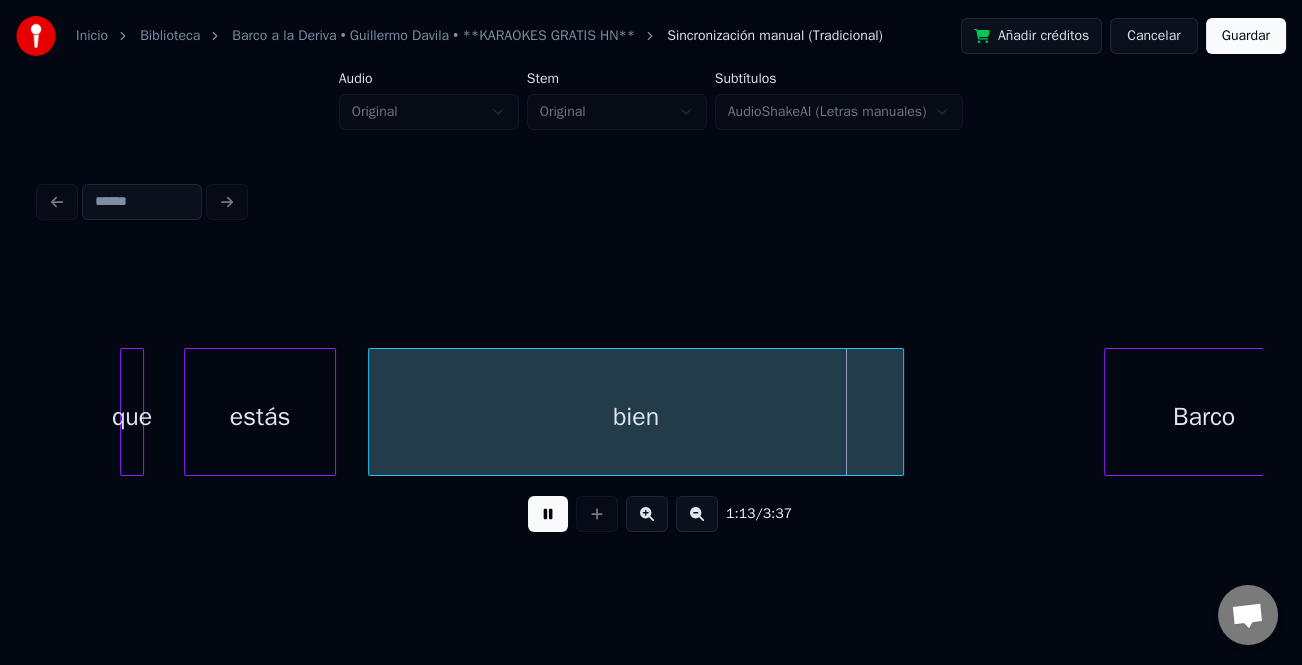drag, startPoint x: 544, startPoint y: 526, endPoint x: 453, endPoint y: 511, distance: 92.22798 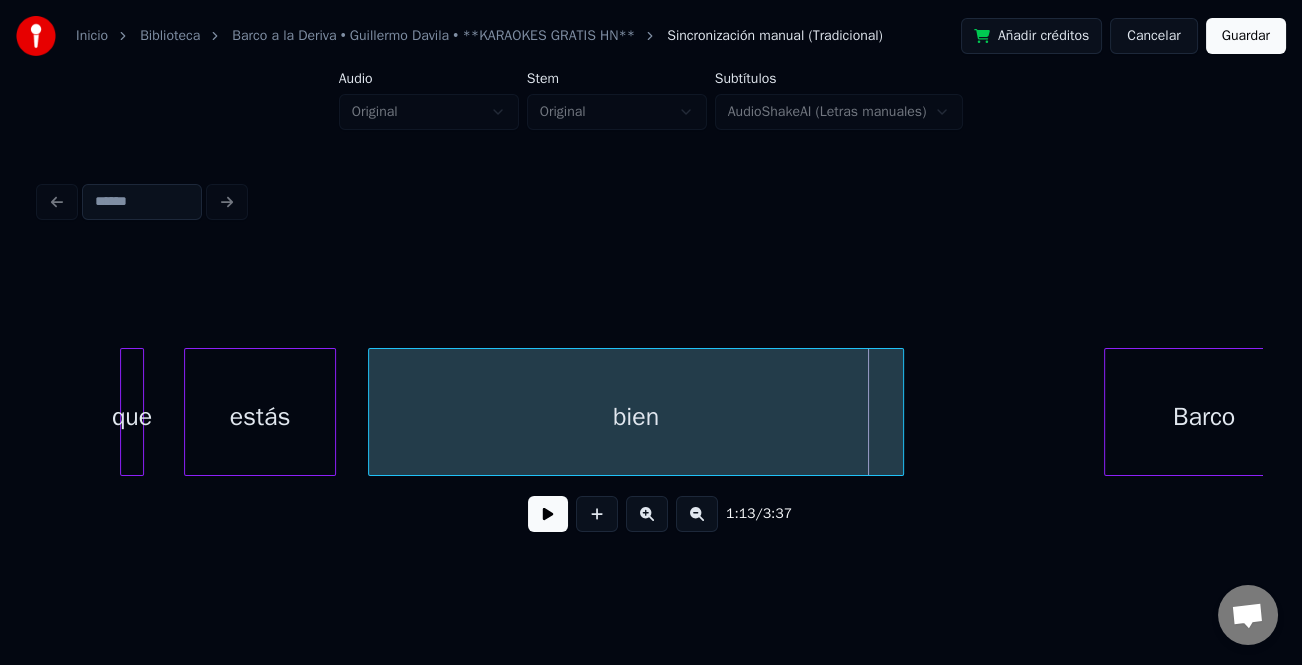 click on "que estás bien Barco" at bounding box center [15144, 412] 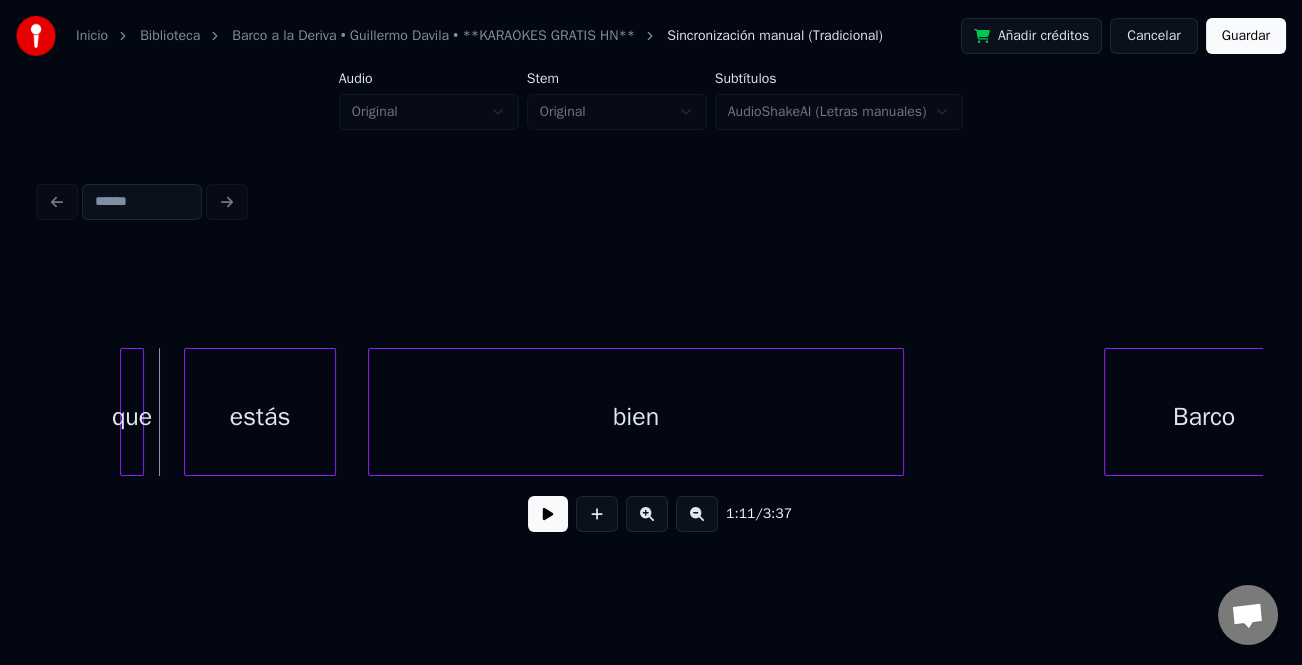 click at bounding box center (140, 412) 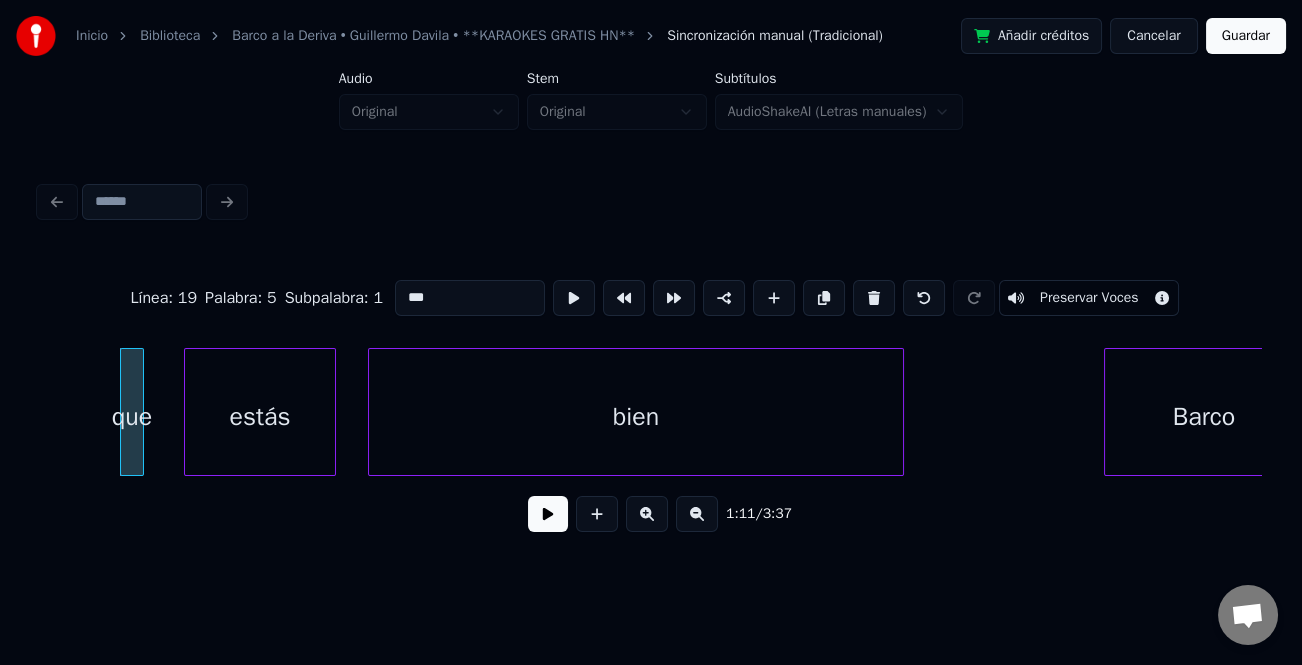 click on "***" at bounding box center (470, 298) 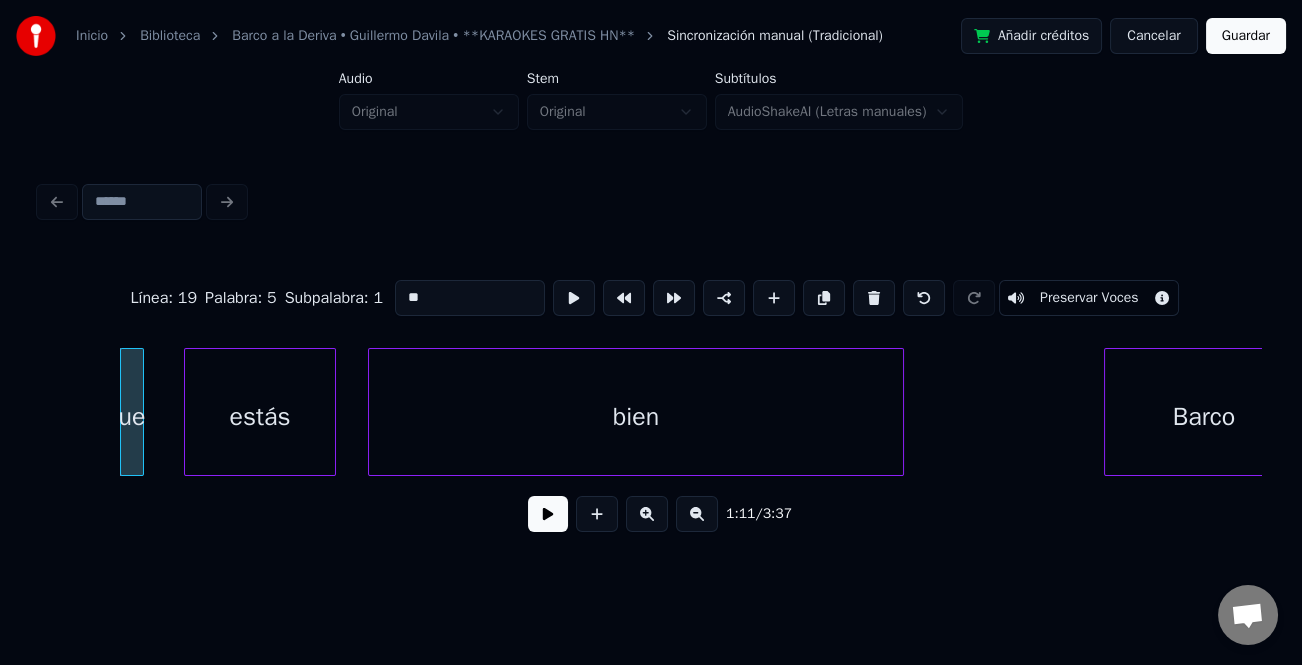 type on "**" 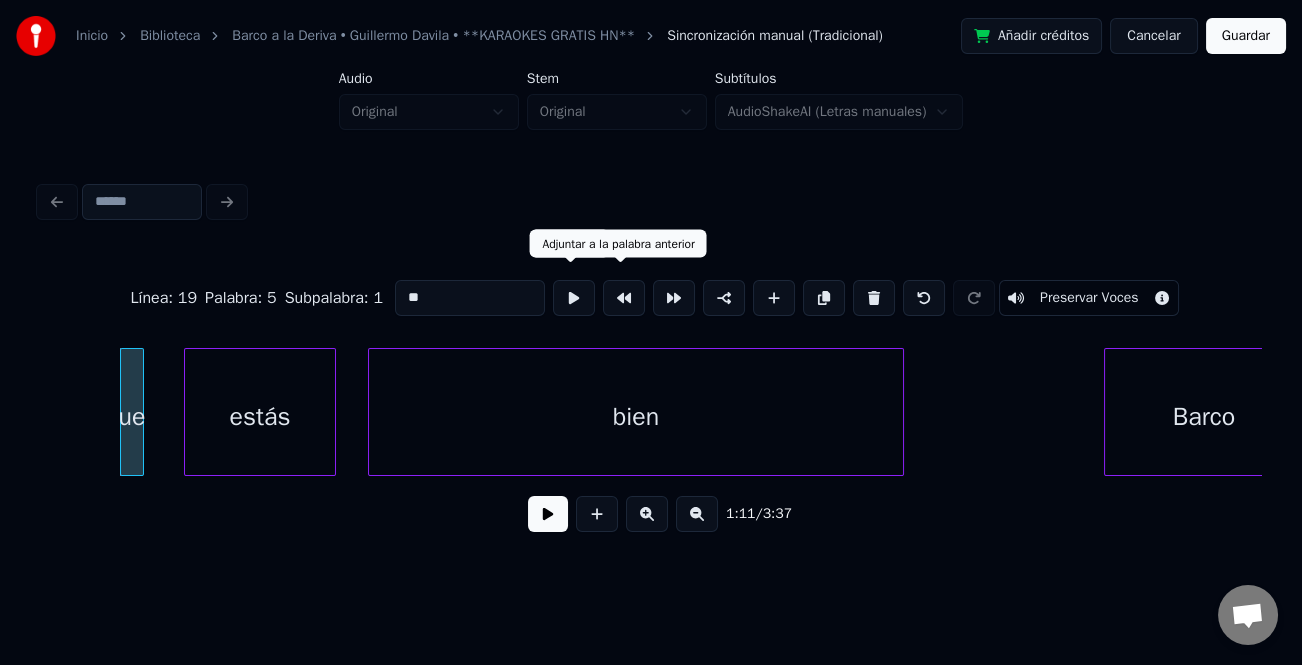 type 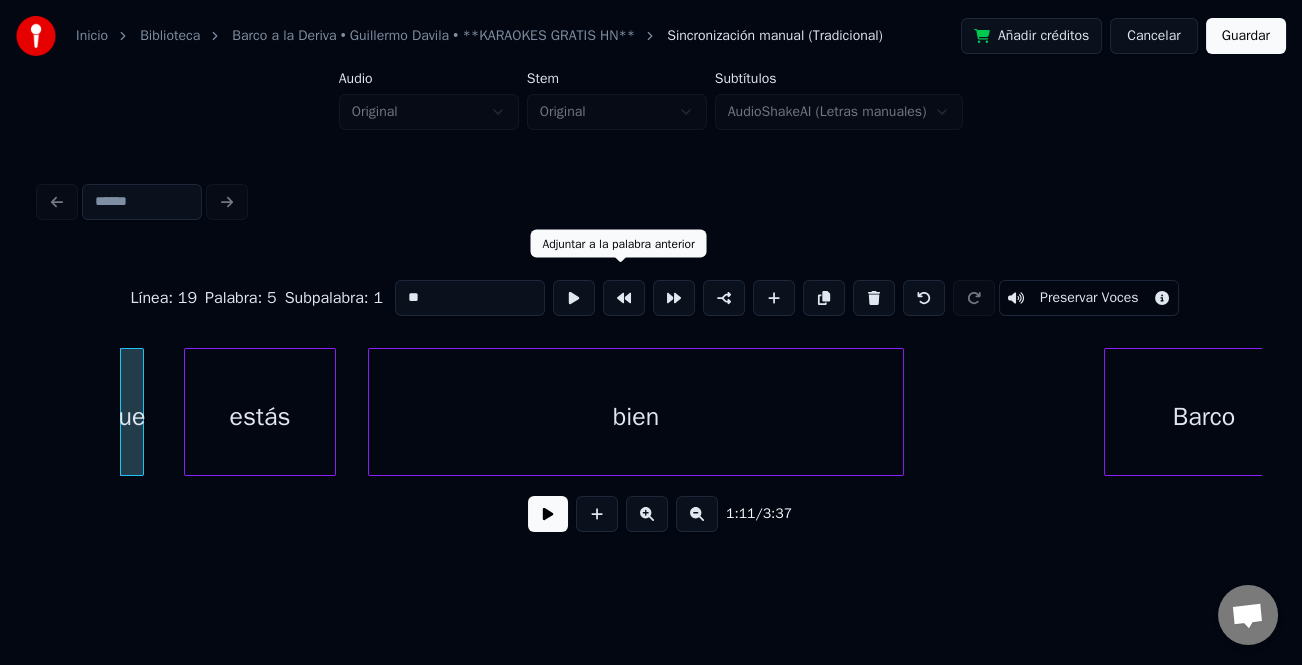 click on "**" at bounding box center (470, 298) 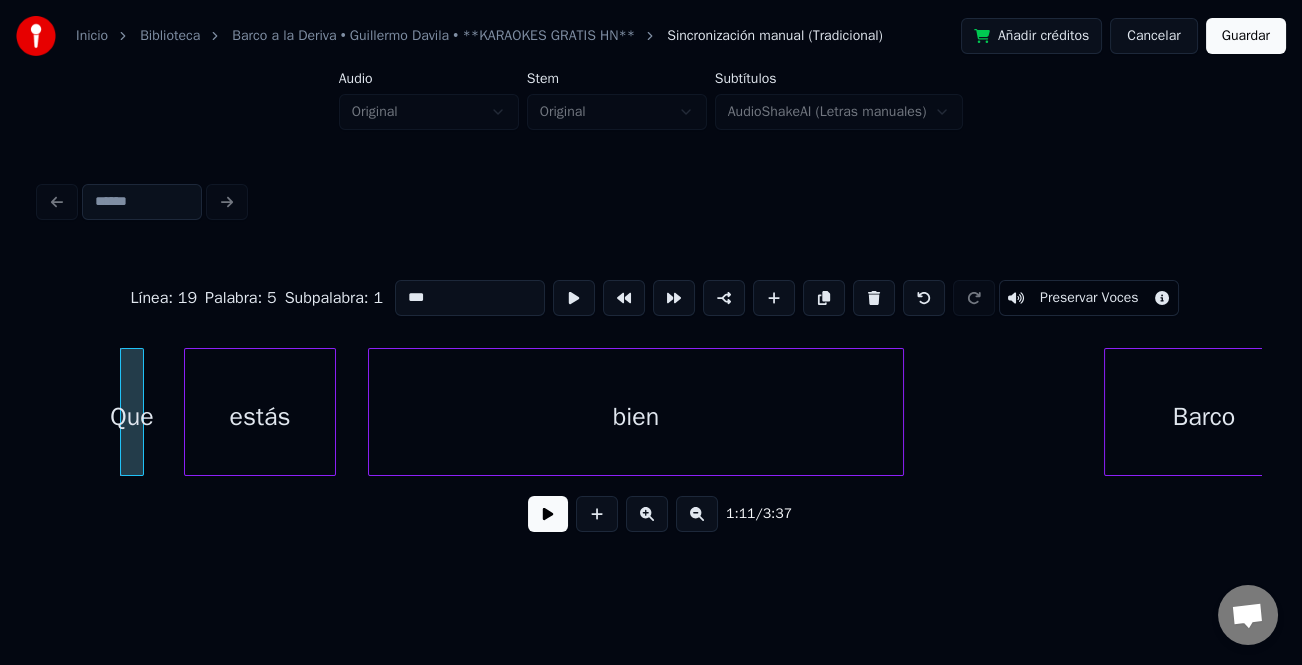 type on "***" 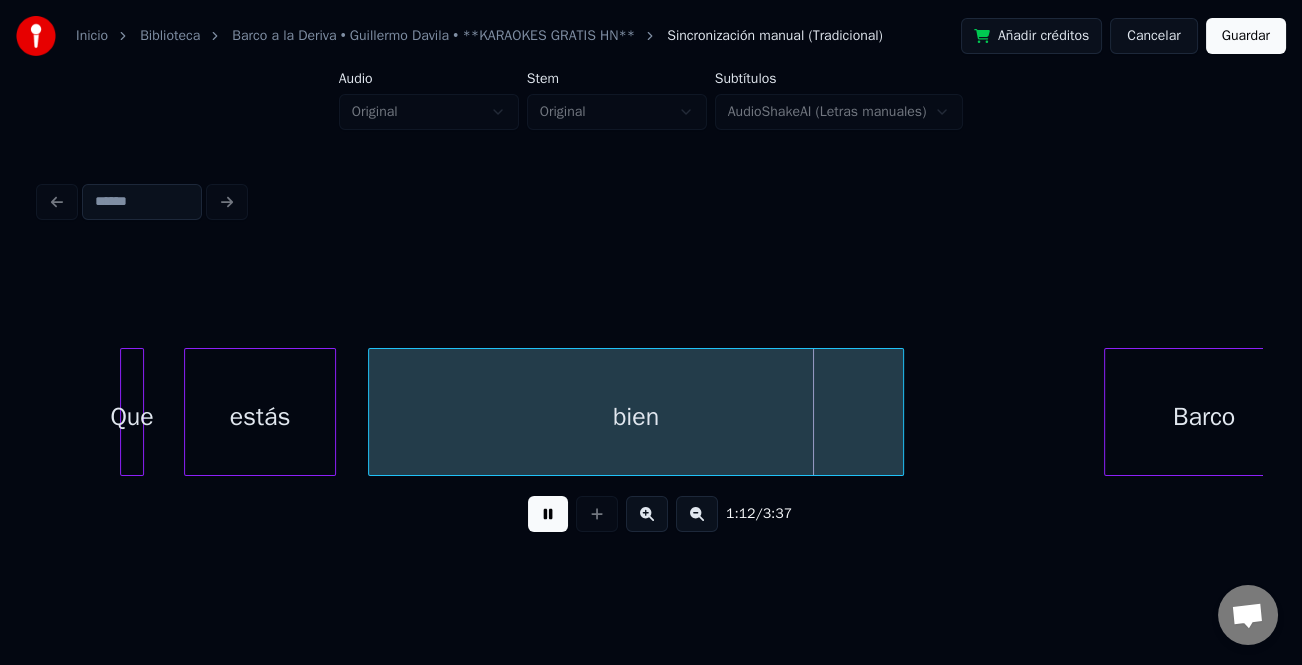 click at bounding box center [548, 514] 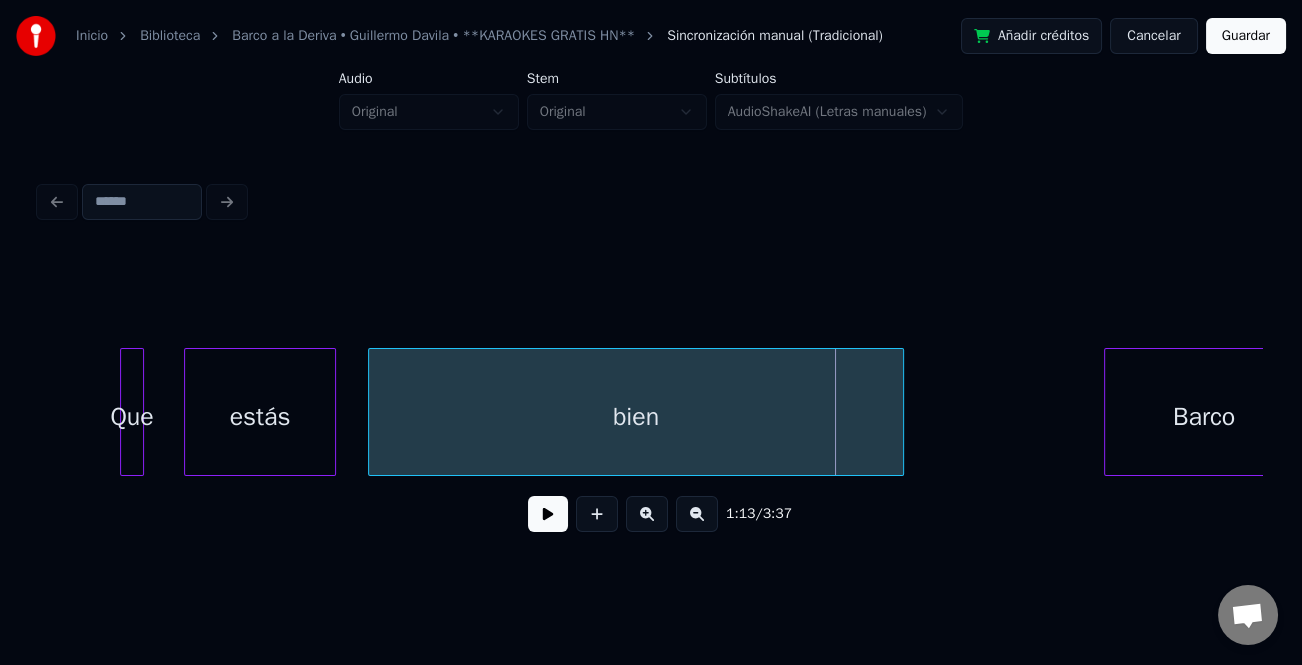 click on "bien" at bounding box center (636, 417) 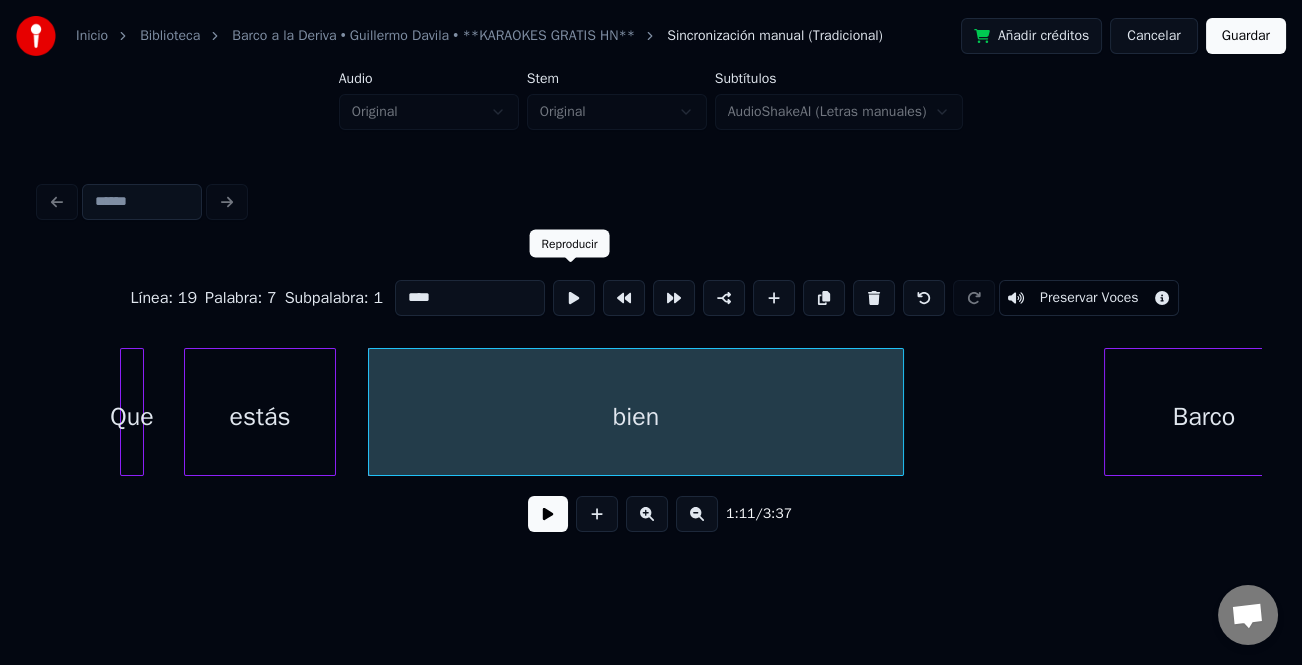 click on "****" at bounding box center (470, 298) 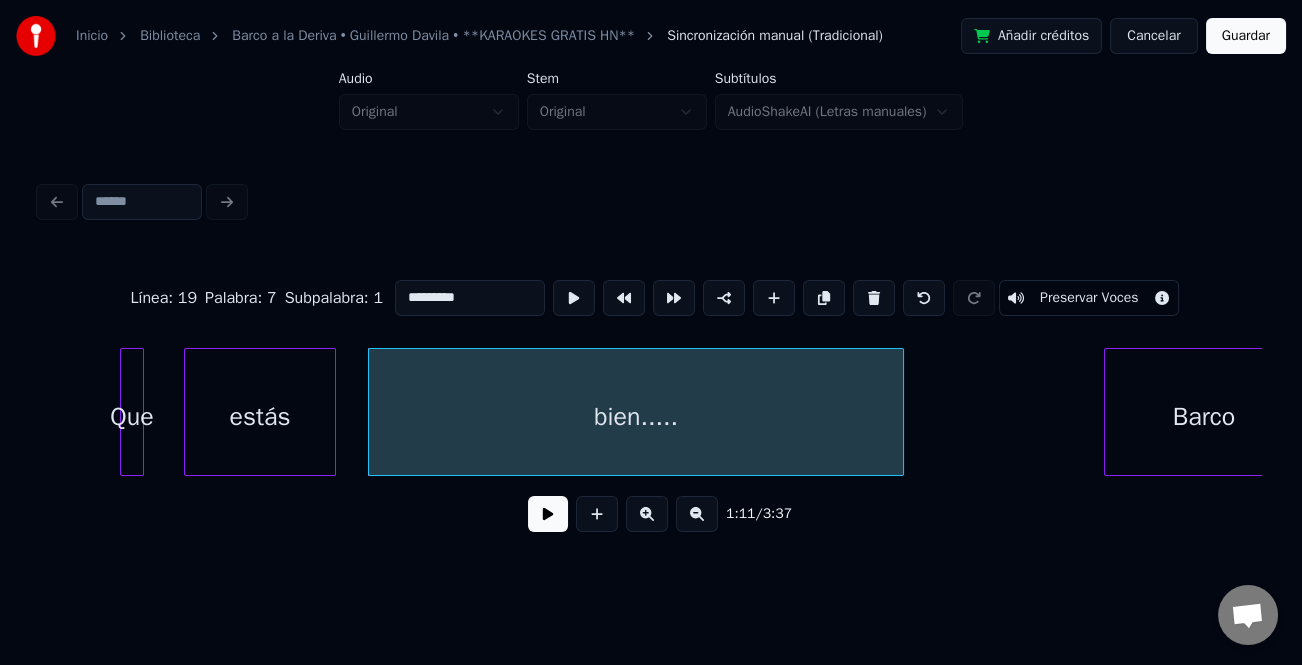 type on "*********" 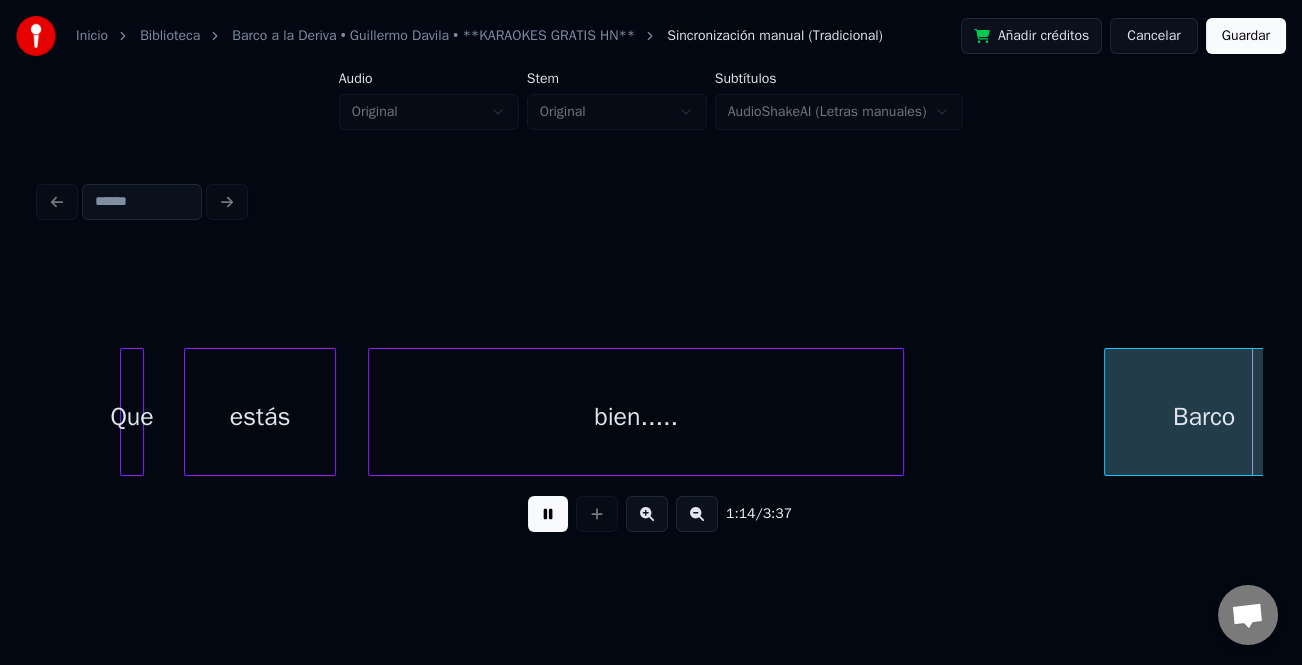 scroll, scrollTop: 0, scrollLeft: 29659, axis: horizontal 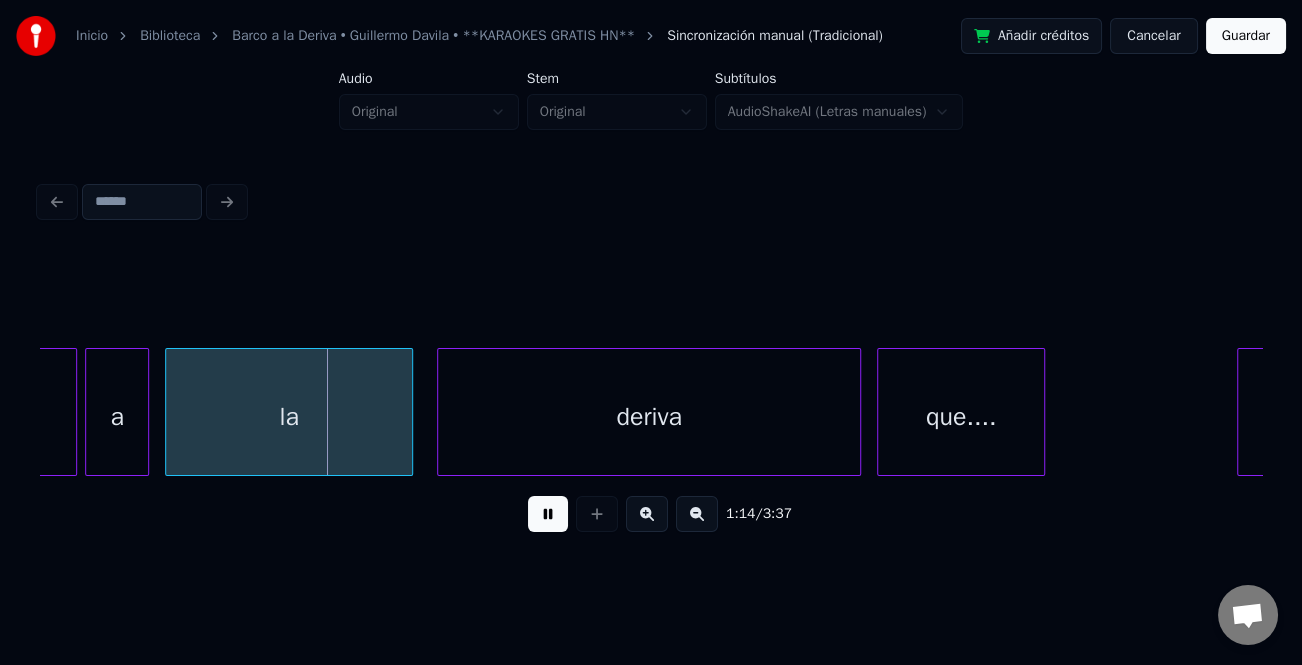 click at bounding box center [548, 514] 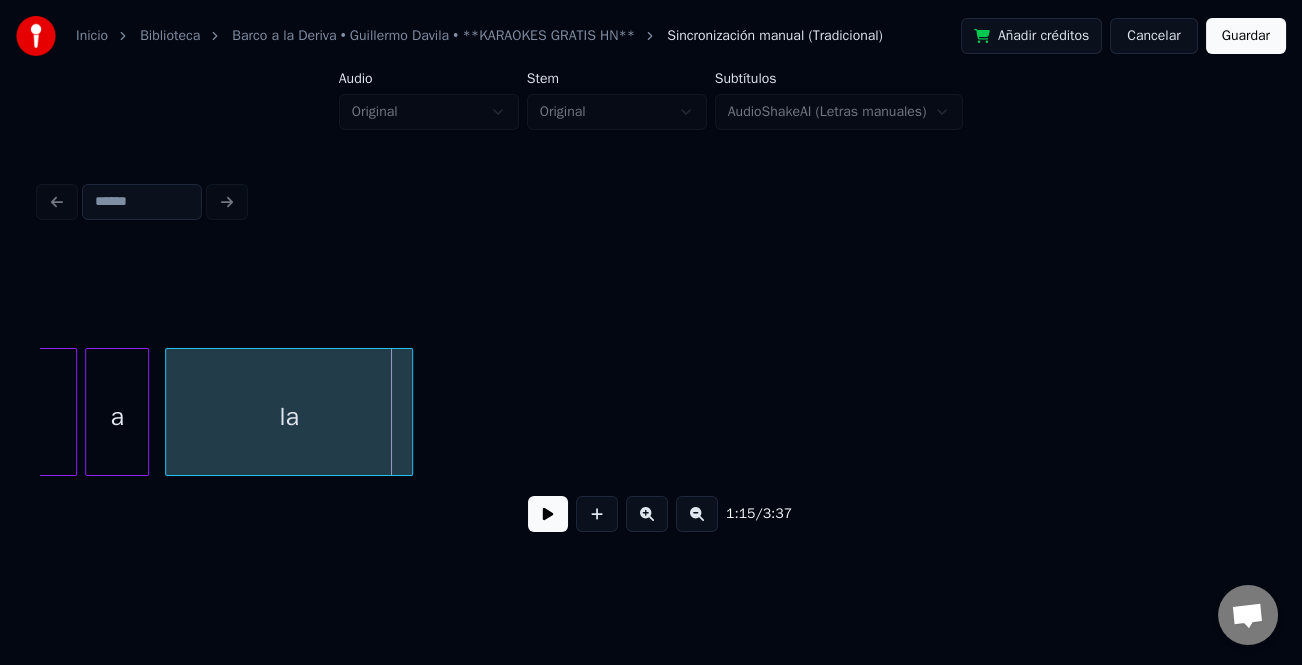 scroll, scrollTop: 0, scrollLeft: 28589, axis: horizontal 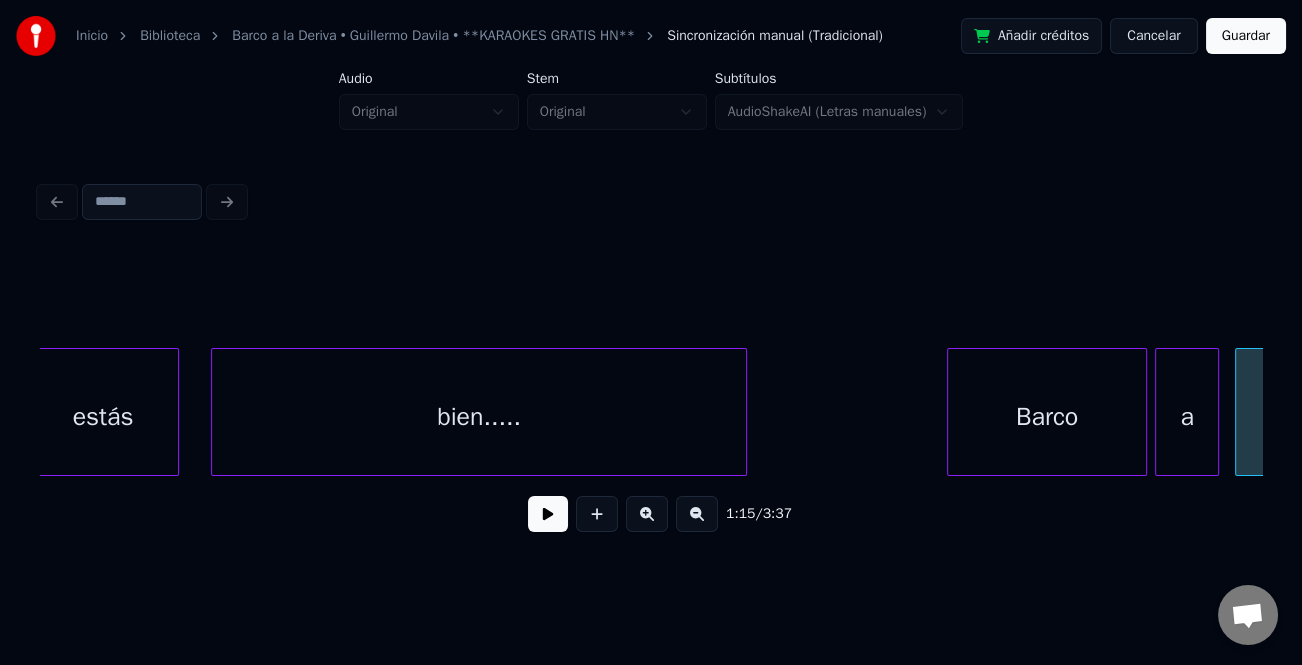 click on "la" at bounding box center (1359, 417) 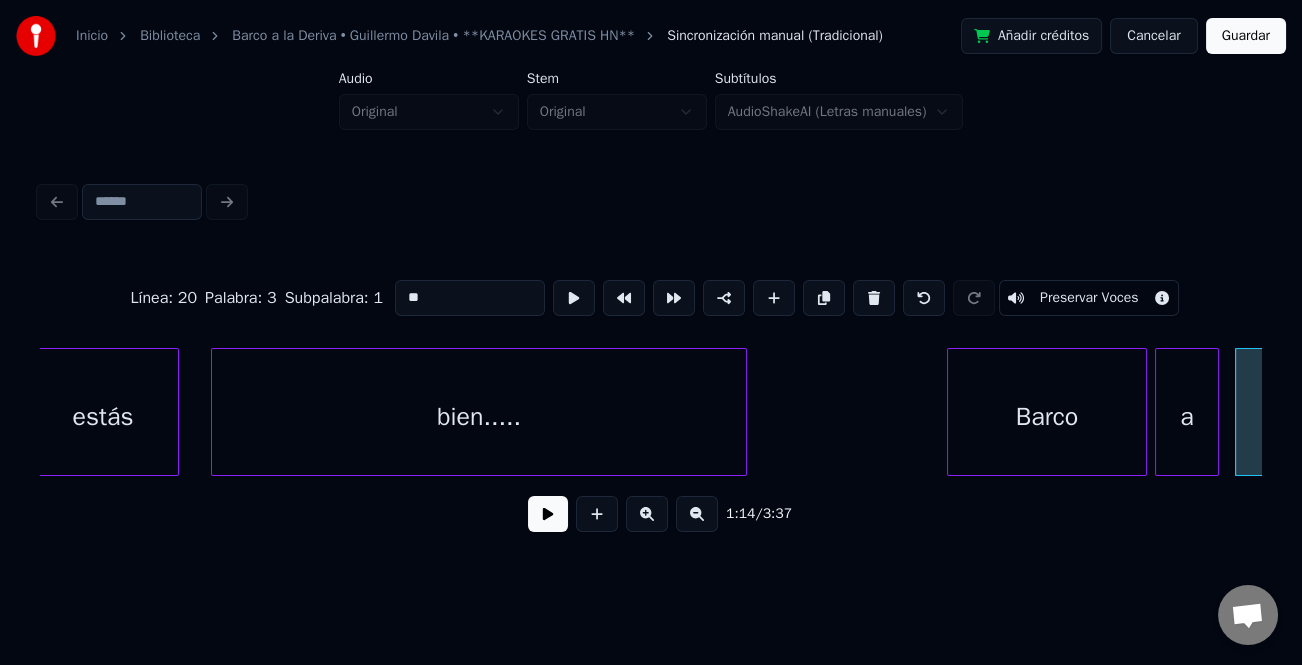 click on "**" at bounding box center [470, 298] 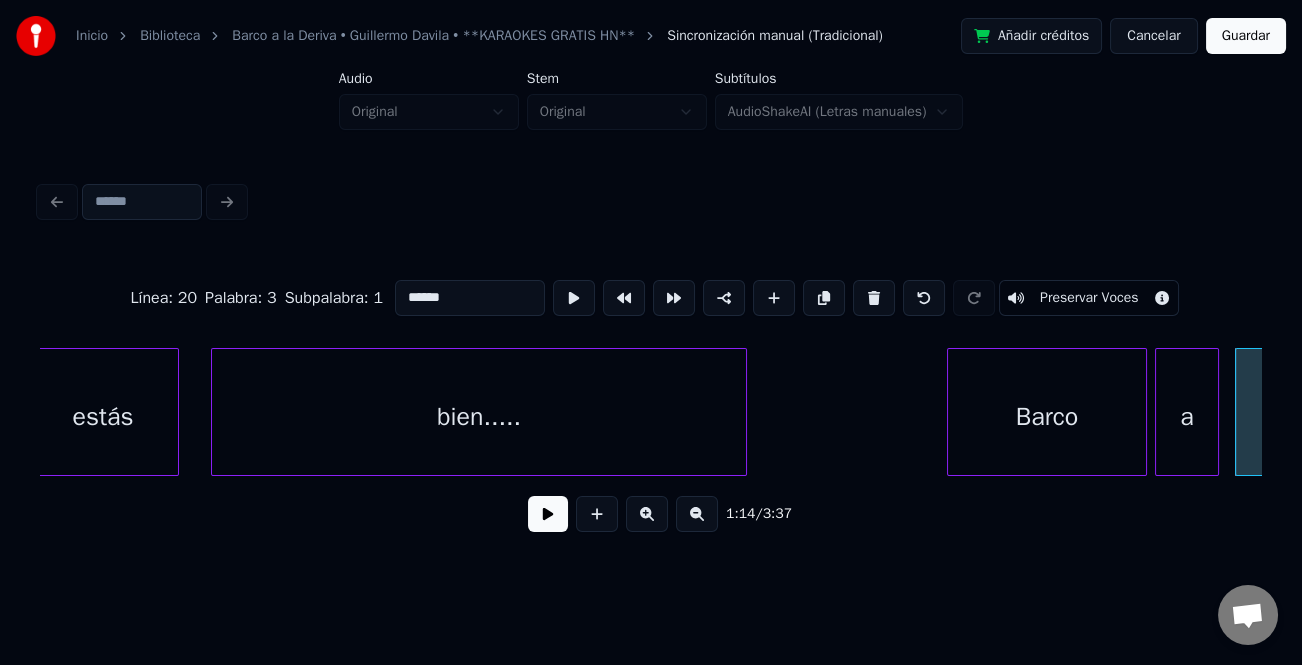 type on "******" 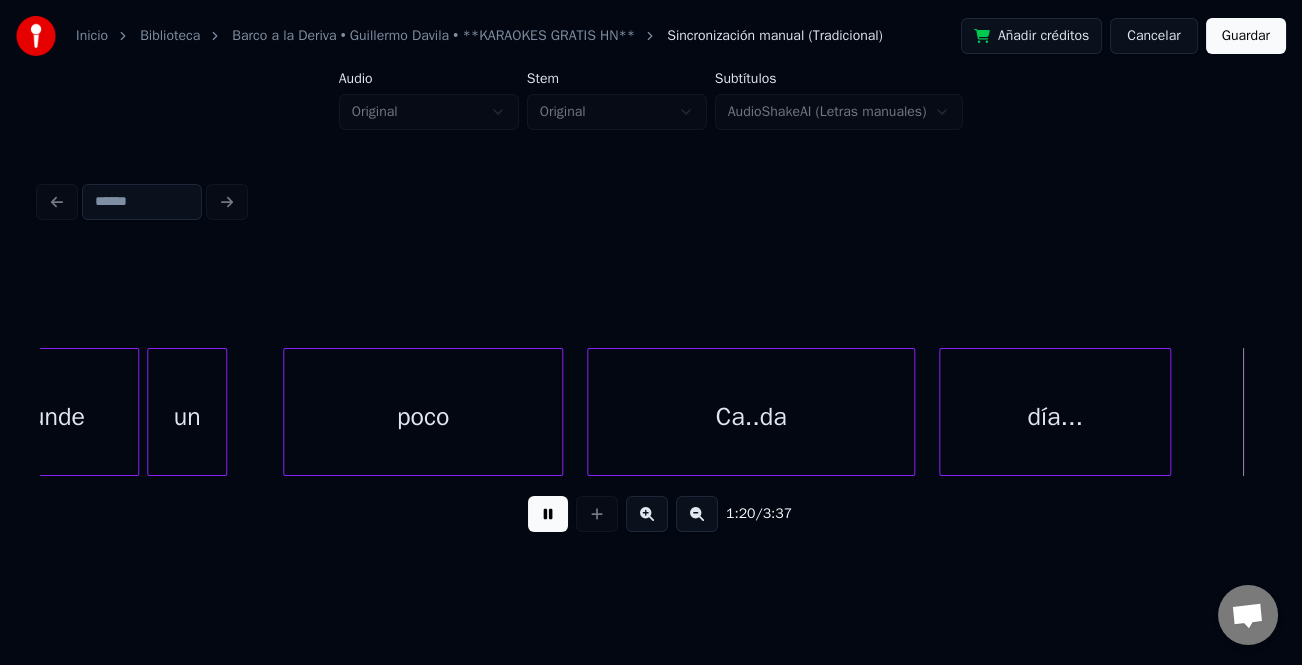 scroll, scrollTop: 0, scrollLeft: 32264, axis: horizontal 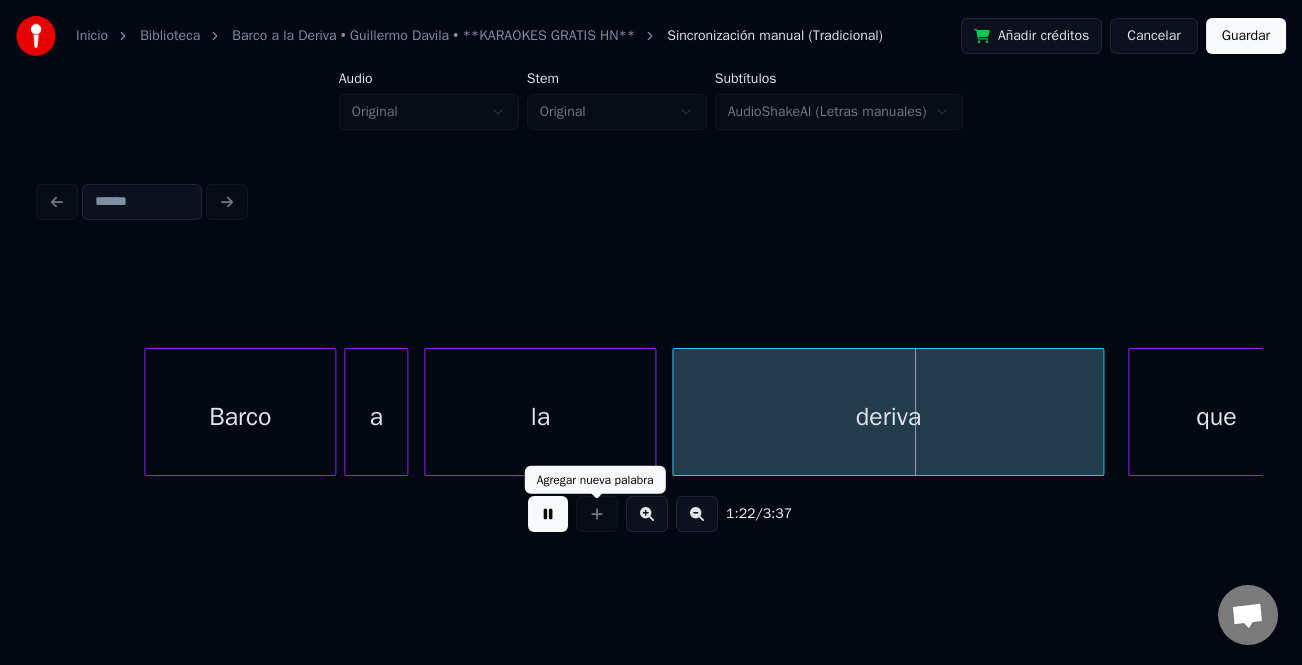 drag, startPoint x: 543, startPoint y: 520, endPoint x: 548, endPoint y: 500, distance: 20.615528 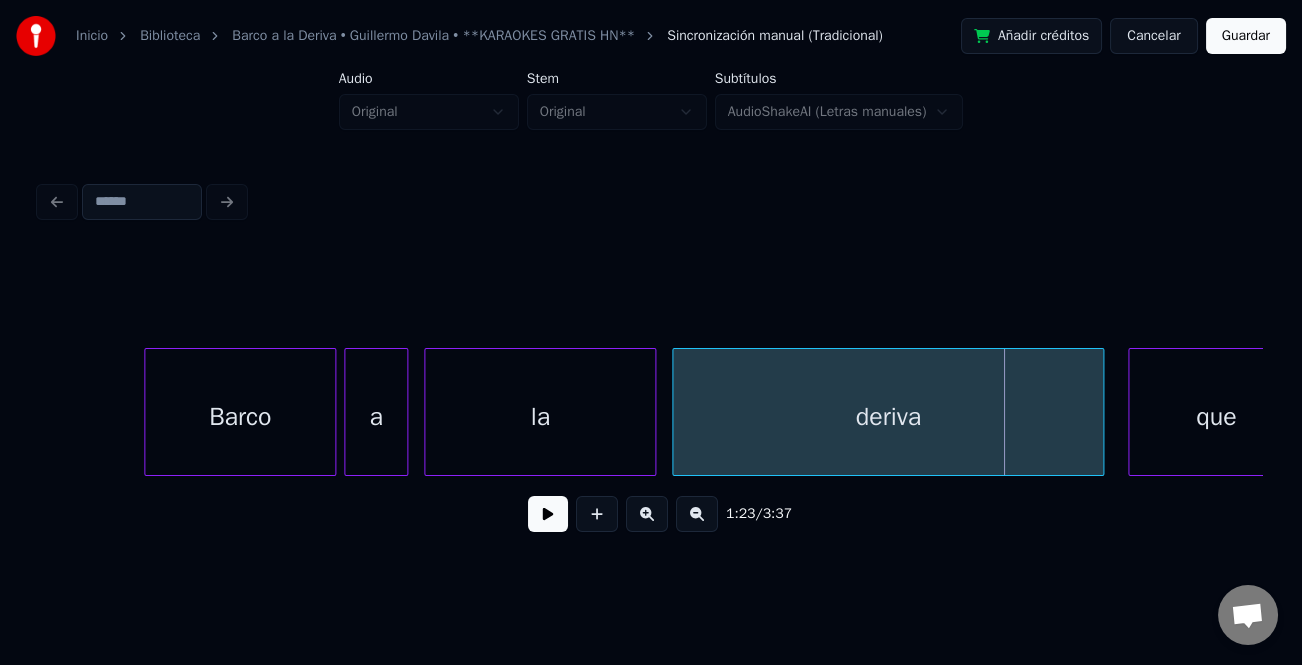 click on "la" at bounding box center [540, 417] 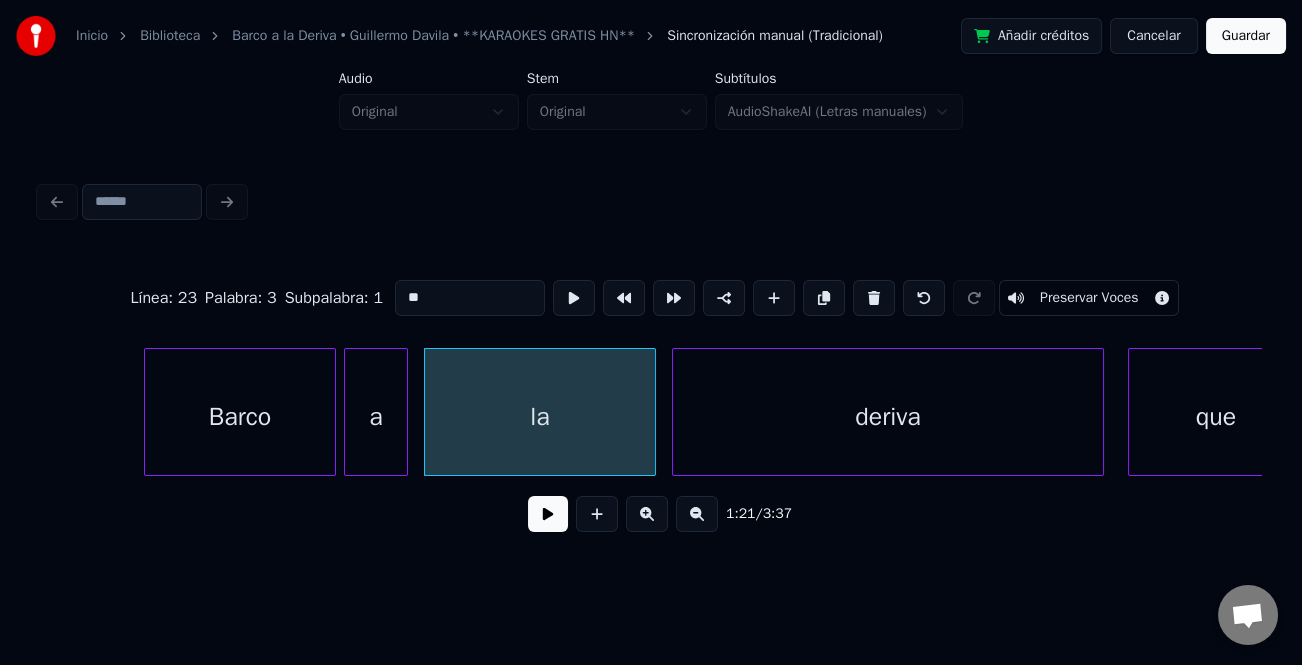 click on "Línea :   23 Palabra :   3 Subpalabra :   1 ** Preservar Voces" at bounding box center [651, 298] 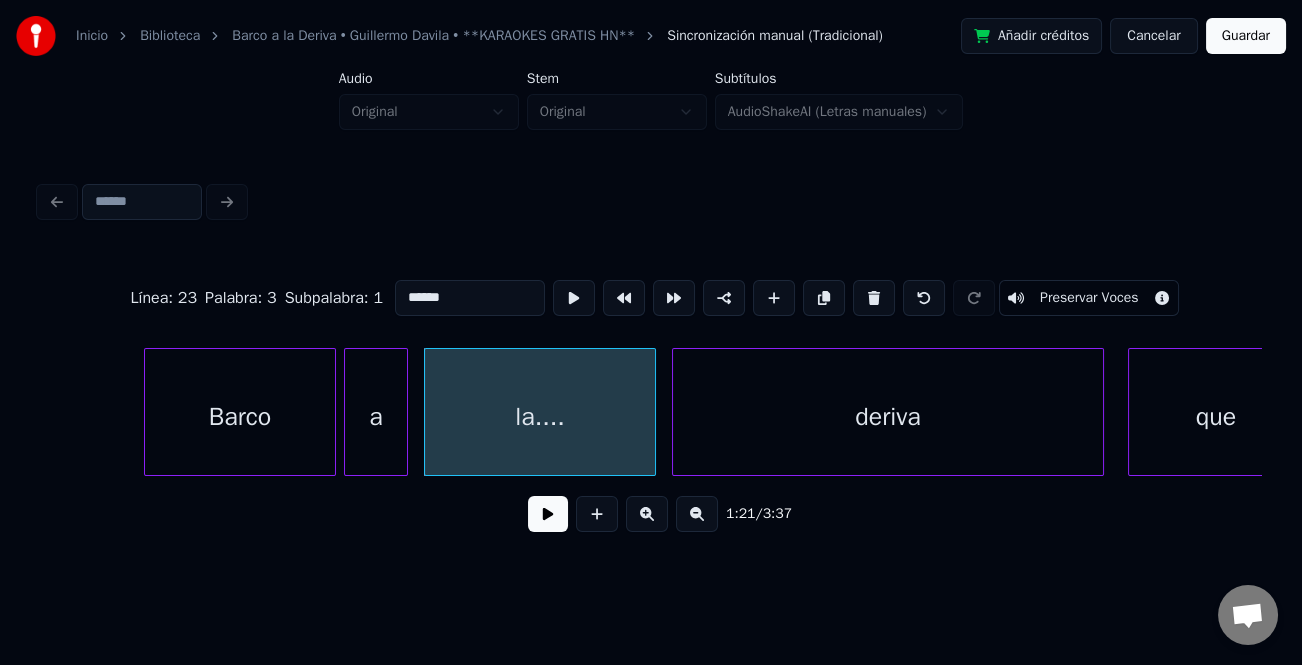 type on "******" 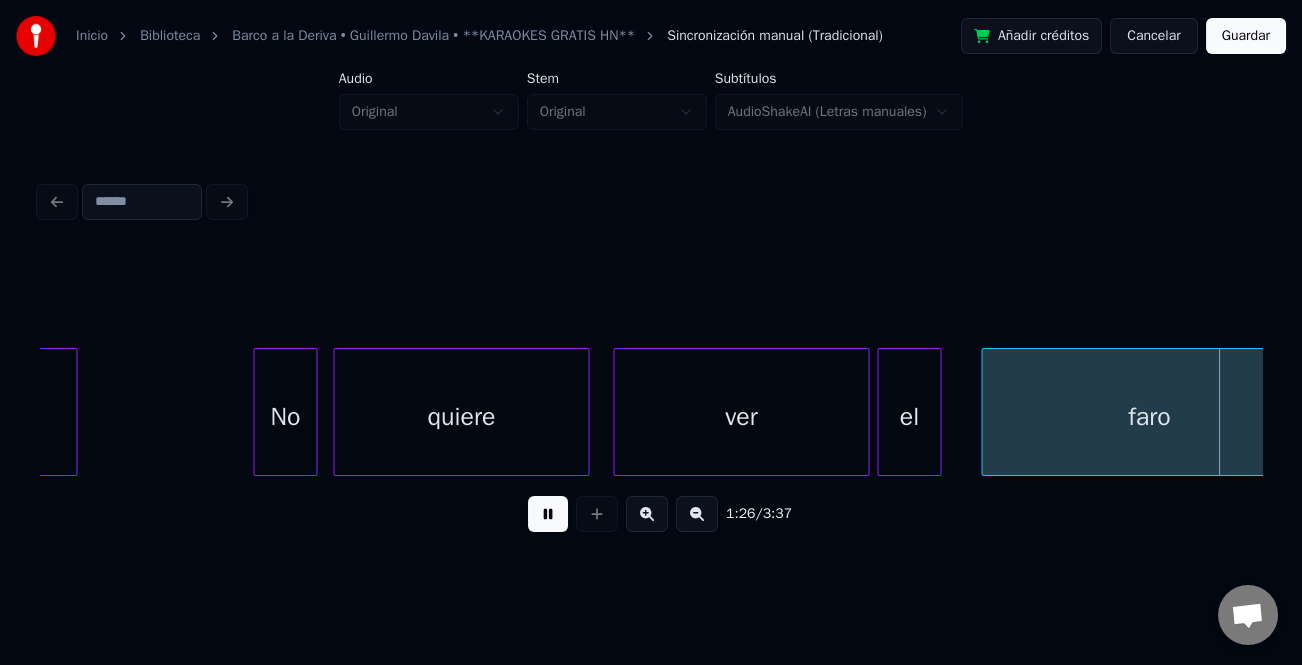 scroll, scrollTop: 0, scrollLeft: 34714, axis: horizontal 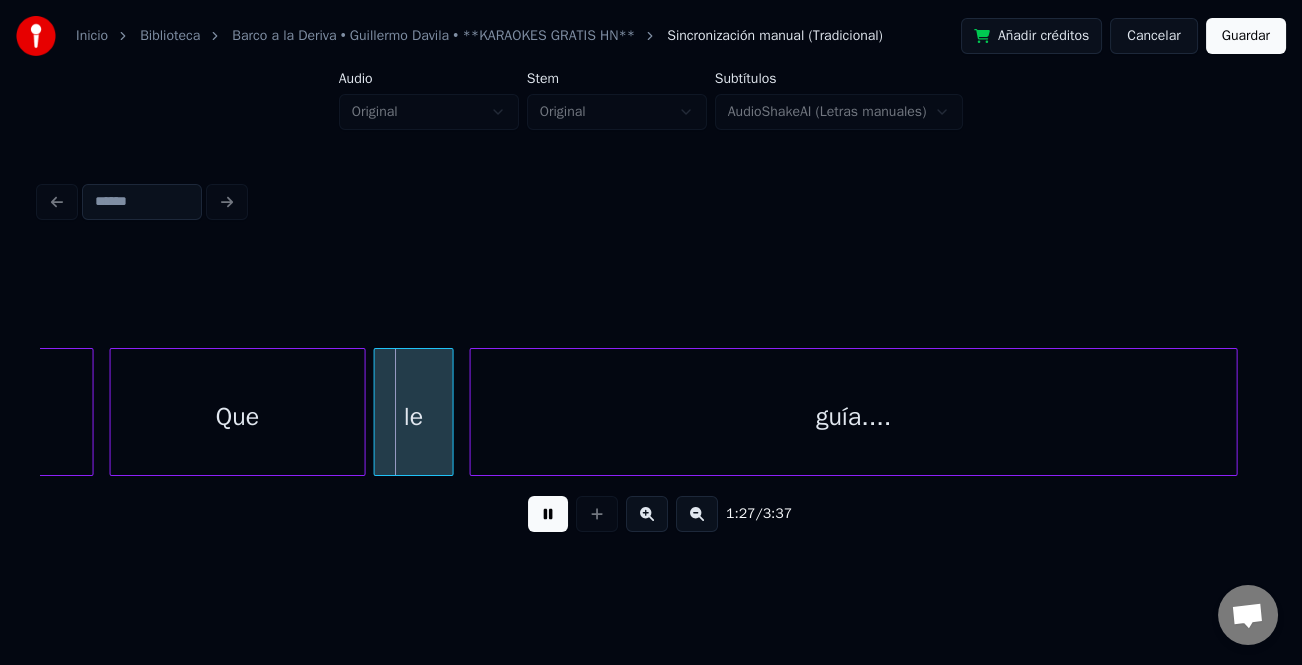 drag, startPoint x: 562, startPoint y: 514, endPoint x: 369, endPoint y: 440, distance: 206.70027 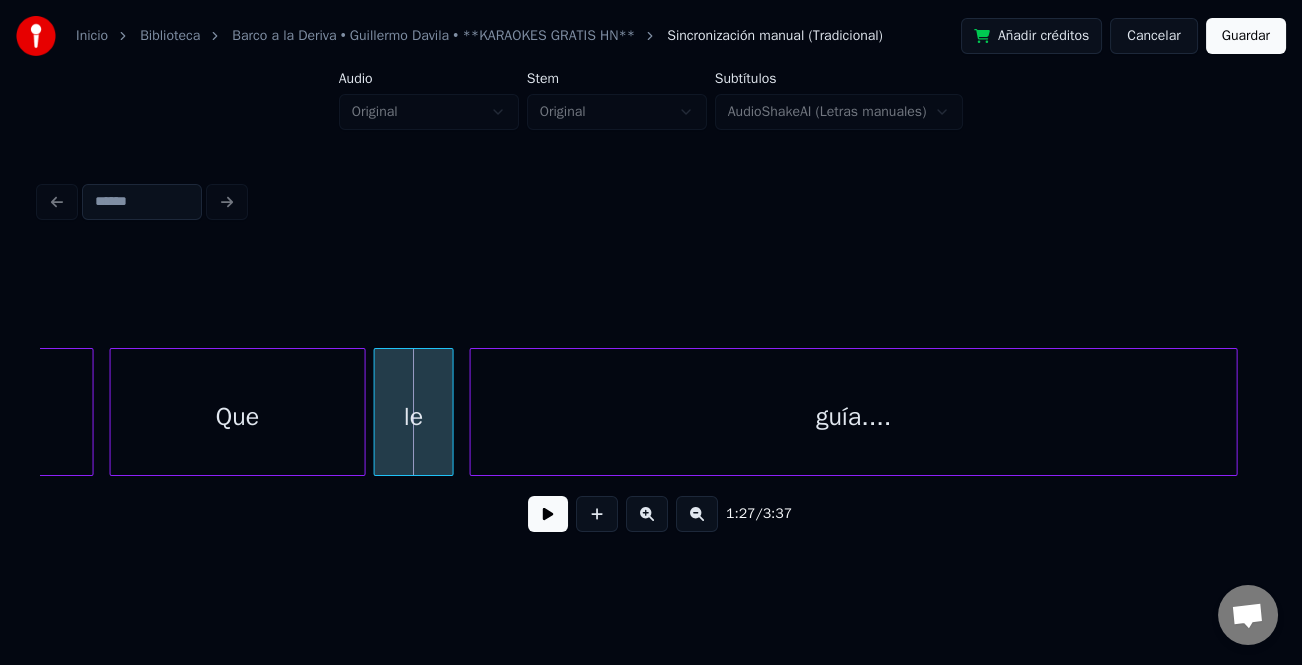 click on "Que" at bounding box center [238, 417] 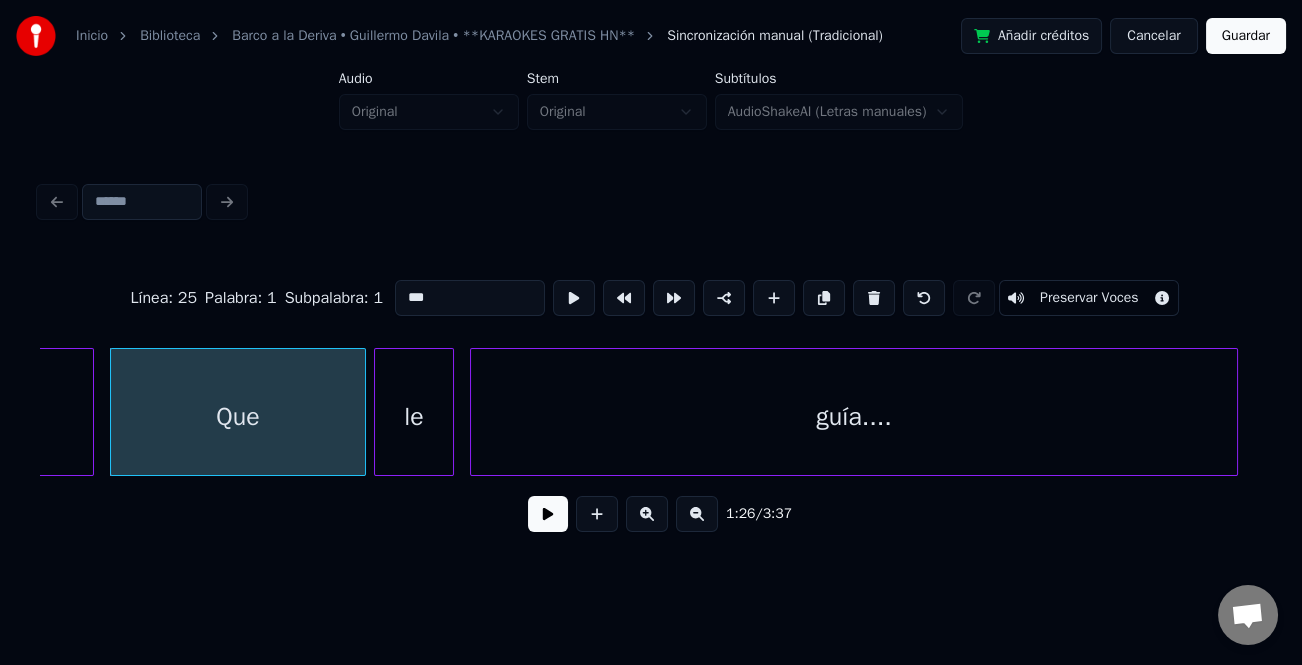 click on "***" at bounding box center (470, 298) 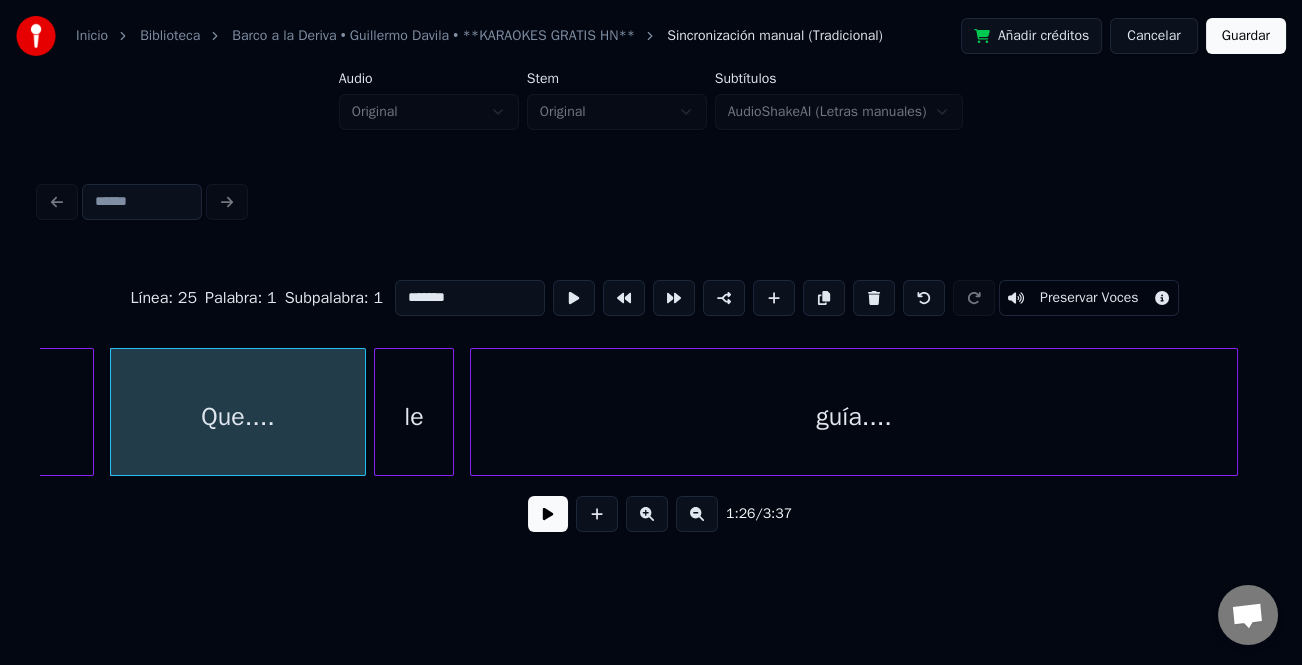 type on "*******" 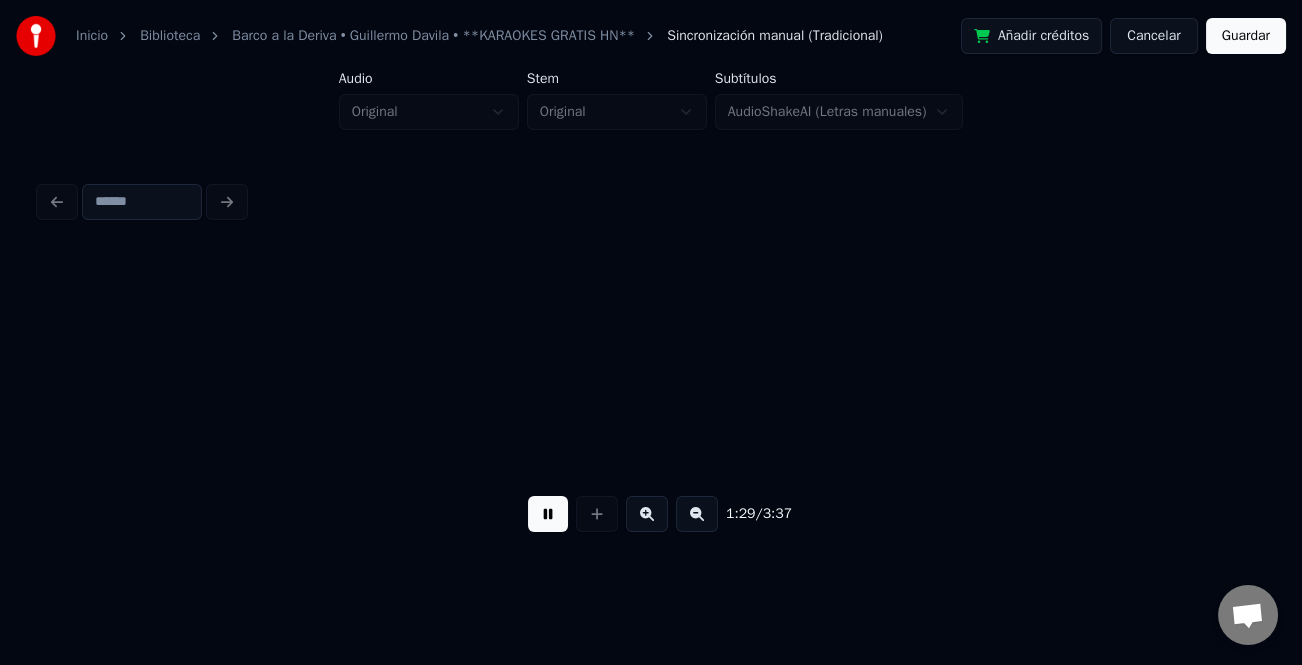 scroll, scrollTop: 0, scrollLeft: 35940, axis: horizontal 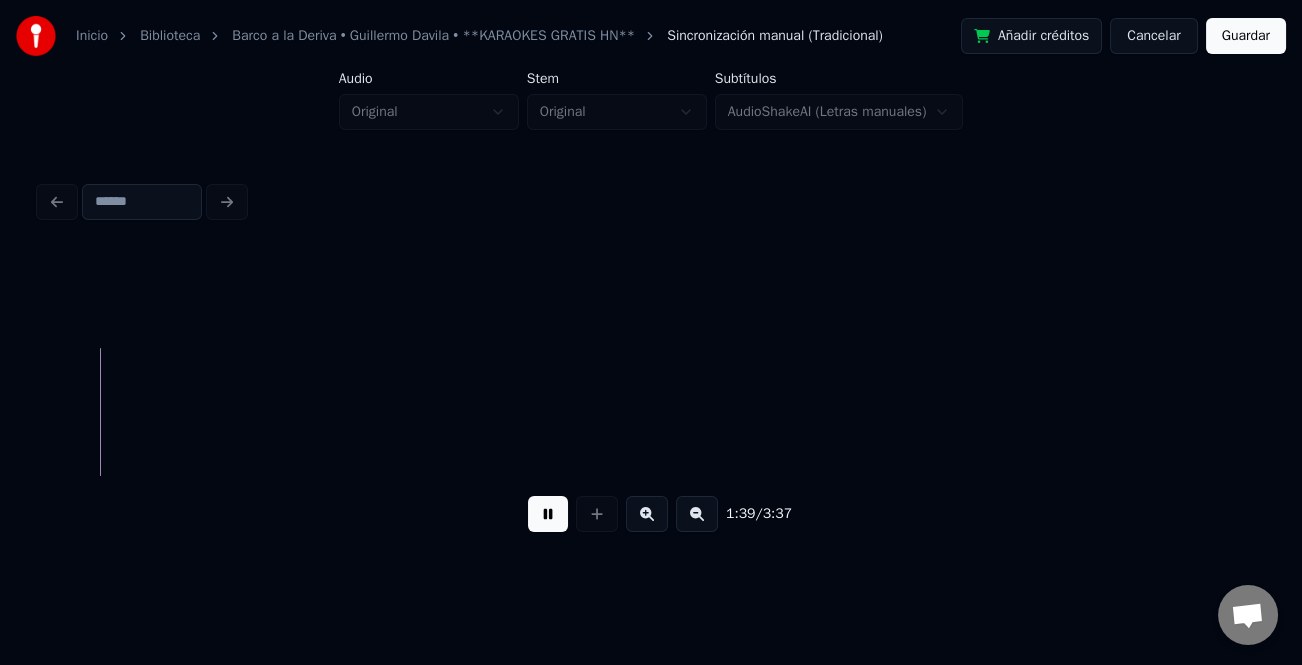 click at bounding box center (697, 514) 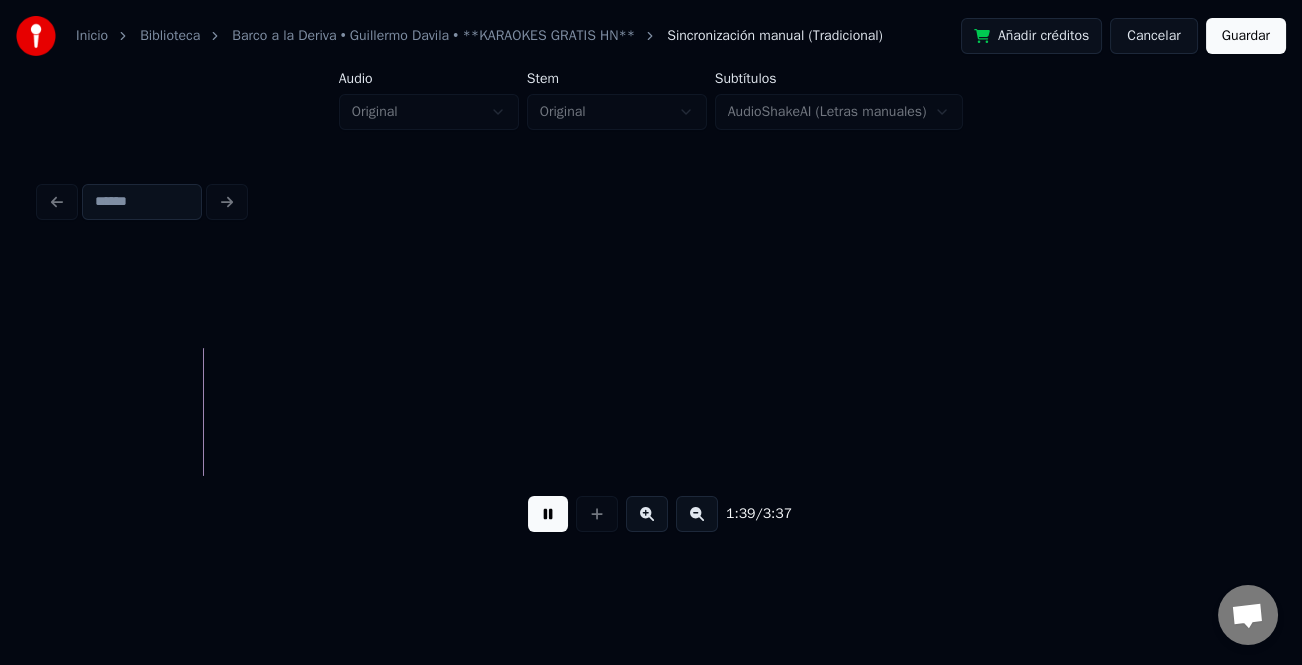 click at bounding box center [697, 514] 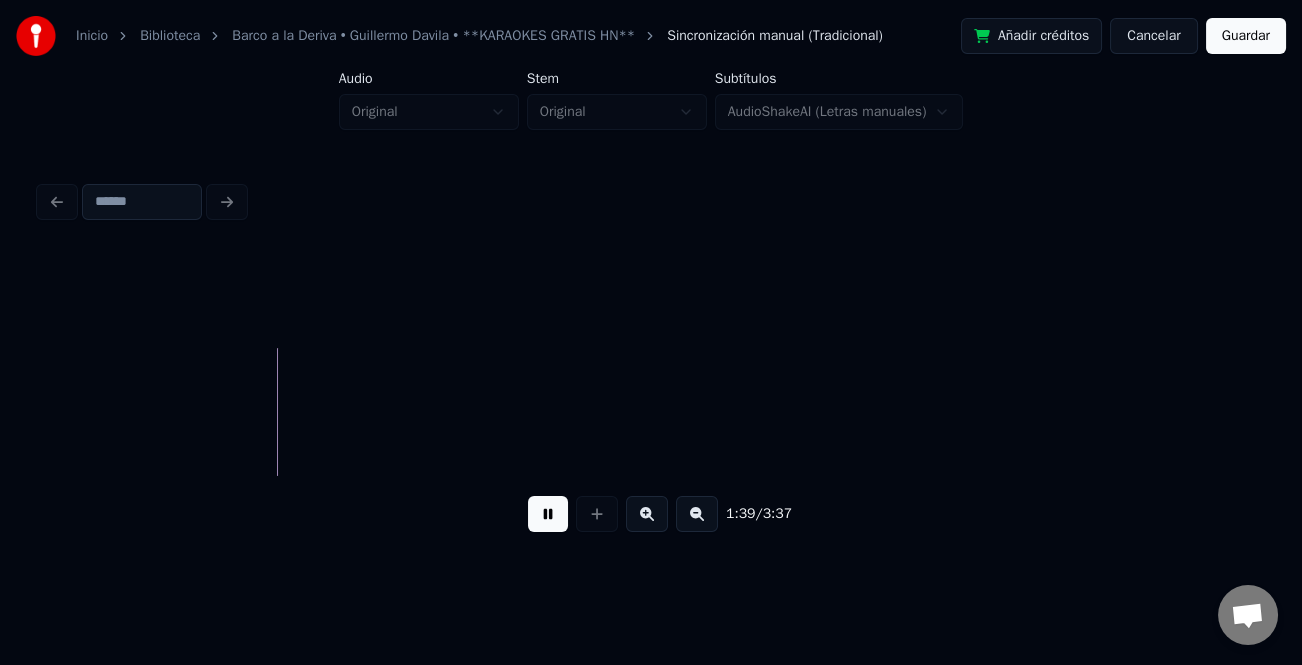 click at bounding box center [697, 514] 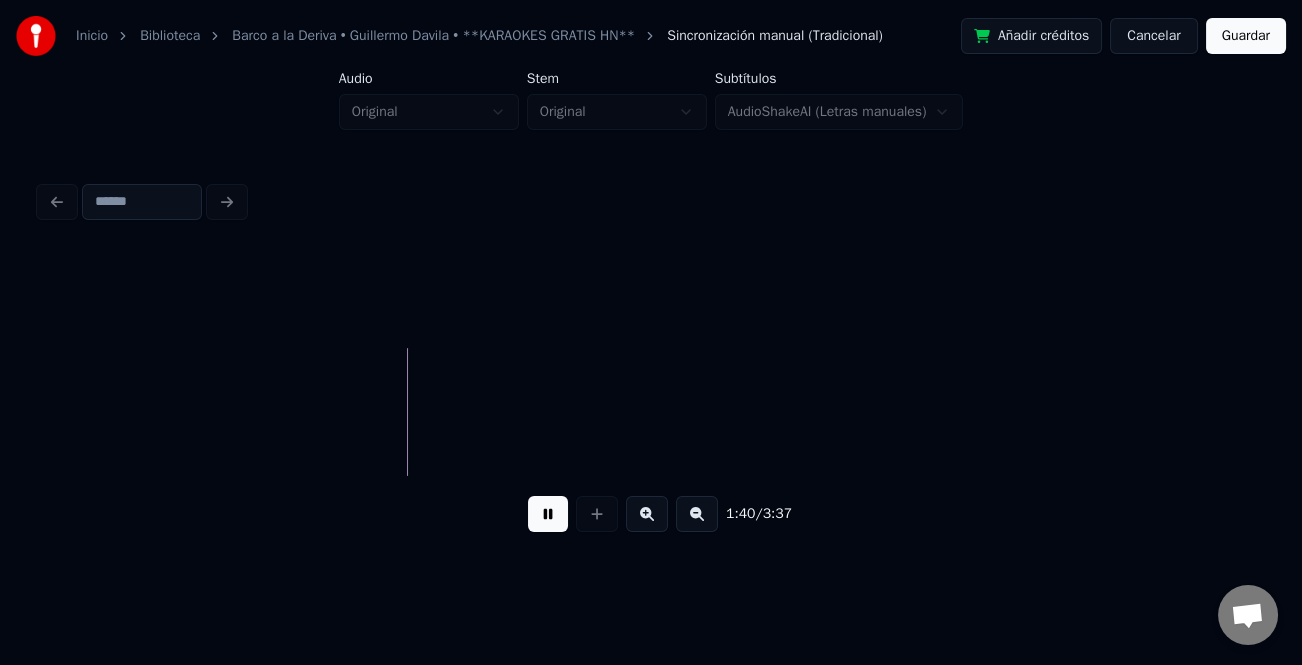 click at bounding box center [697, 514] 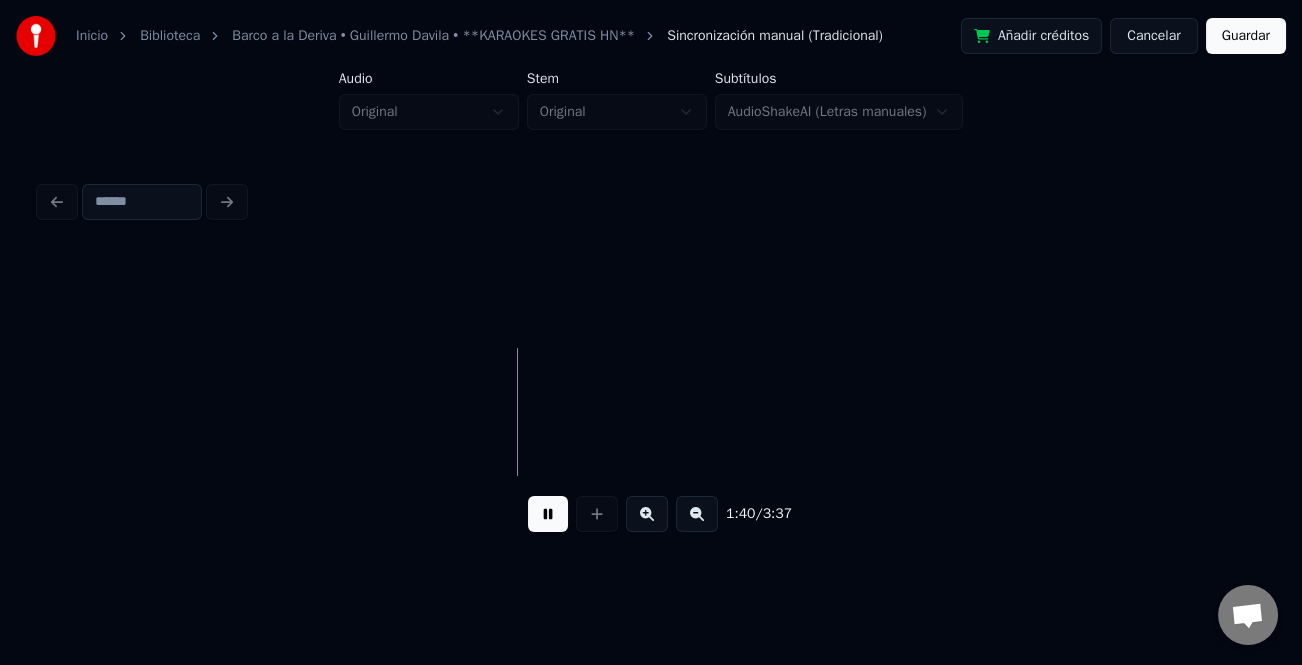 click at bounding box center [697, 514] 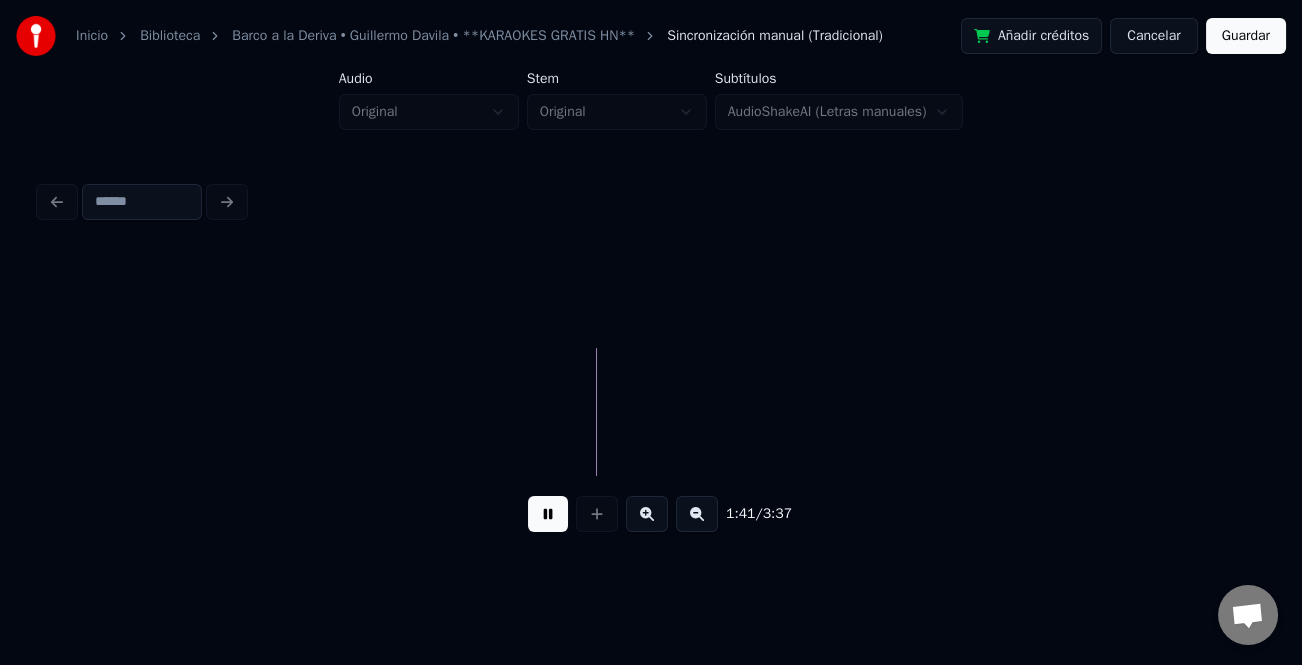 click at bounding box center [697, 514] 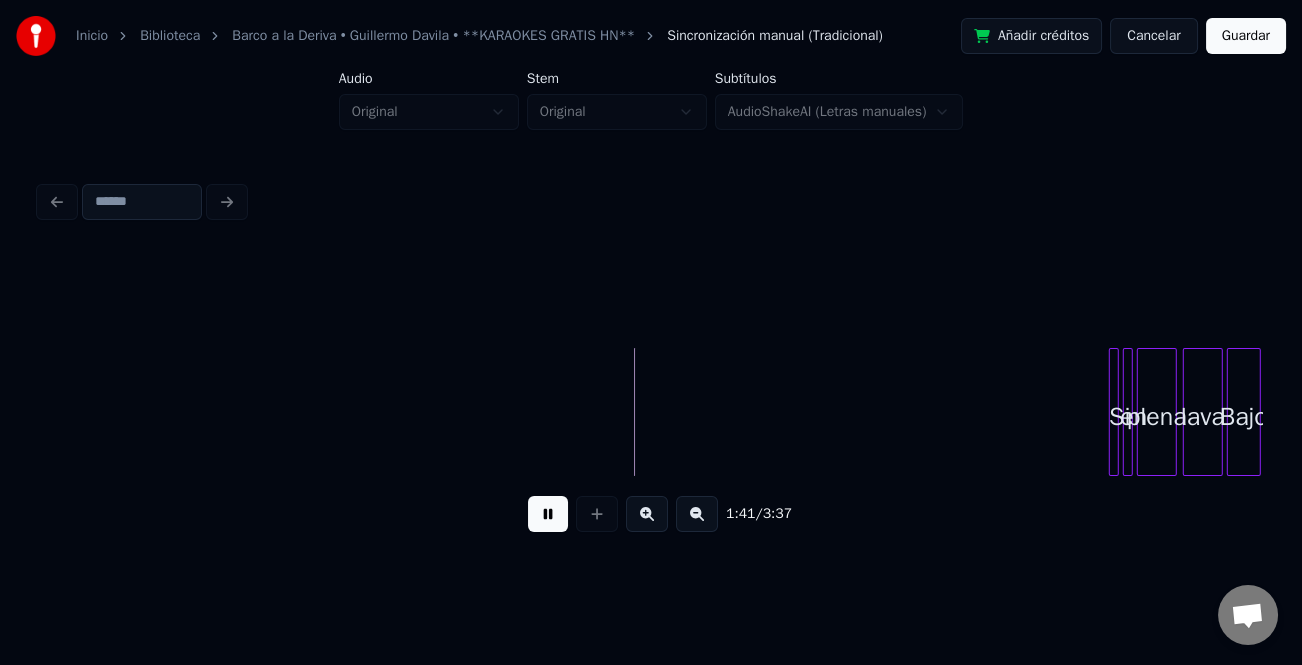 click at bounding box center (697, 514) 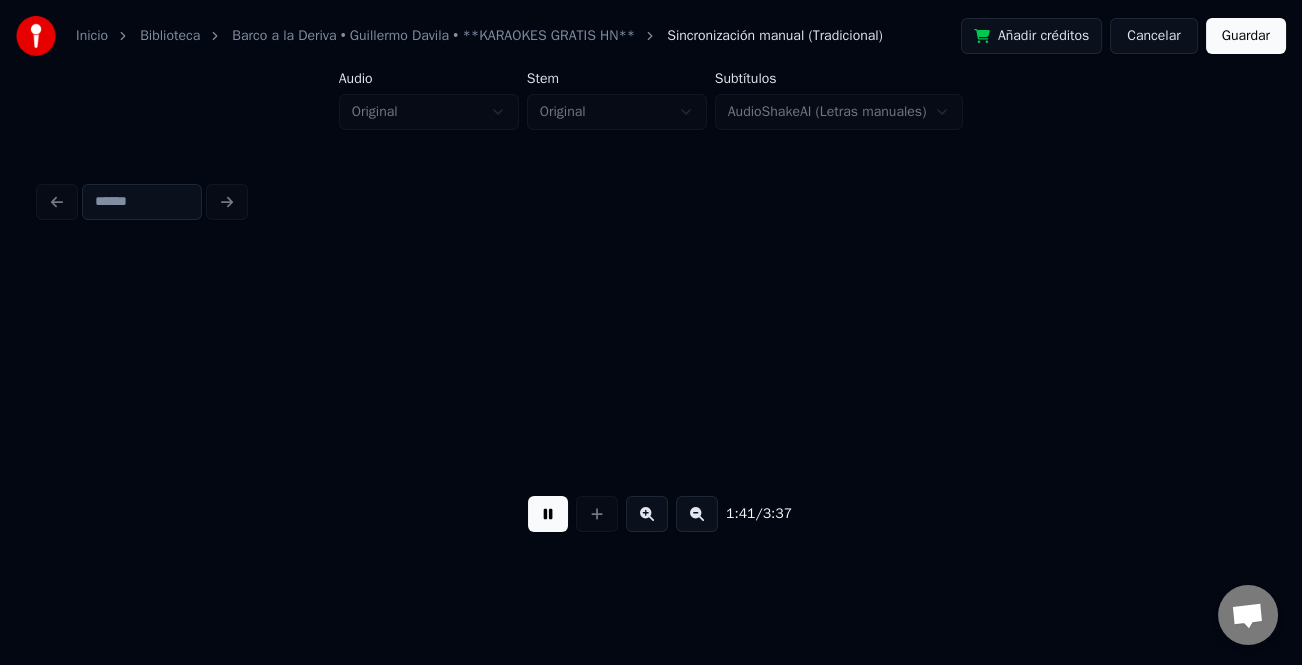 scroll, scrollTop: 0, scrollLeft: 4469, axis: horizontal 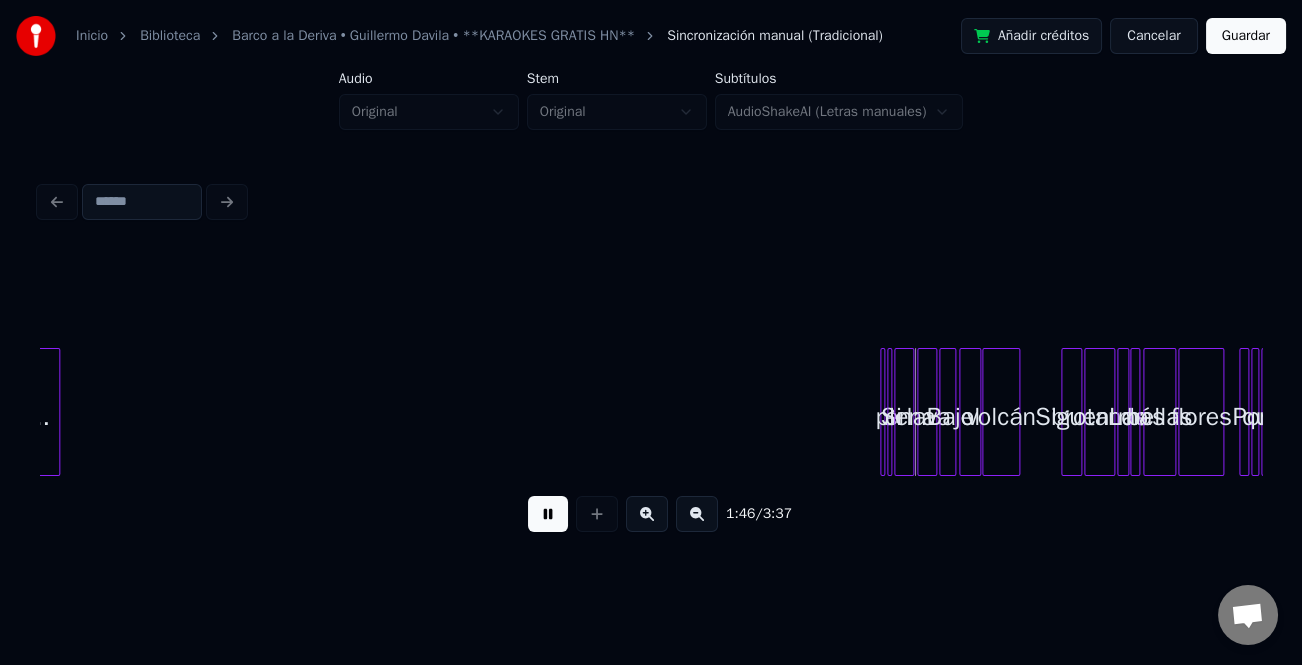 click at bounding box center (647, 514) 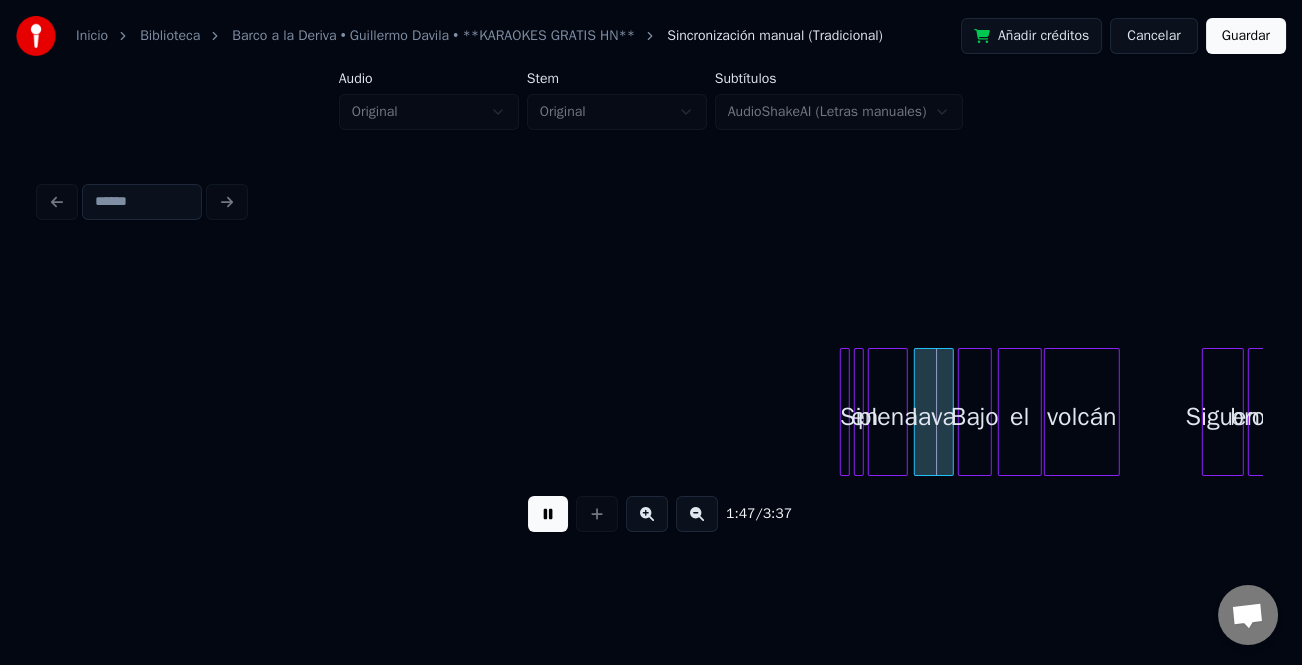 click at bounding box center (647, 514) 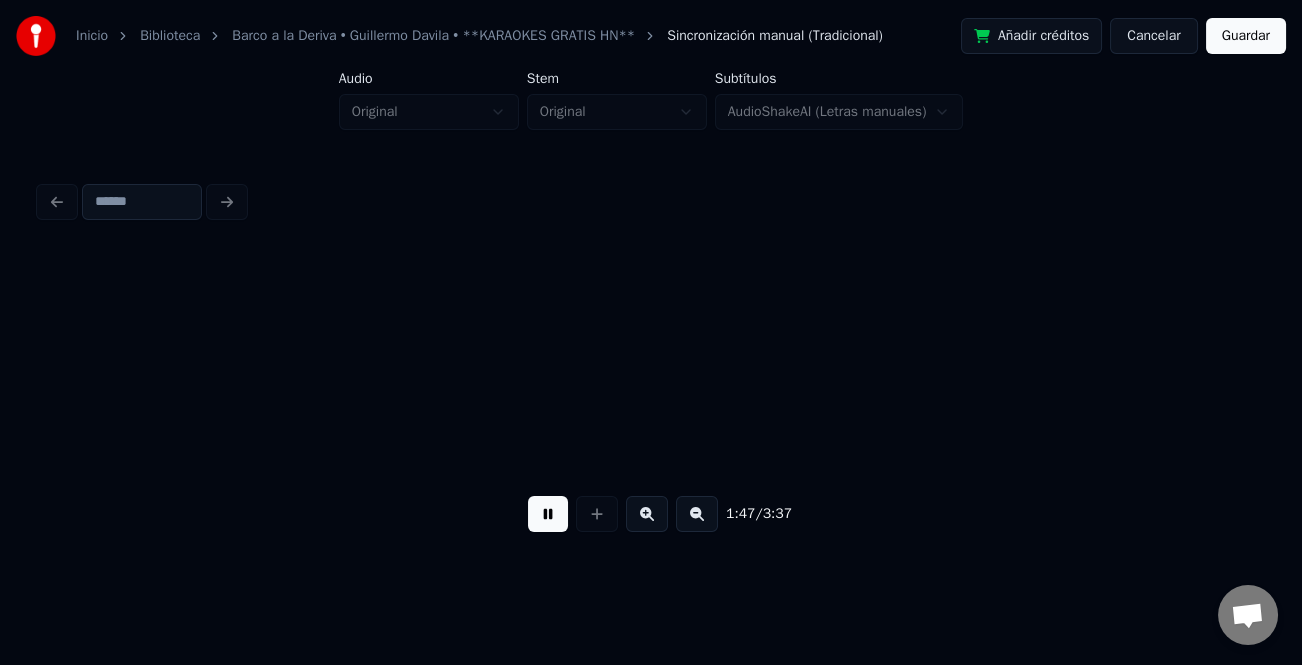 click at bounding box center [647, 514] 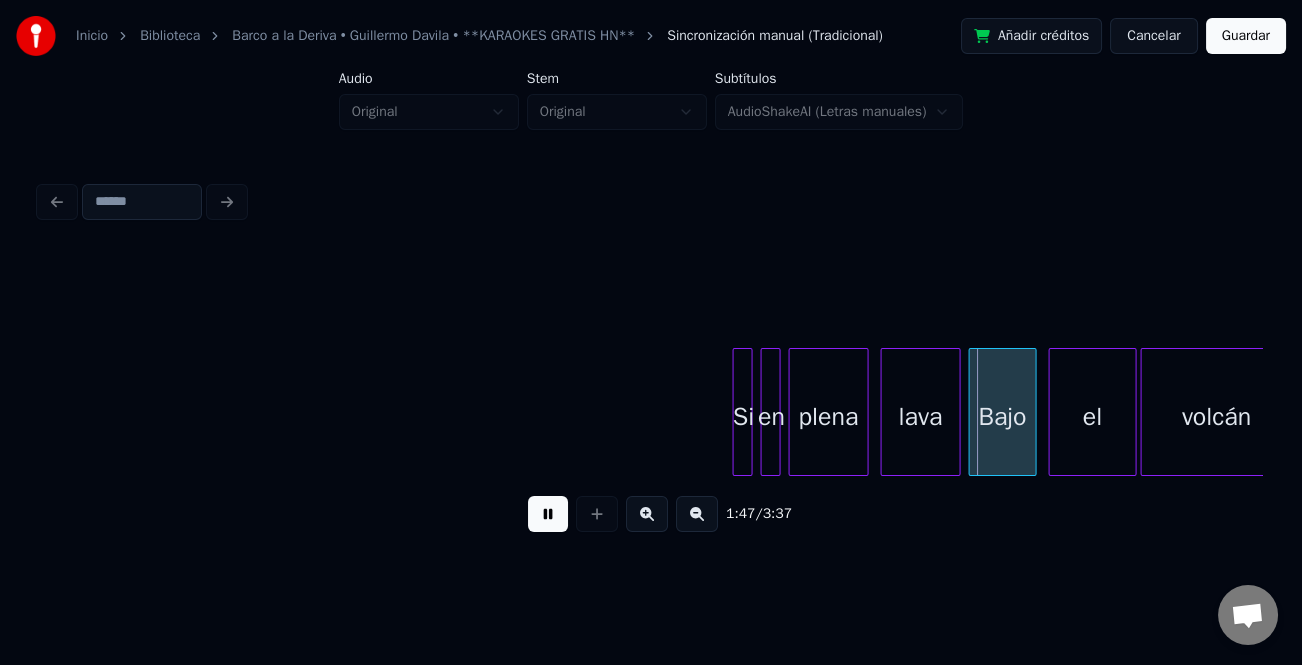 click at bounding box center [647, 514] 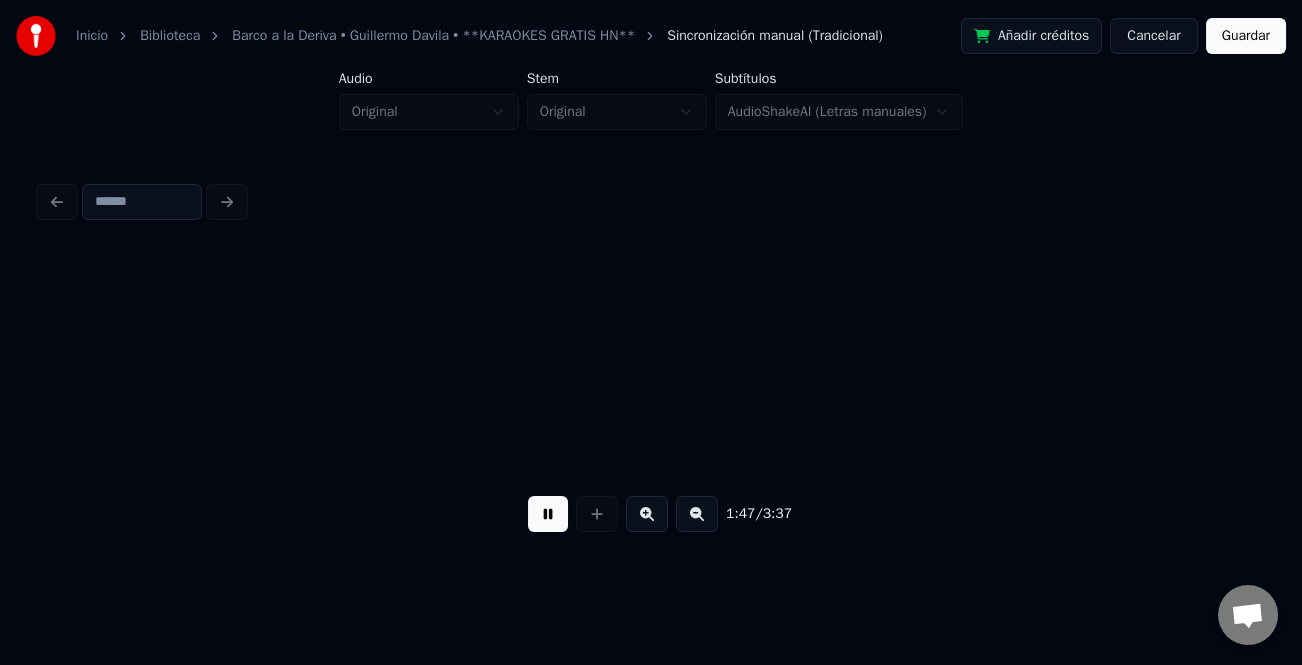 scroll, scrollTop: 0, scrollLeft: 25922, axis: horizontal 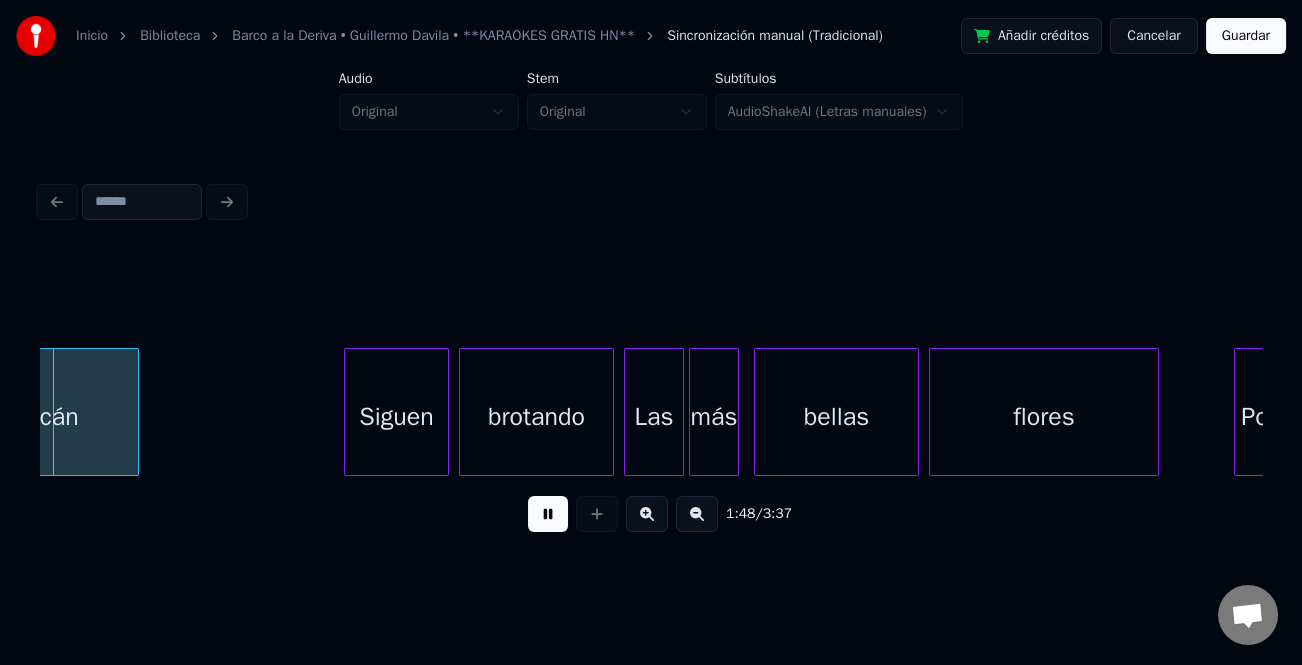 click at bounding box center (647, 514) 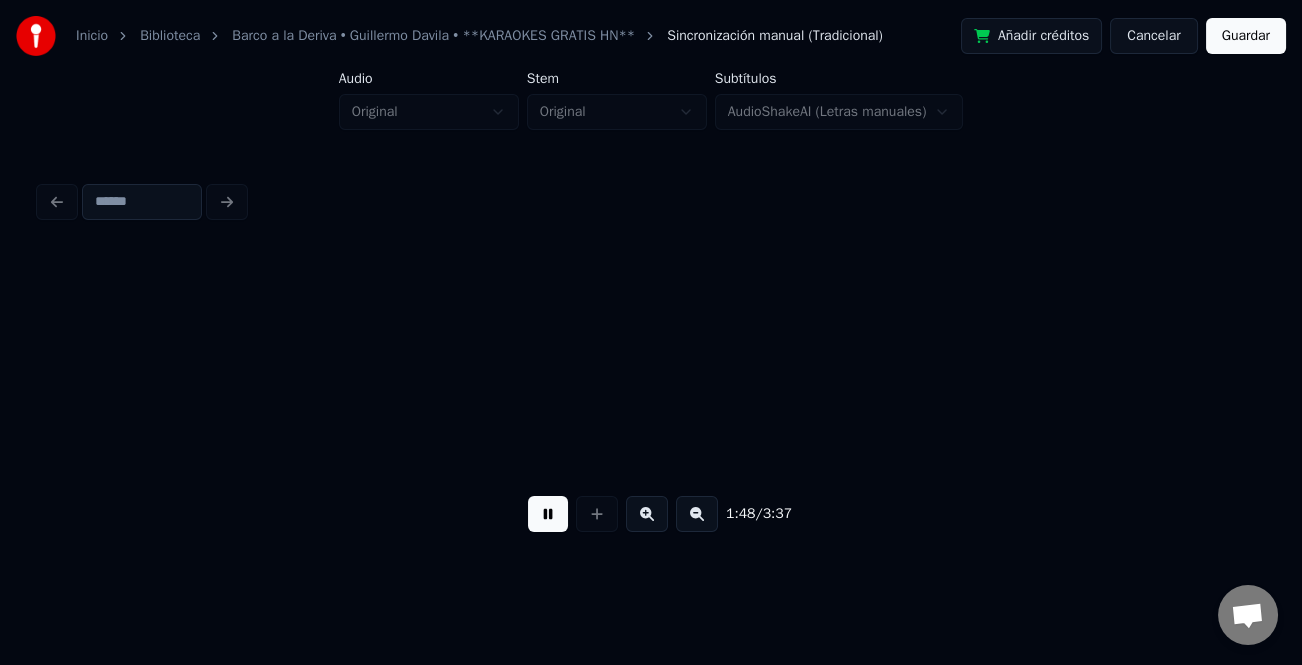 scroll, scrollTop: 0, scrollLeft: 32587, axis: horizontal 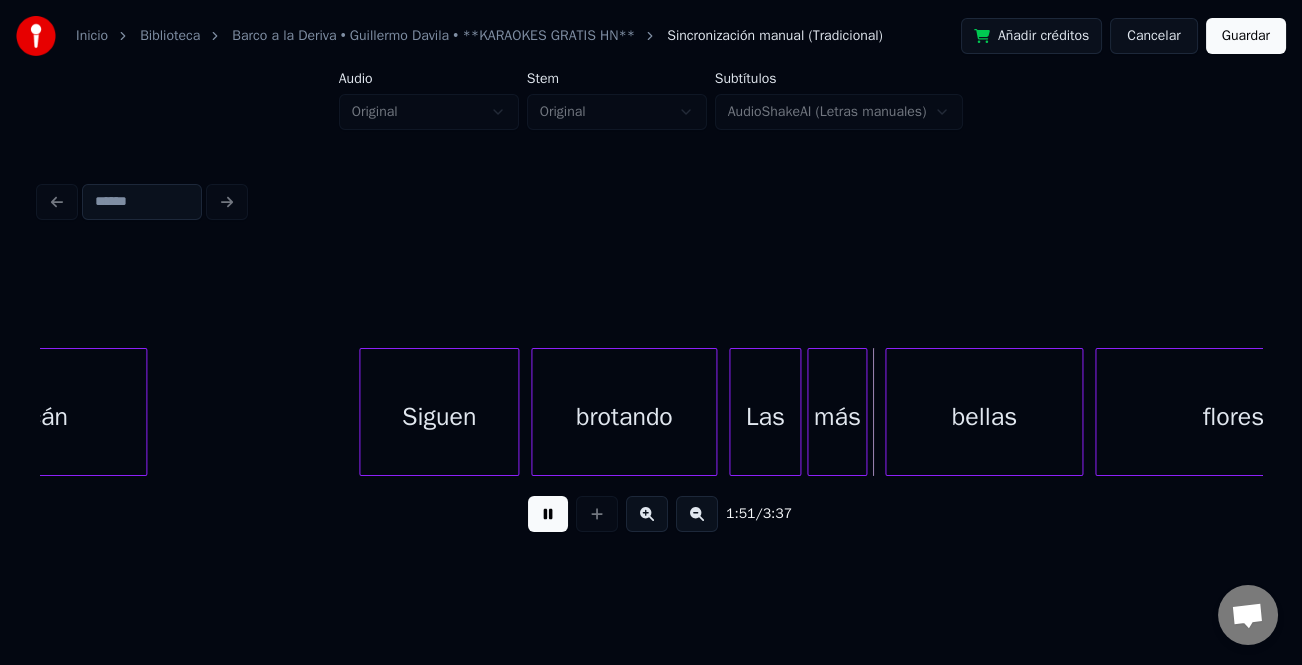 click at bounding box center [363, 412] 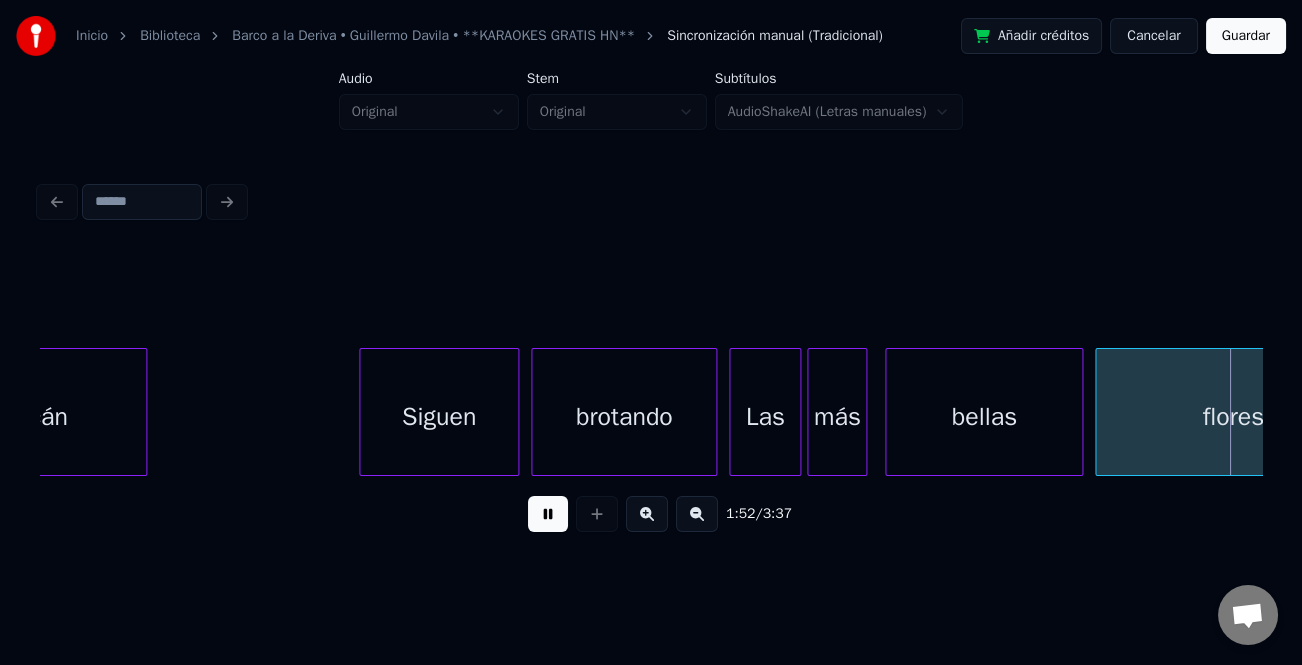 scroll, scrollTop: 0, scrollLeft: 33810, axis: horizontal 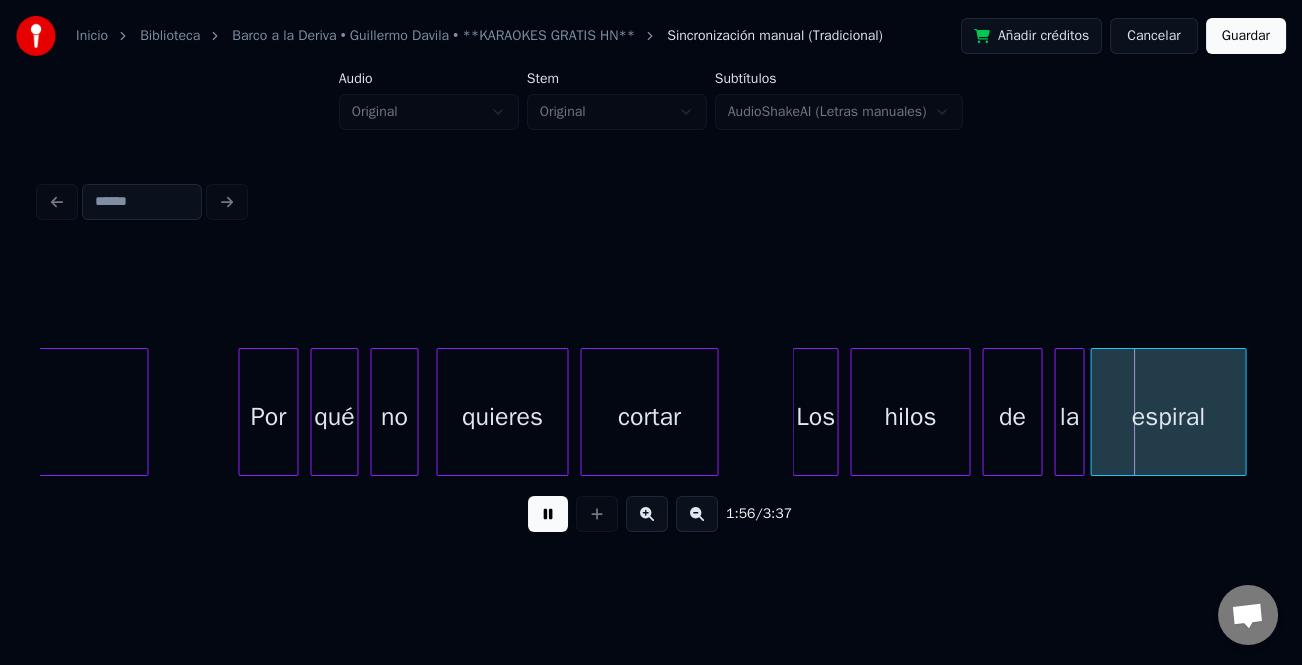 click at bounding box center [796, 412] 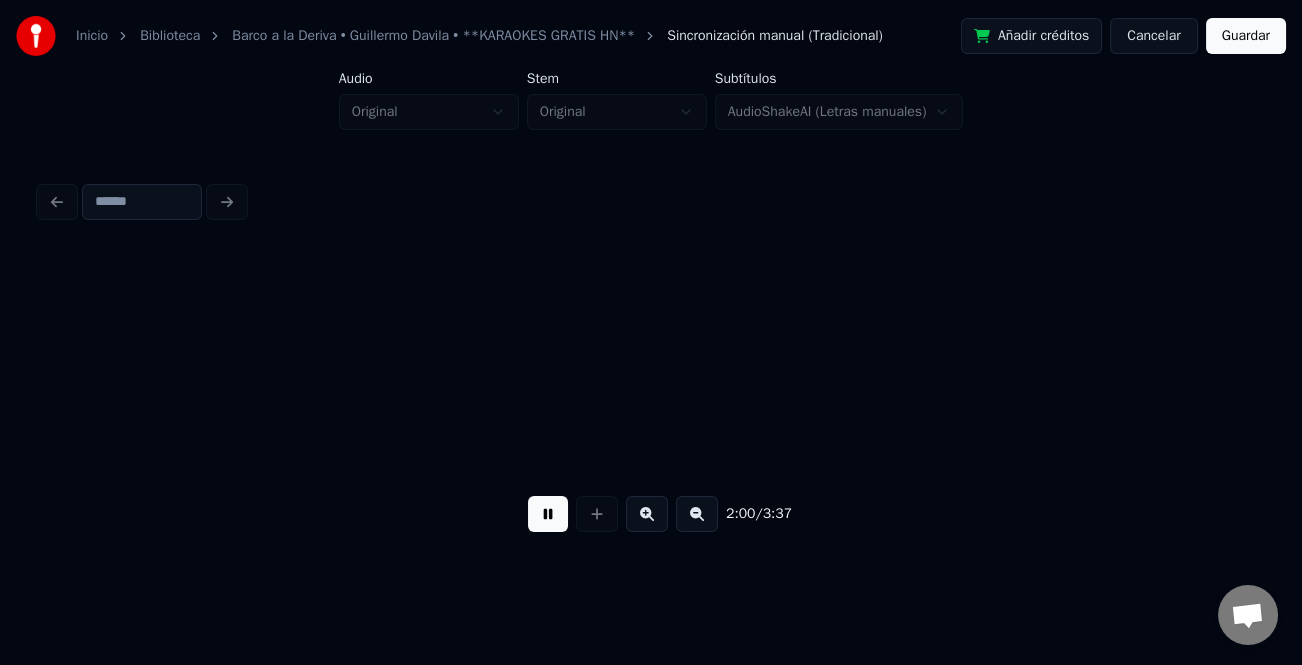 scroll, scrollTop: 0, scrollLeft: 36260, axis: horizontal 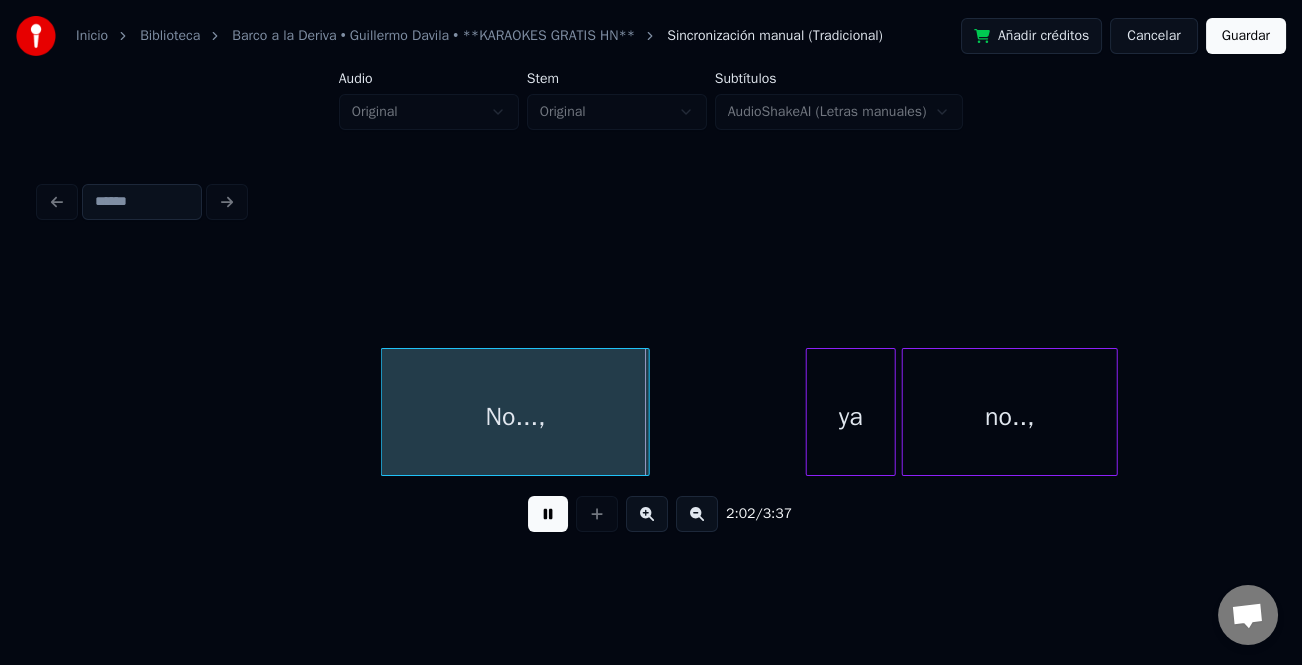 click at bounding box center (385, 412) 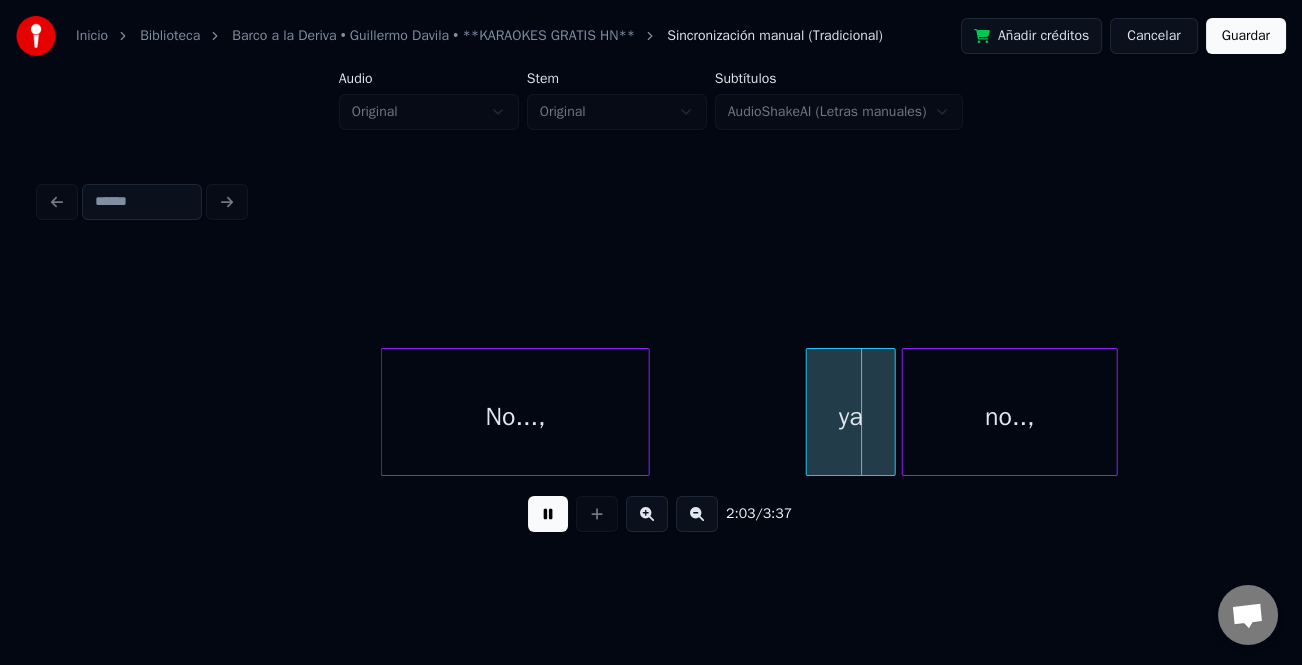 click at bounding box center [810, 412] 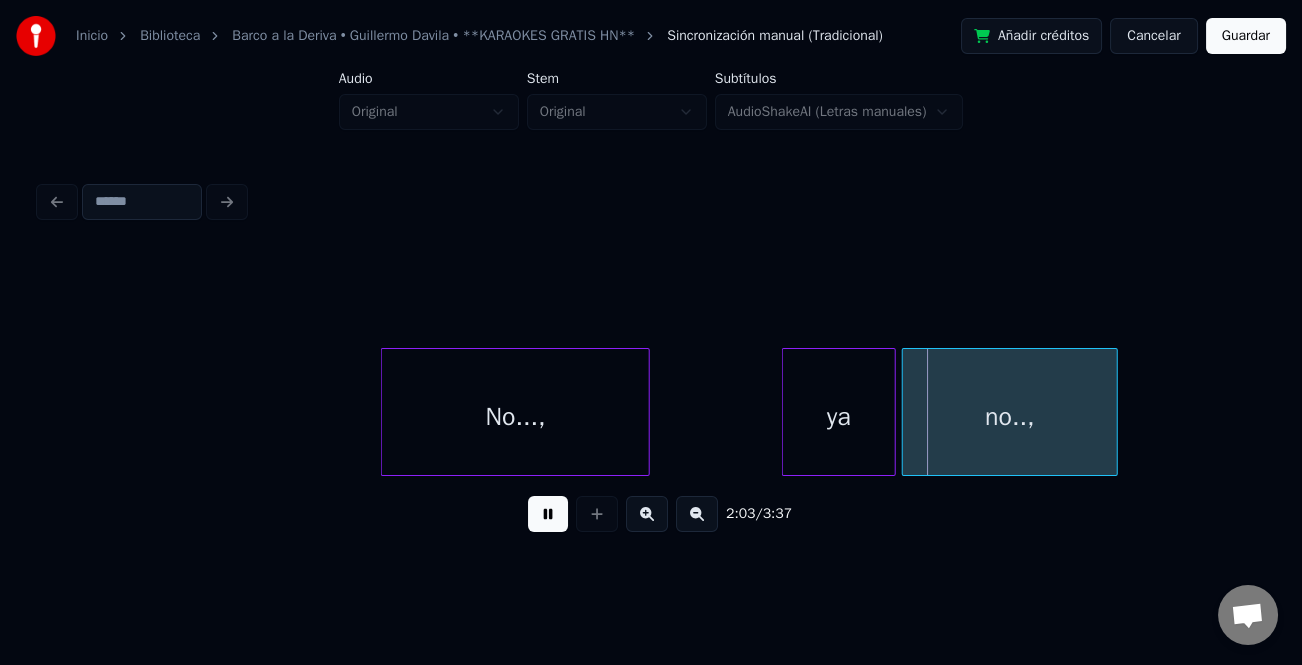 drag, startPoint x: 547, startPoint y: 518, endPoint x: 558, endPoint y: 516, distance: 11.18034 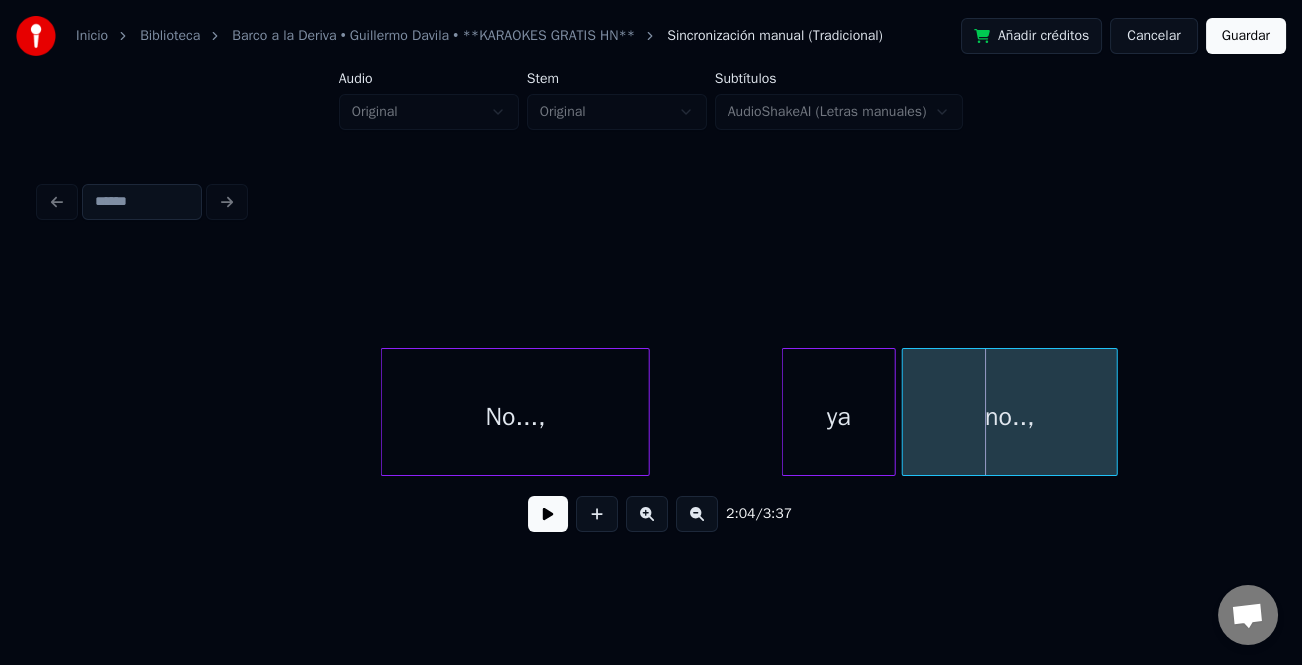 click on "ya" at bounding box center [839, 417] 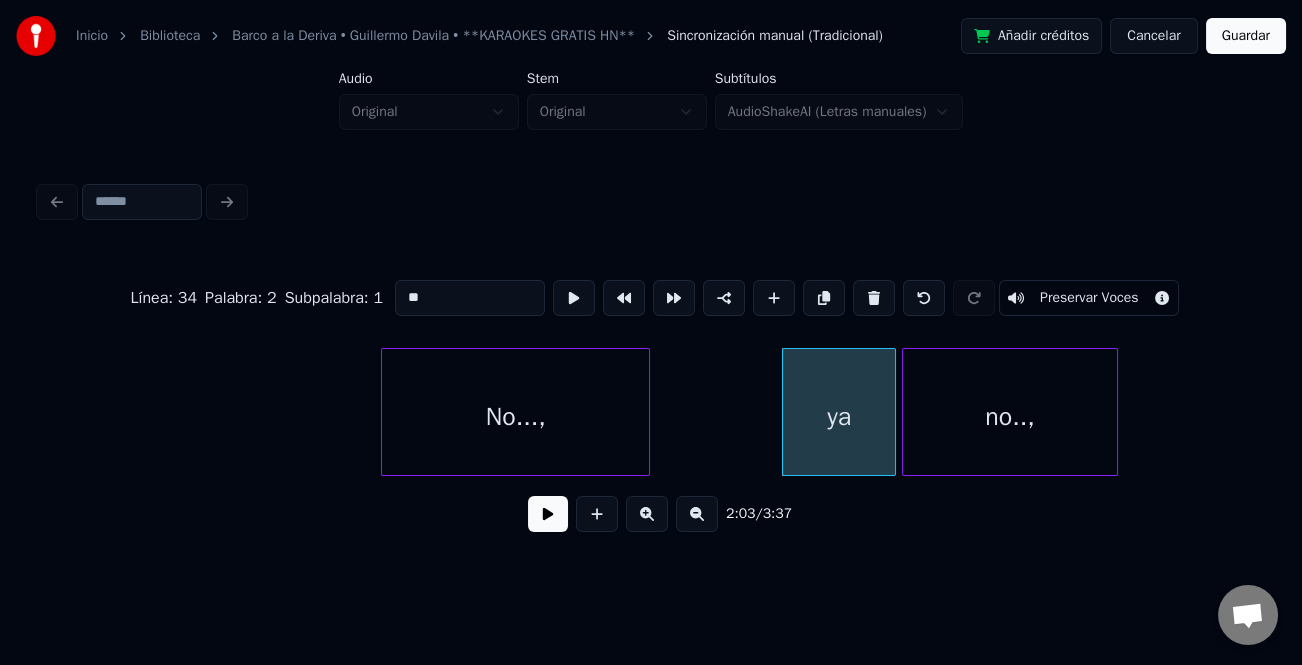 click on "**" at bounding box center [470, 298] 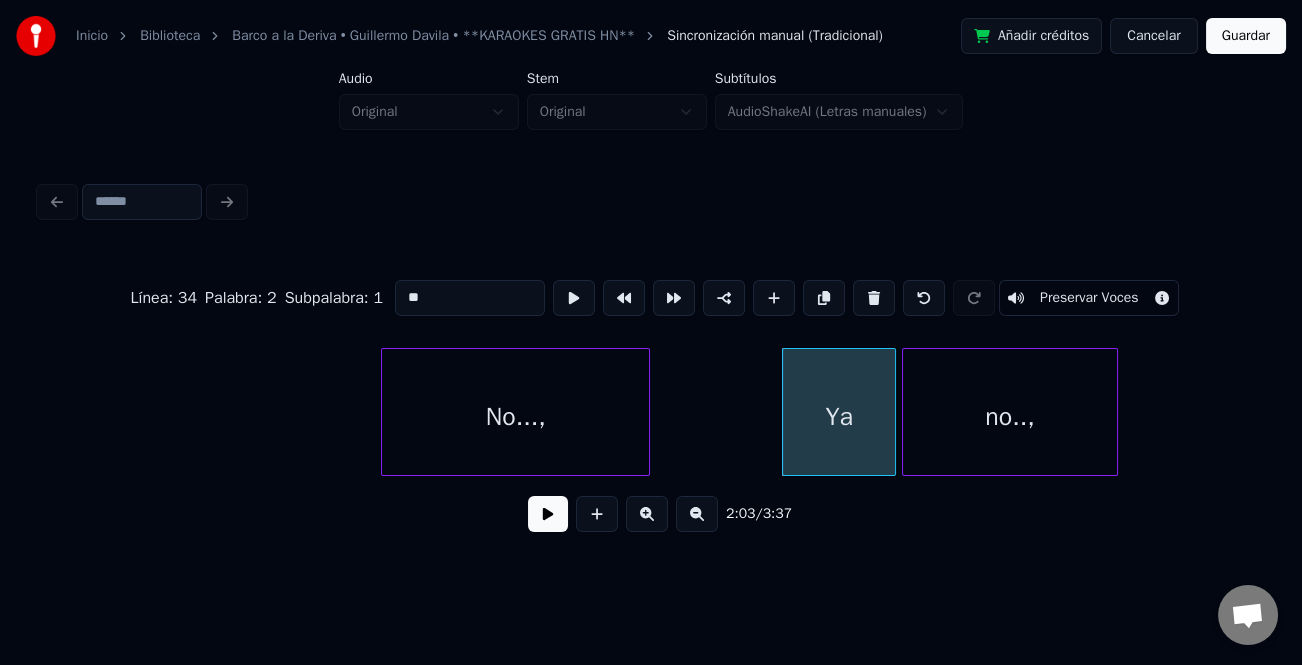 type on "**" 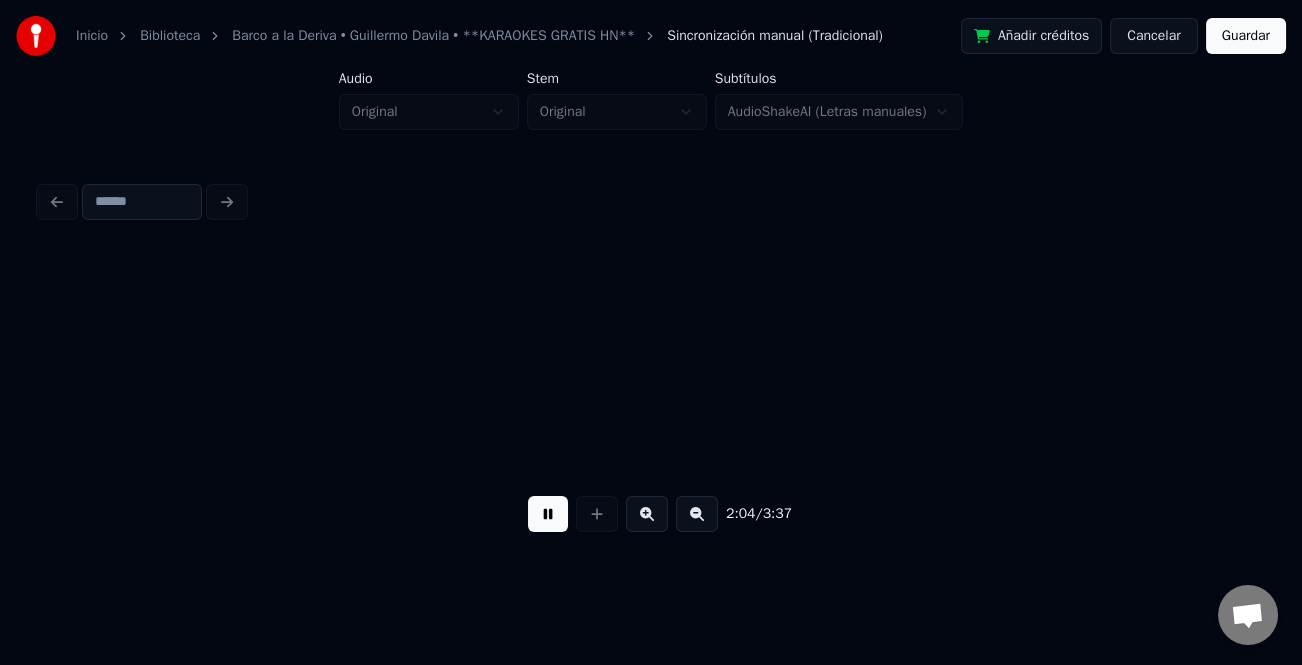 scroll, scrollTop: 0, scrollLeft: 37483, axis: horizontal 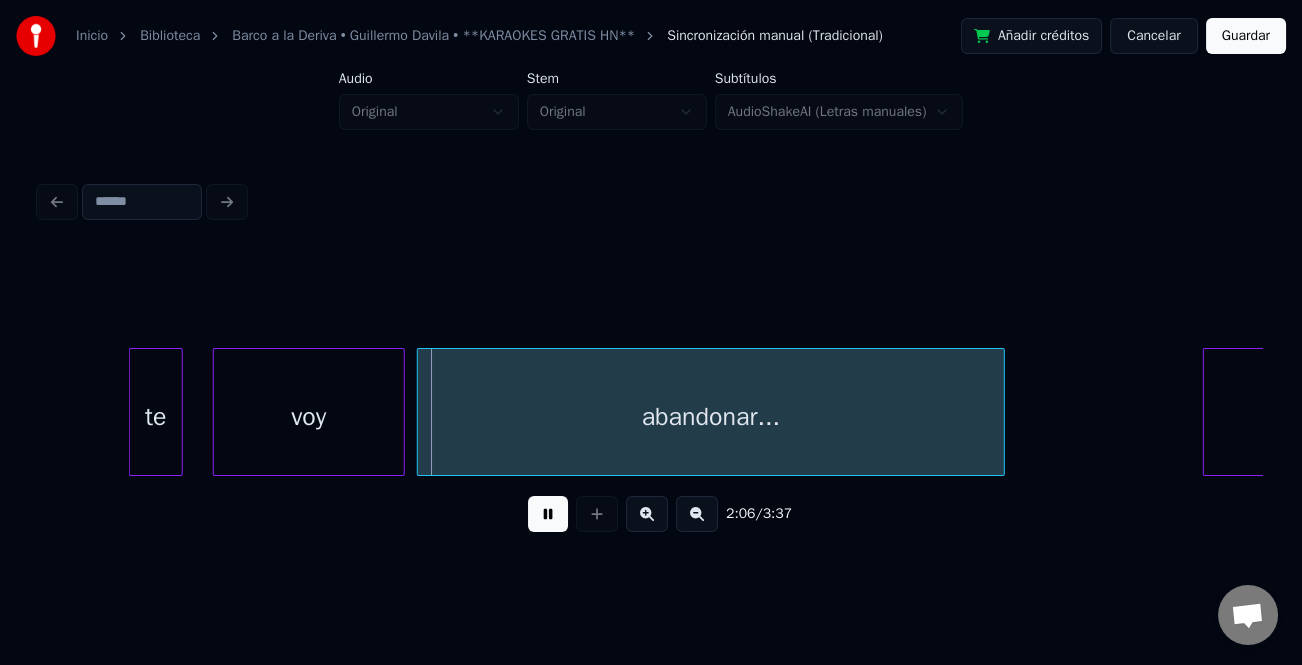 drag, startPoint x: 559, startPoint y: 529, endPoint x: 436, endPoint y: 480, distance: 132.40091 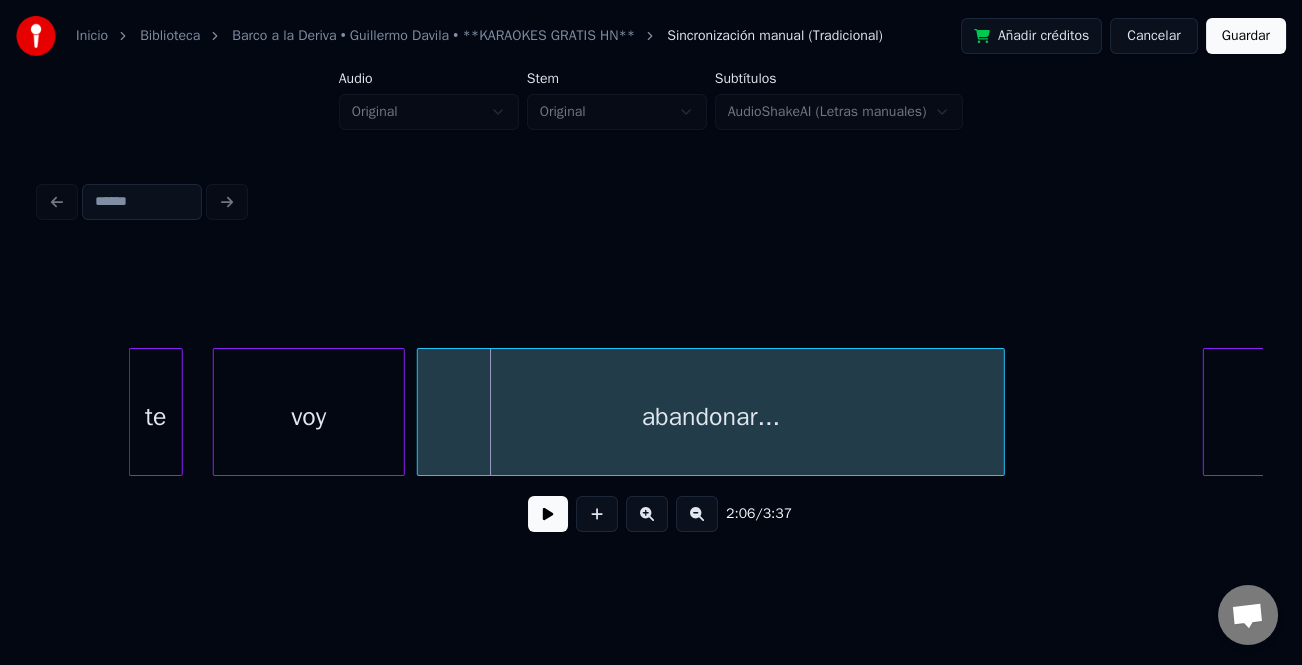click on "te" at bounding box center (156, 417) 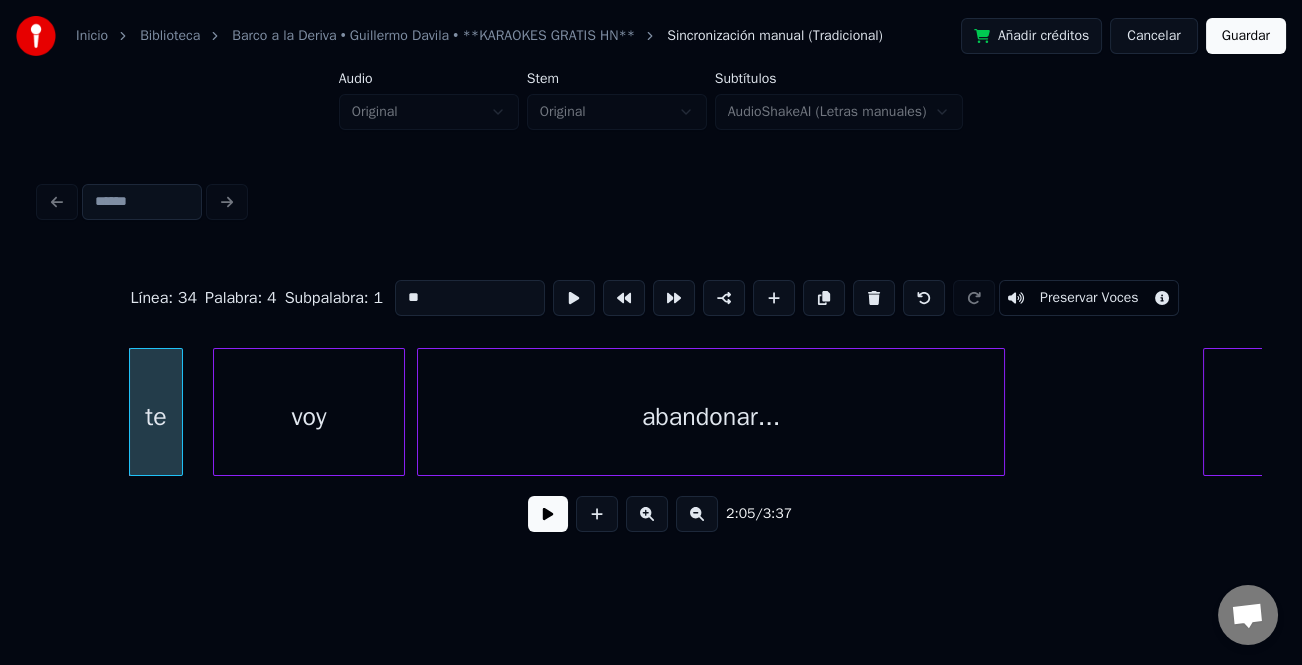 click on "**" at bounding box center [470, 298] 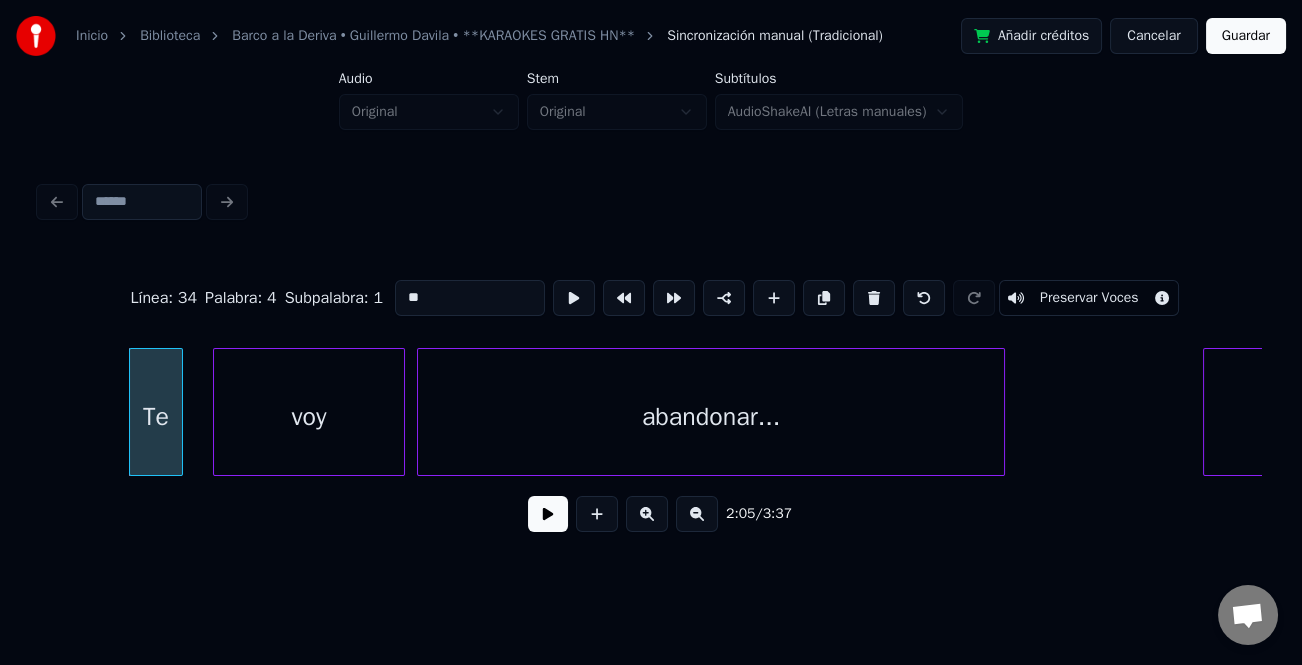 type on "**" 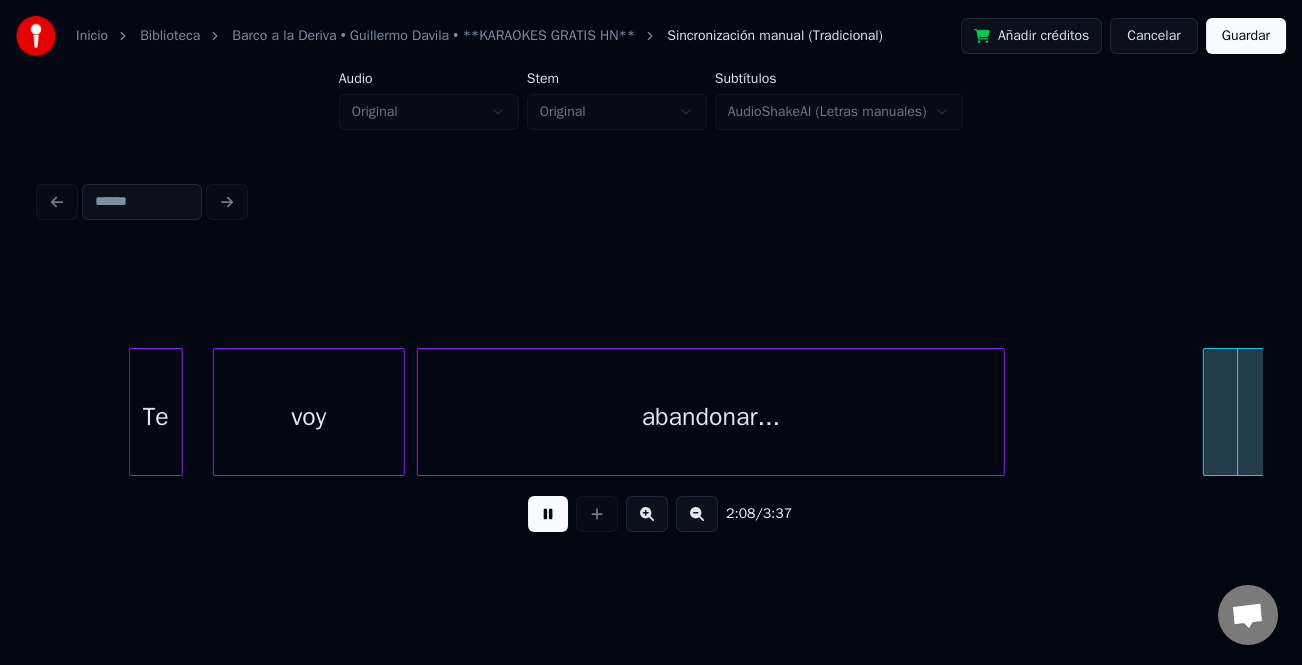 scroll, scrollTop: 0, scrollLeft: 38707, axis: horizontal 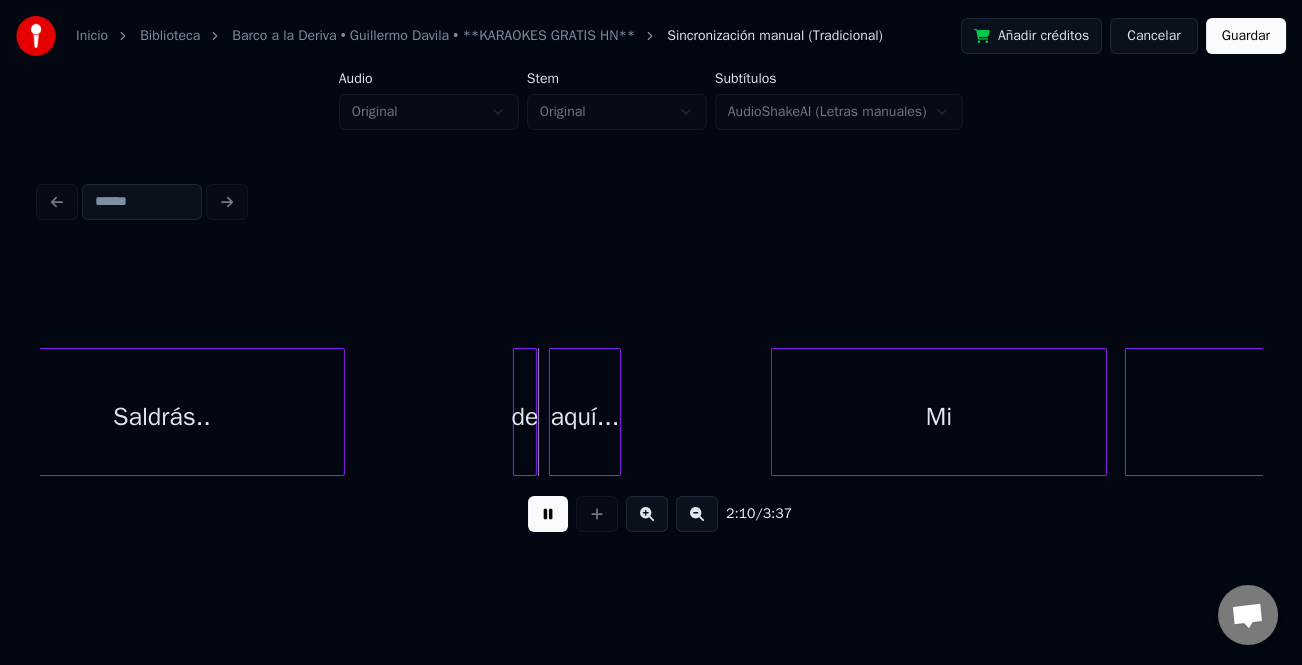 click at bounding box center [548, 514] 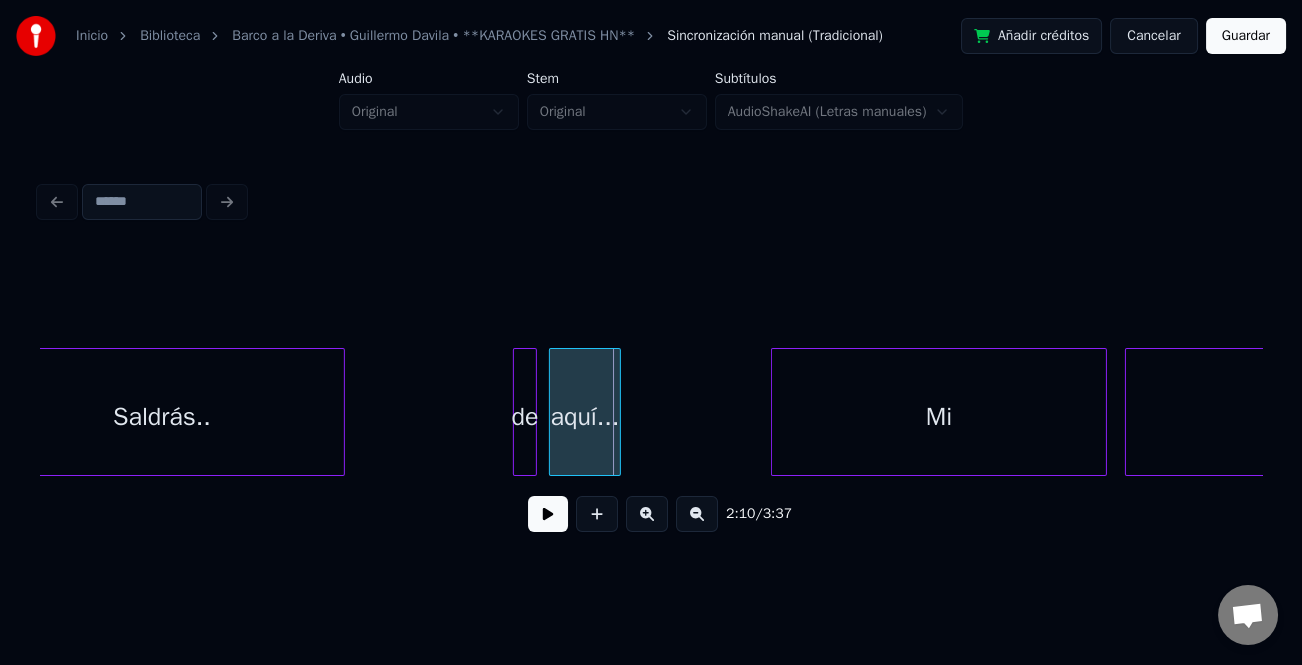 click on "de" at bounding box center [525, 412] 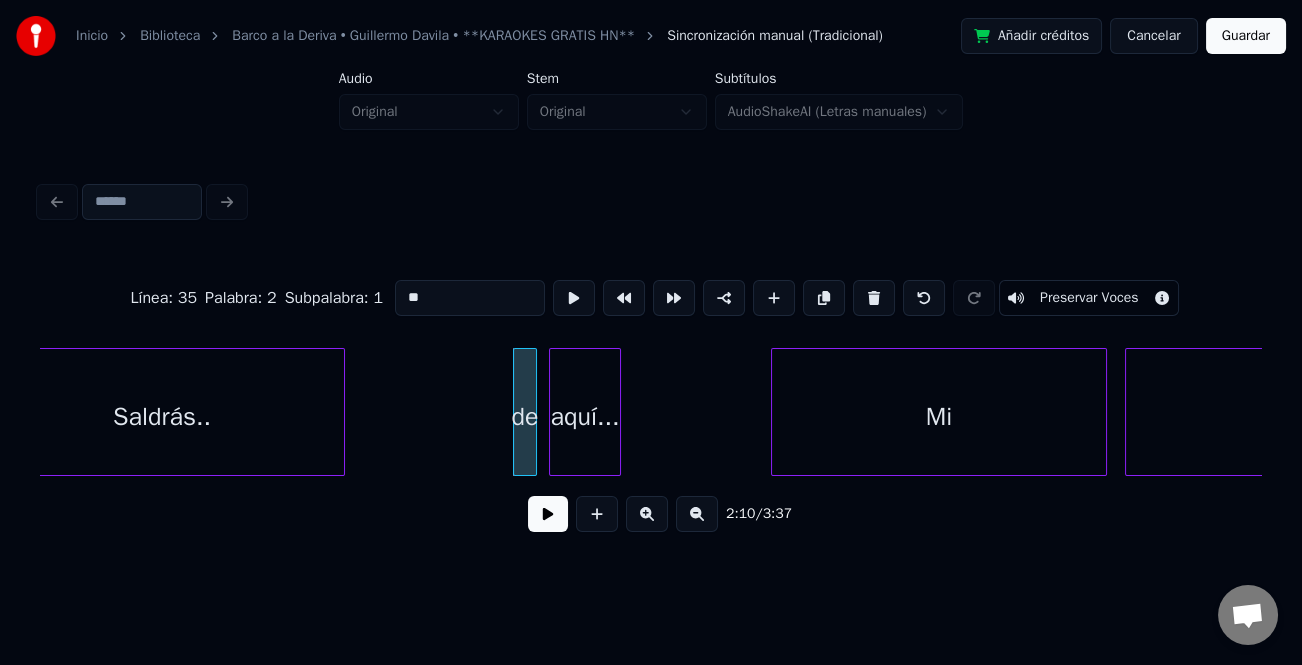 click on "**" at bounding box center [470, 298] 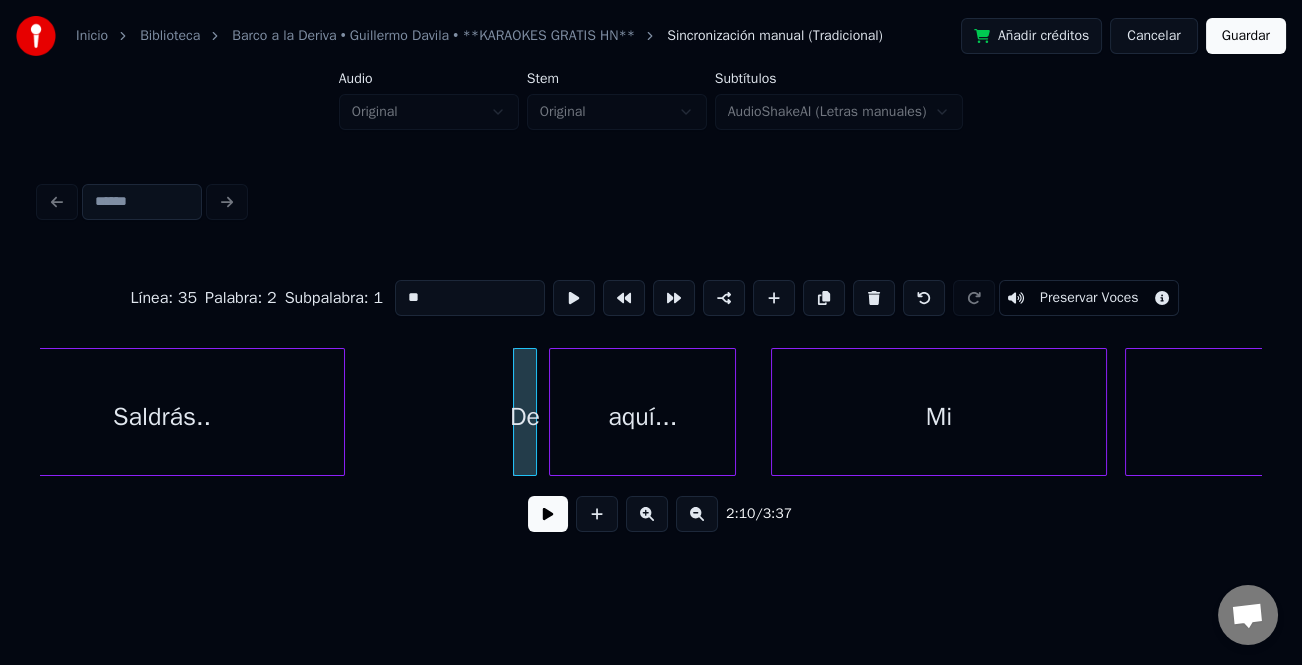 click at bounding box center (732, 412) 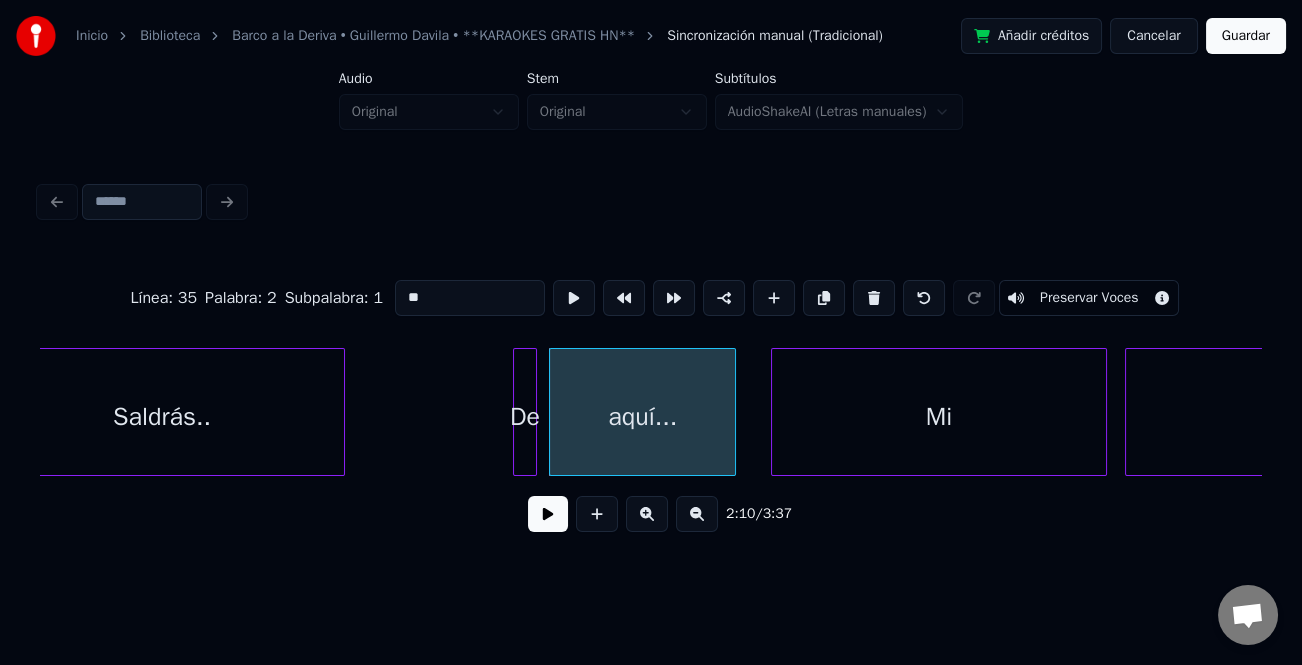 type on "**" 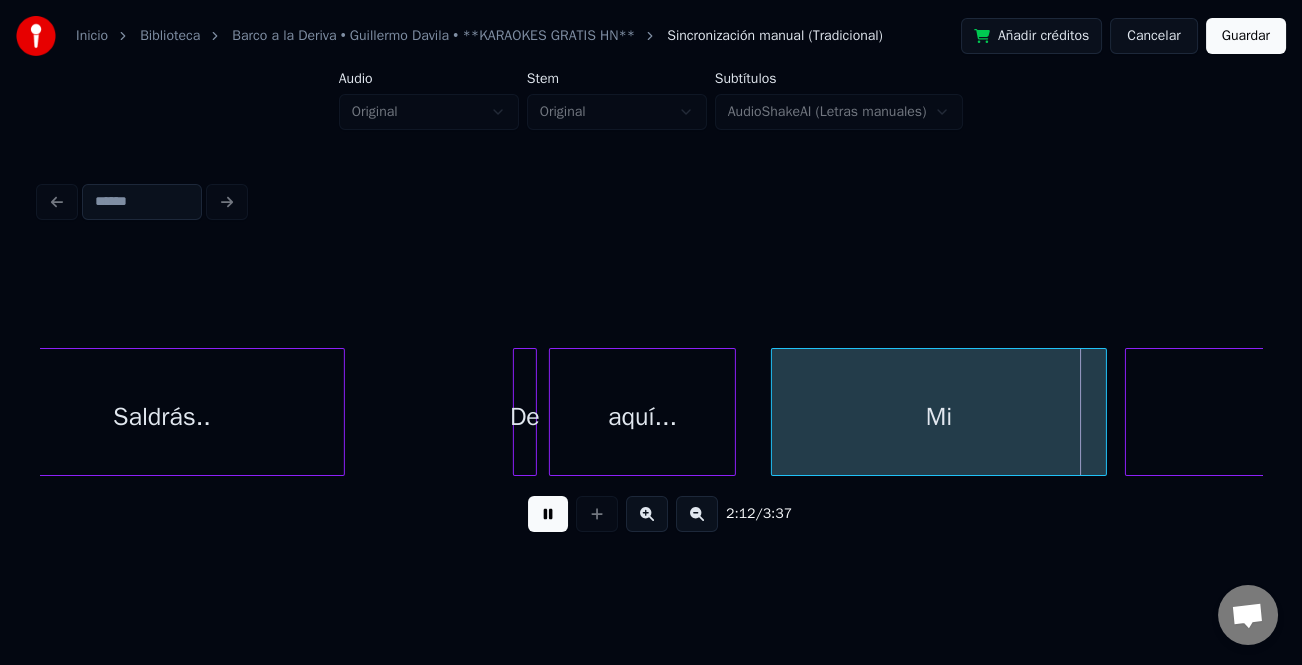 click on "Mi" at bounding box center [939, 417] 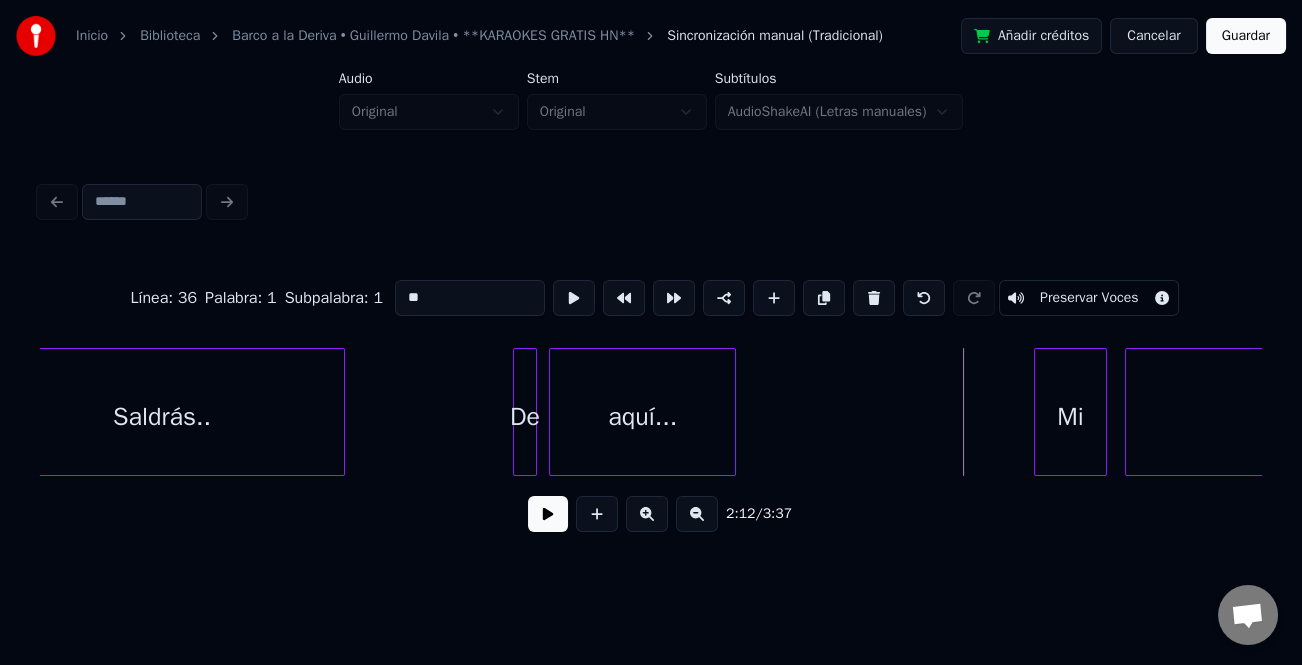 click at bounding box center (1038, 412) 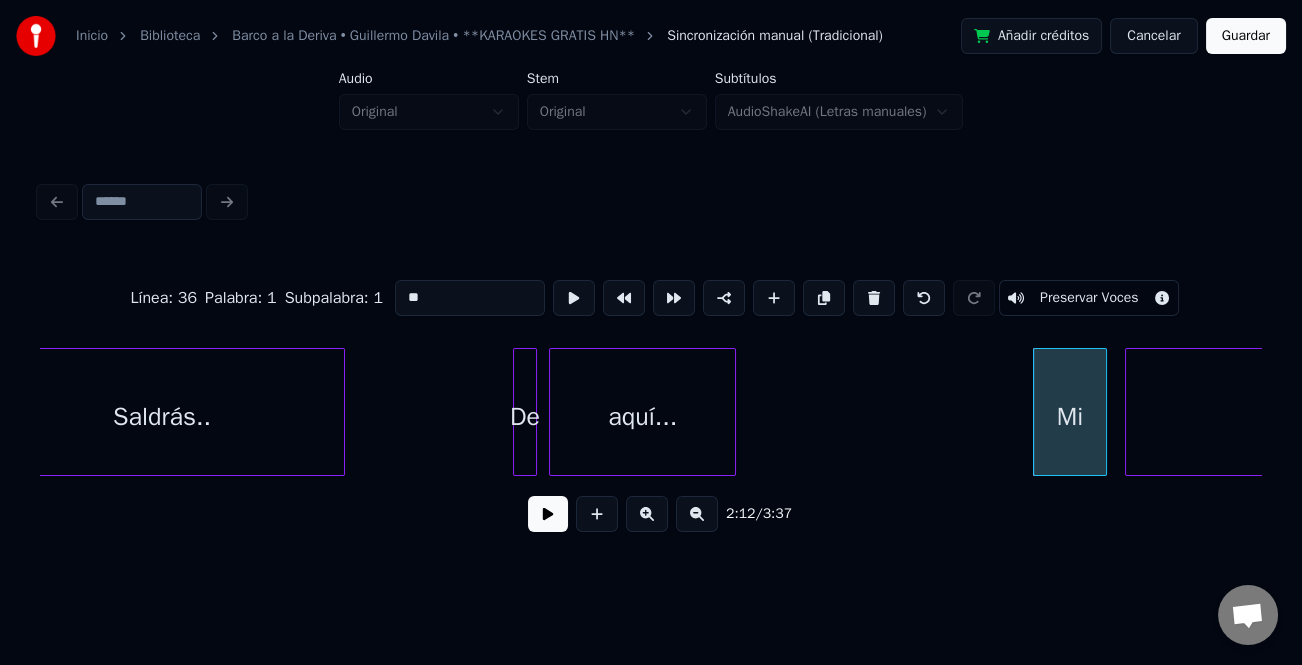 click on "Saldrás.. De aquí... Mi cervatillo" at bounding box center [-6015, 412] 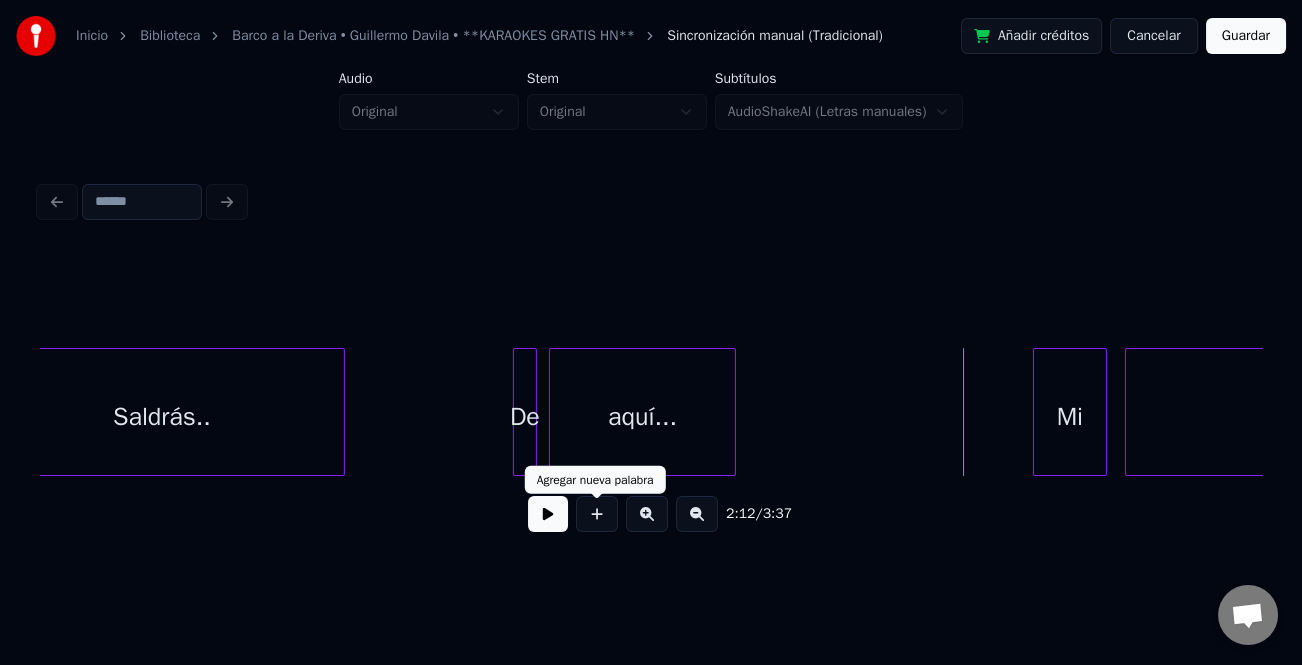 click at bounding box center [548, 514] 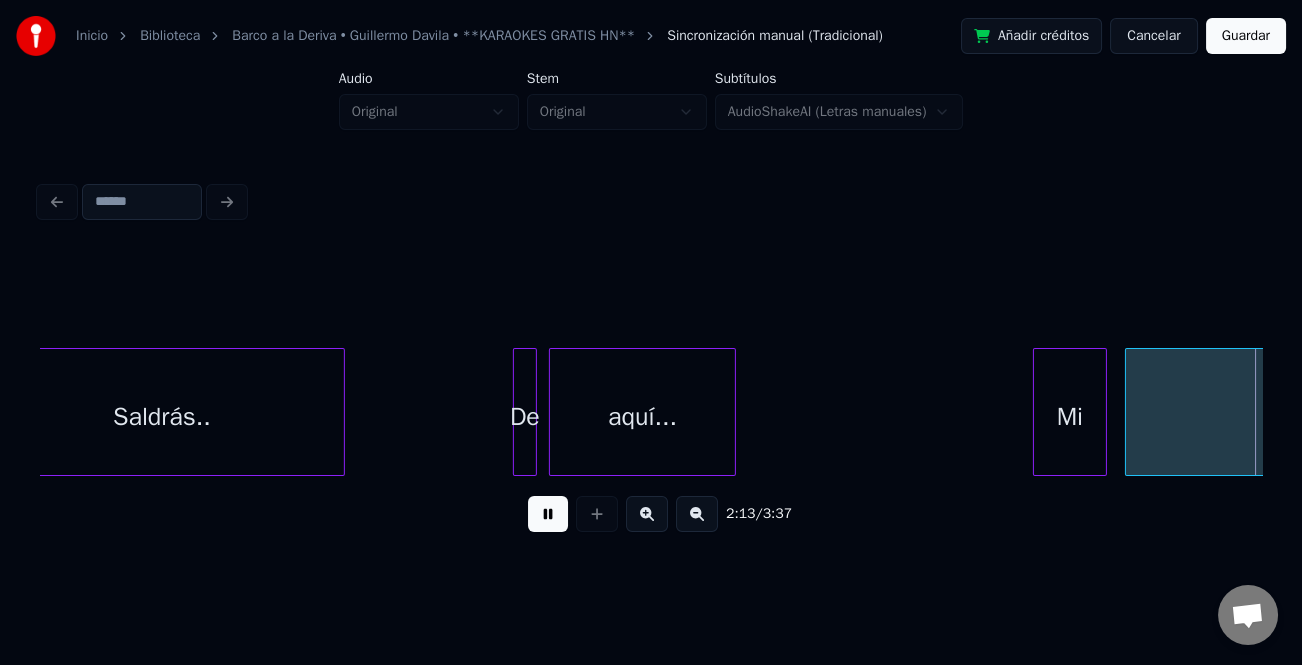 scroll, scrollTop: 0, scrollLeft: 39929, axis: horizontal 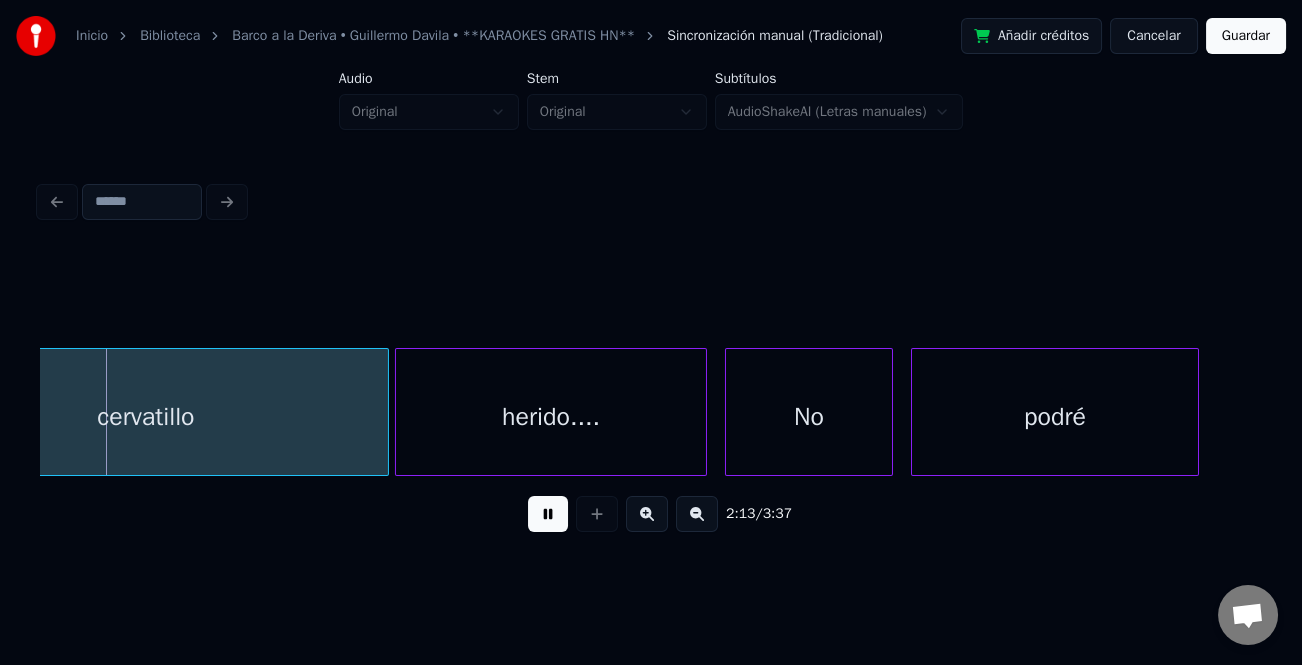 click on "No" at bounding box center (809, 412) 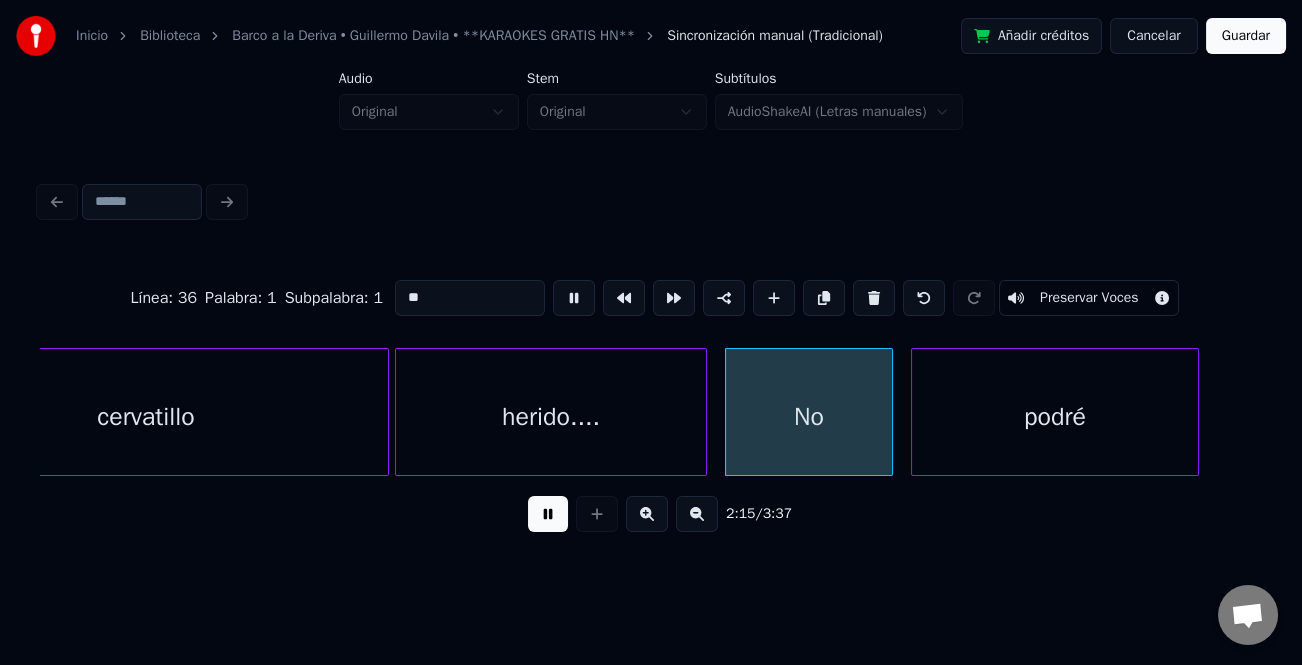 type on "**" 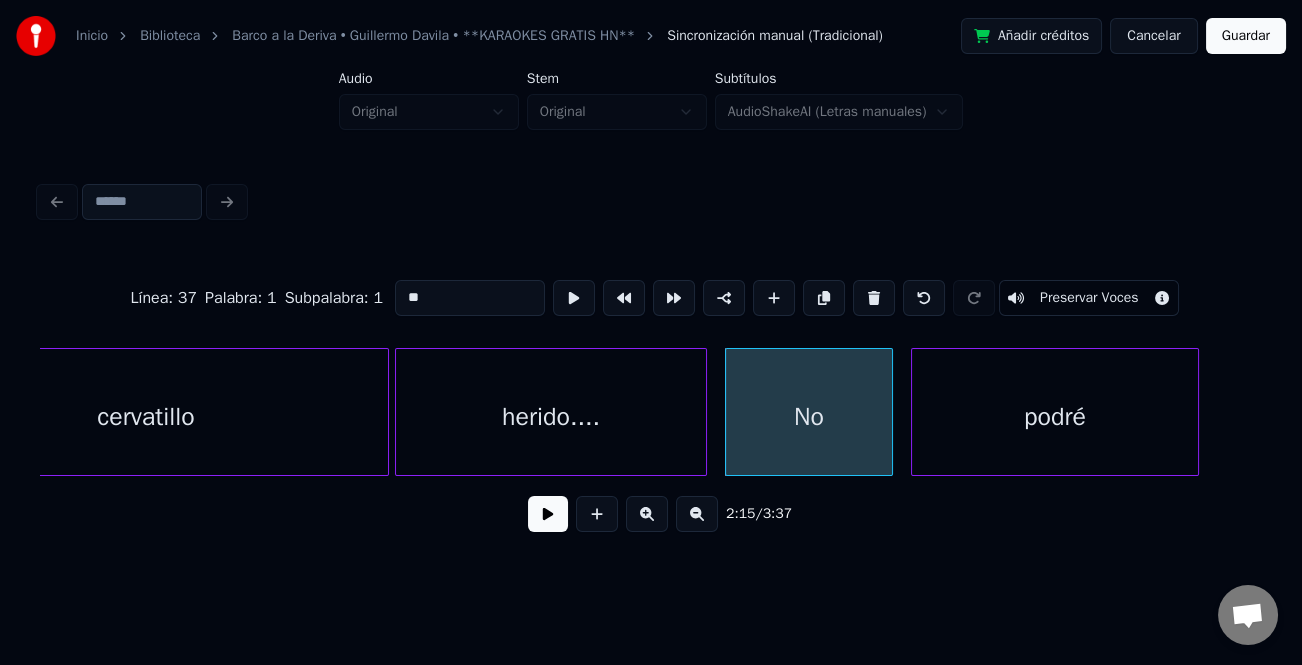 click at bounding box center [548, 514] 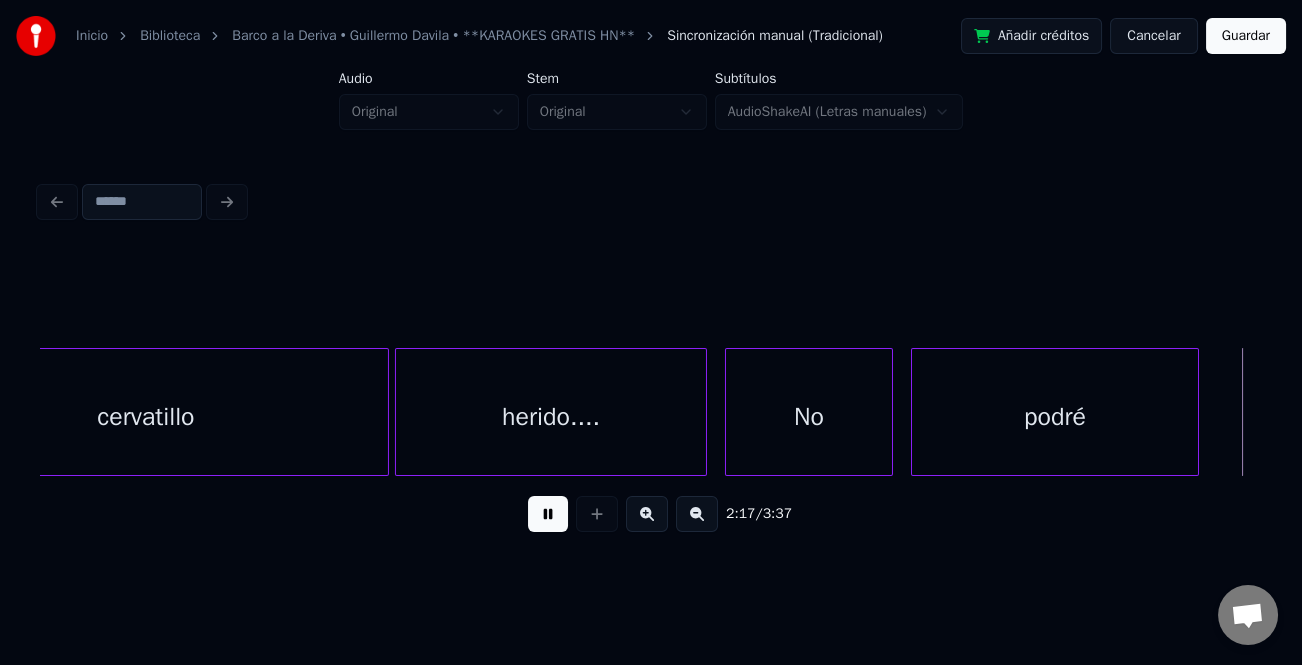 scroll, scrollTop: 0, scrollLeft: 41152, axis: horizontal 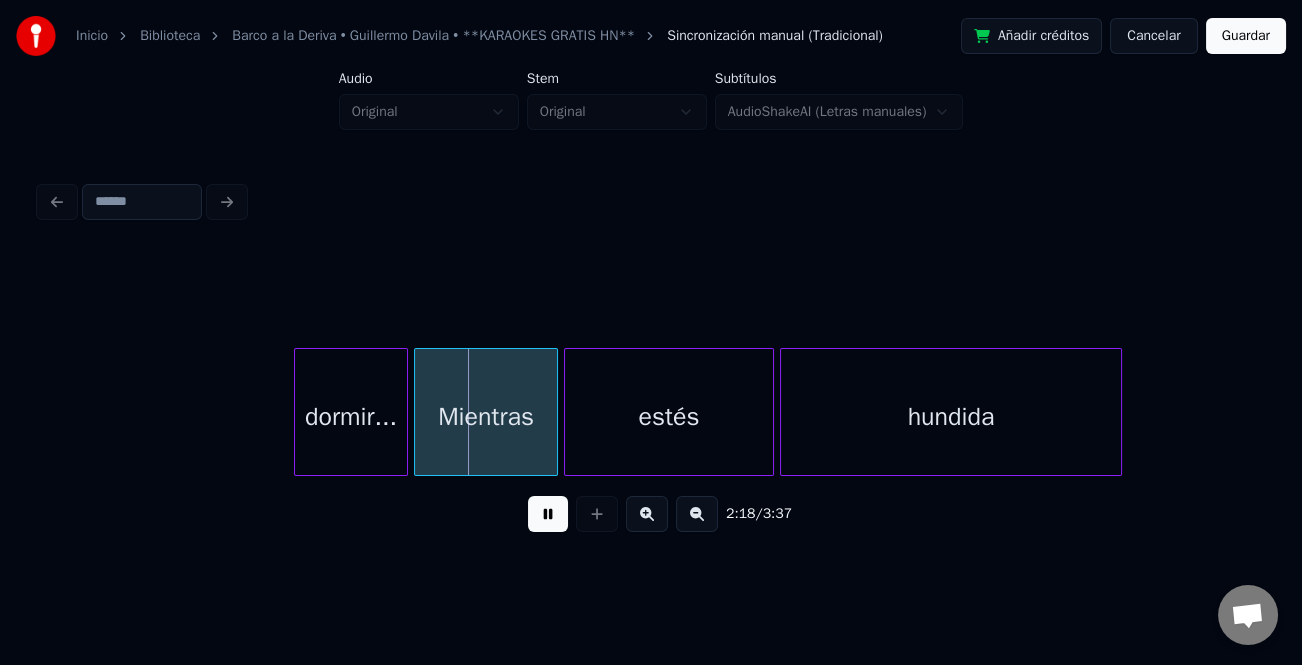 click at bounding box center (548, 514) 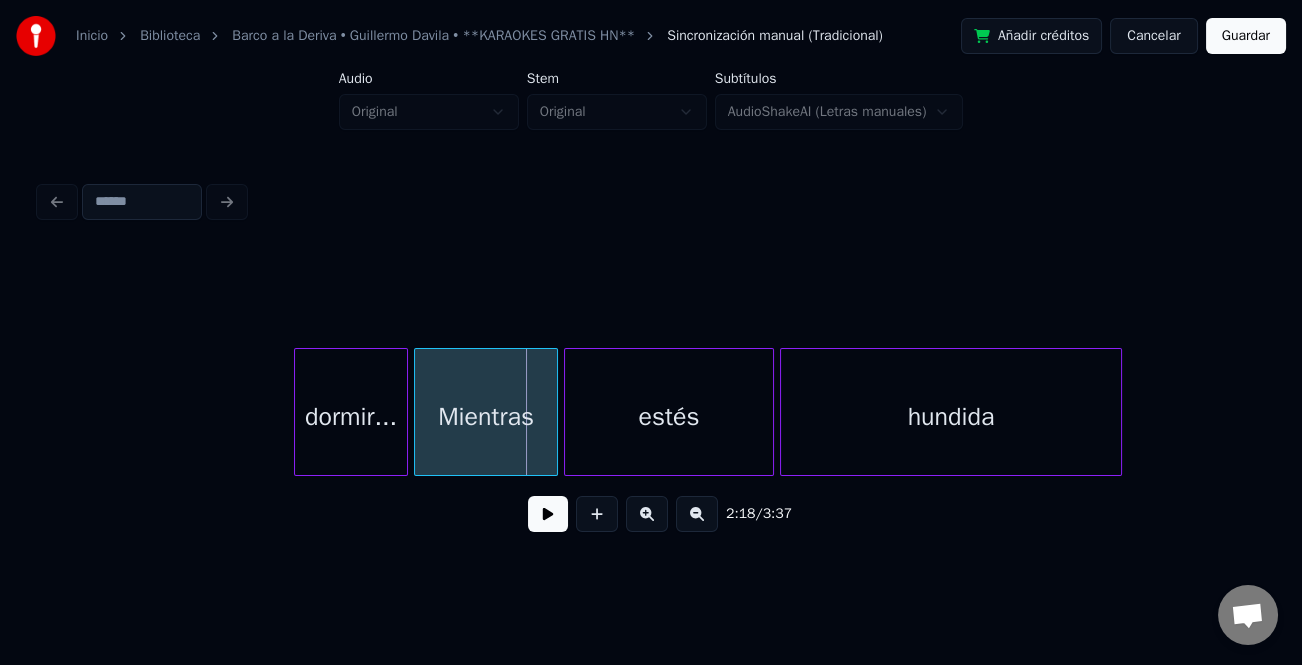 click on "dormir..." at bounding box center (351, 417) 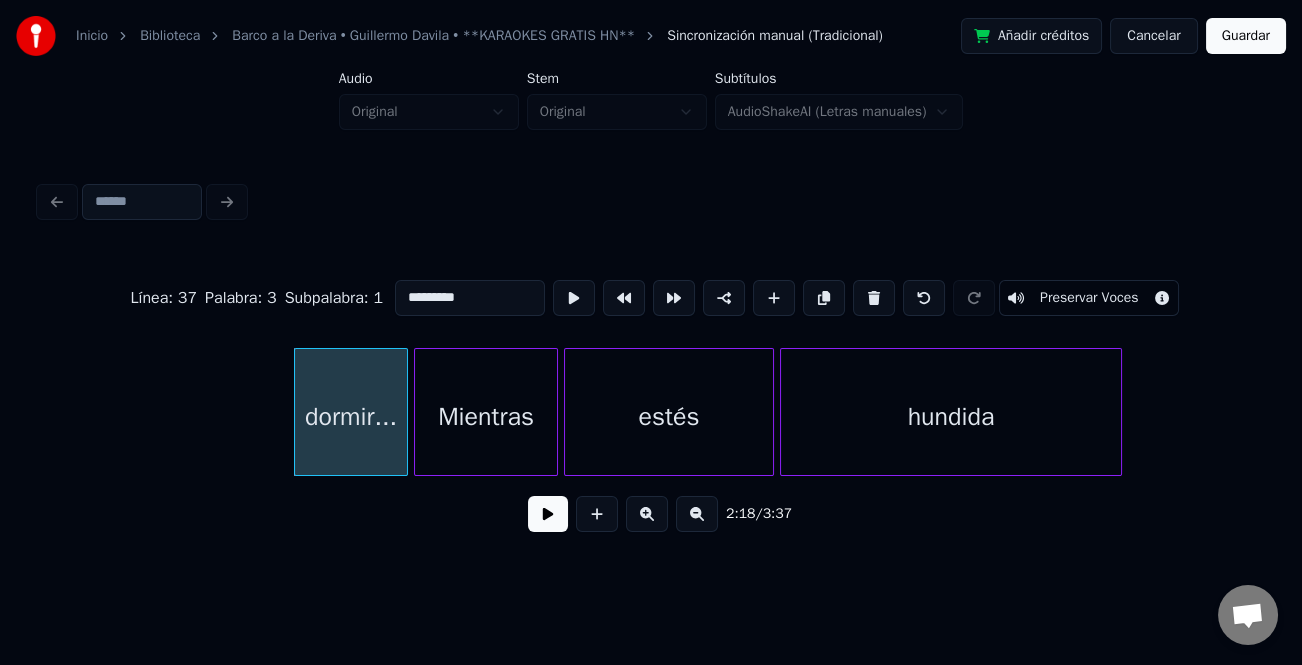 click on "*********" at bounding box center [470, 298] 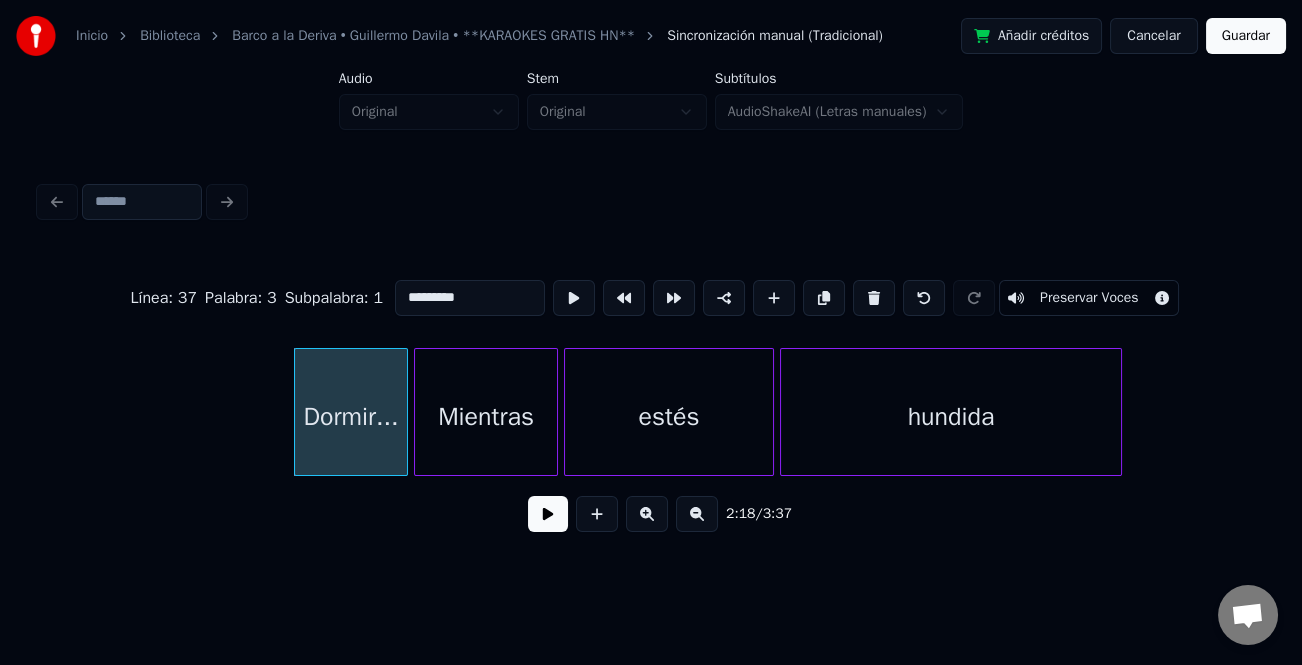 type on "*********" 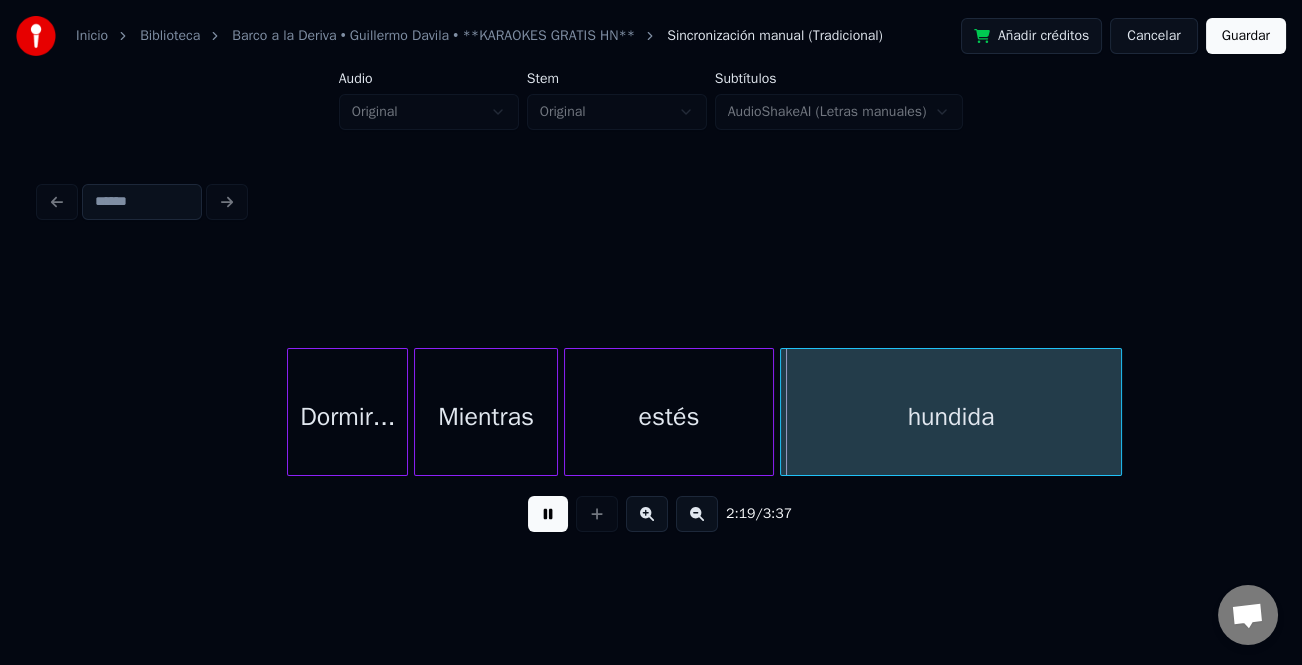 click at bounding box center [291, 412] 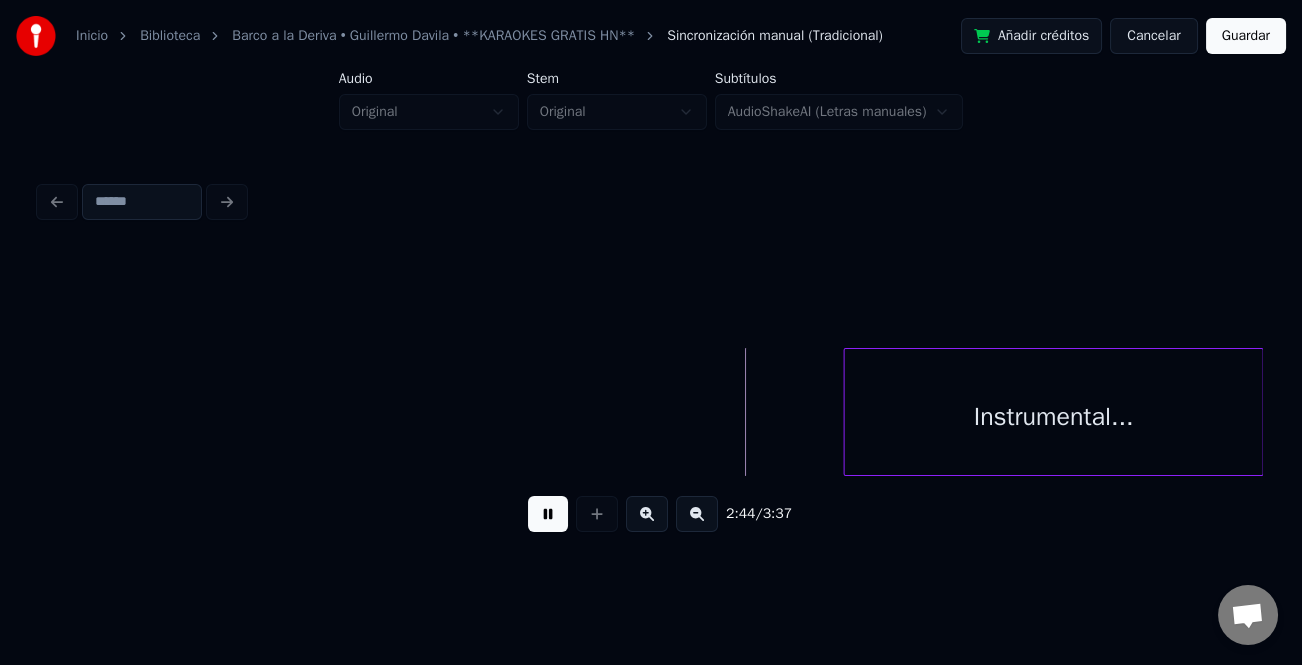 scroll, scrollTop: 0, scrollLeft: 48521, axis: horizontal 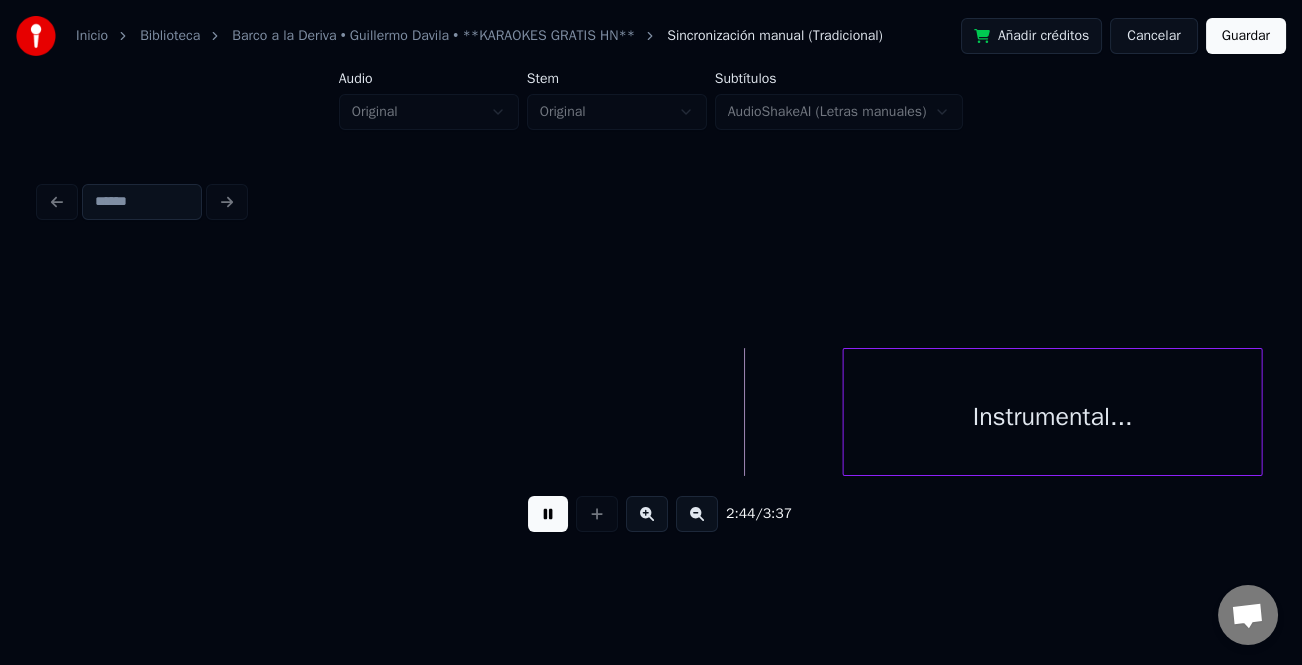 click on "Instrumental..." at bounding box center (1053, 417) 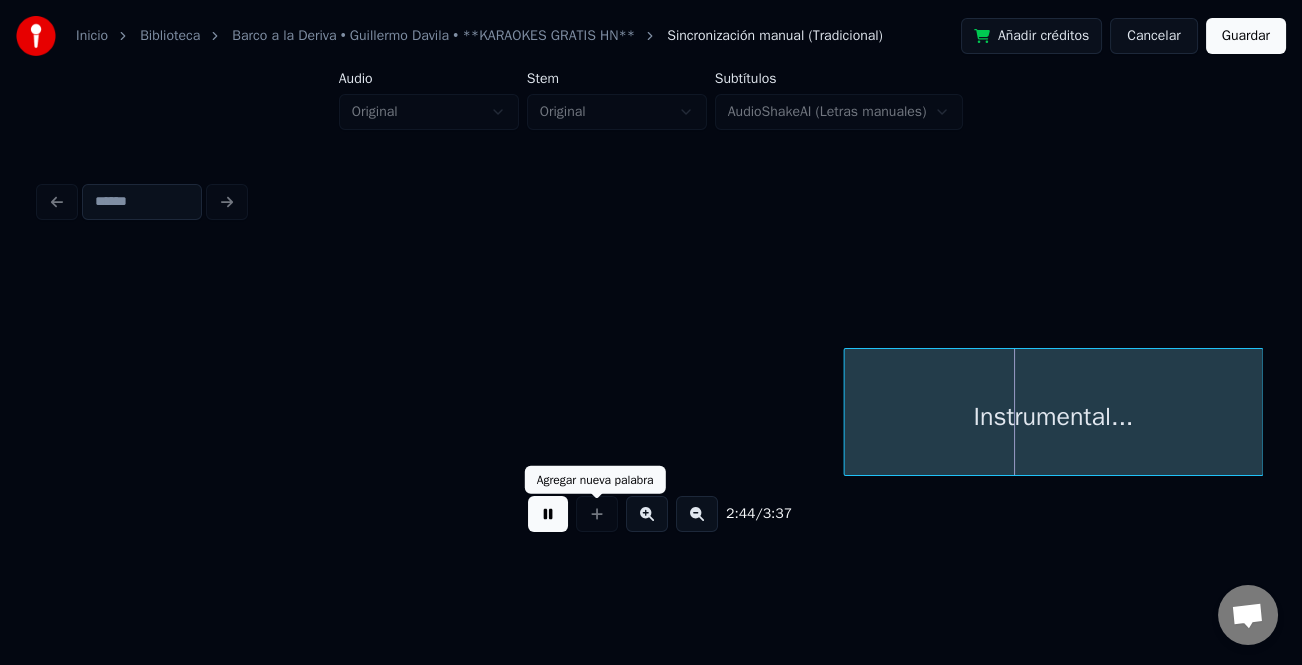 click at bounding box center [548, 514] 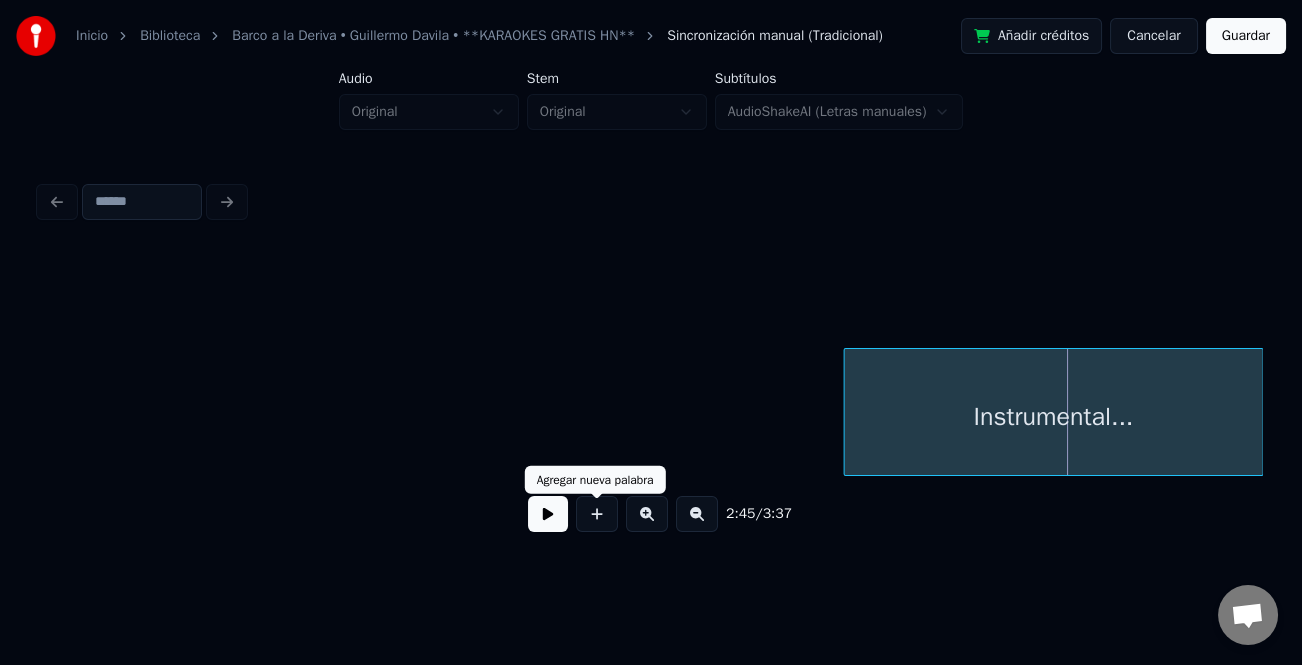 click at bounding box center (697, 514) 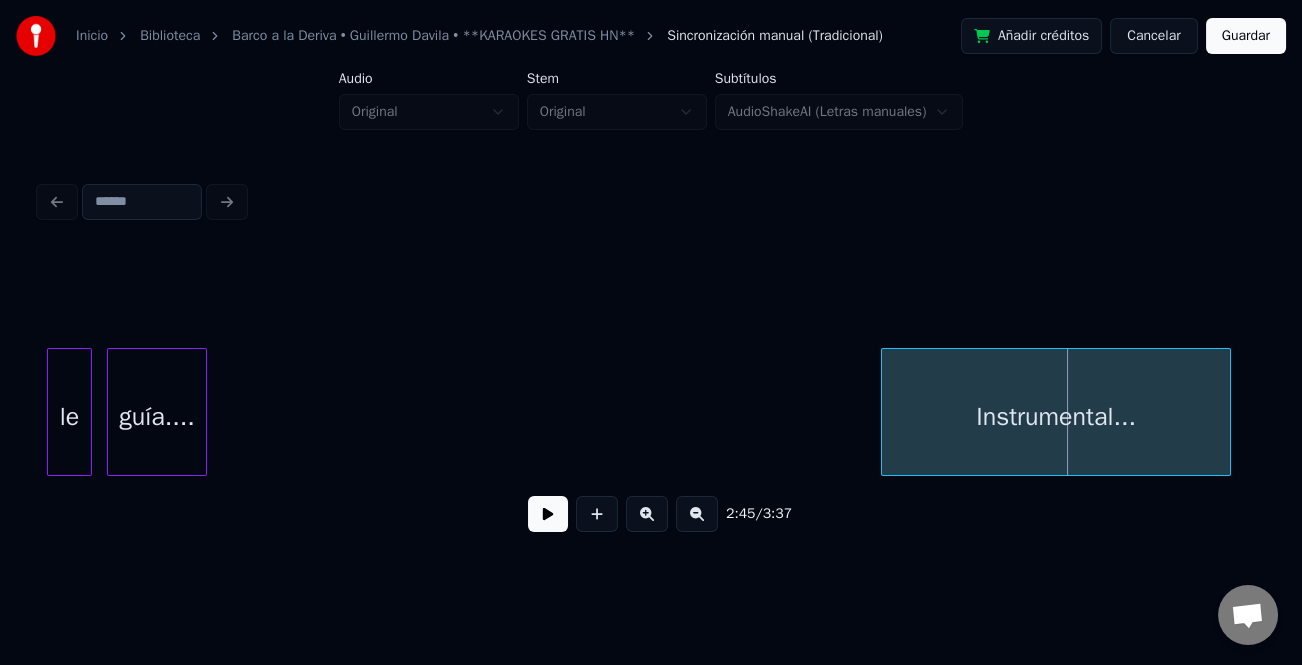 click at bounding box center [697, 514] 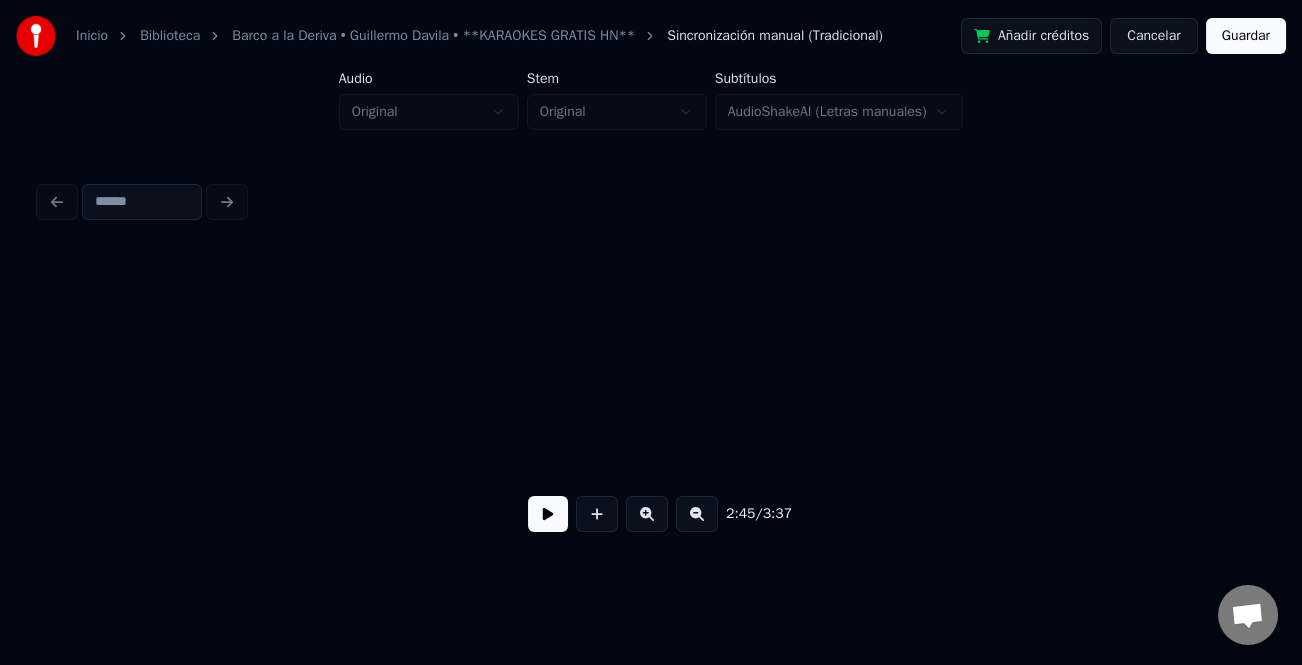 scroll, scrollTop: 0, scrollLeft: 32005, axis: horizontal 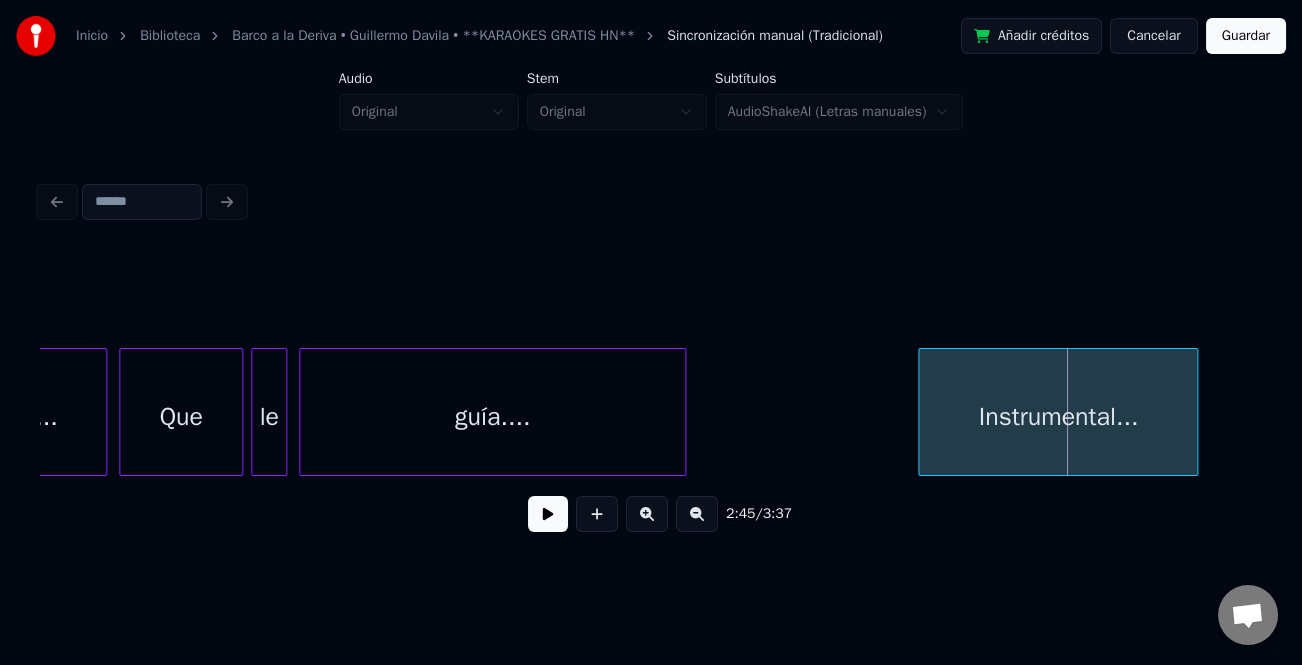 click at bounding box center (682, 412) 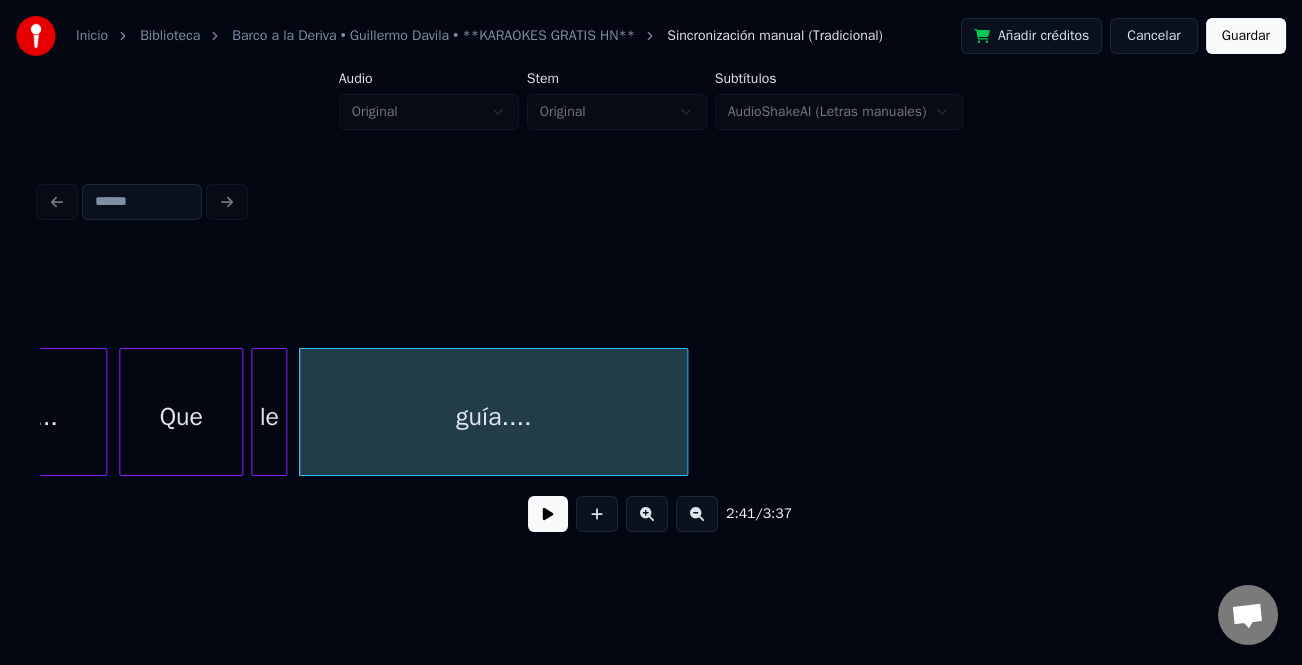 scroll, scrollTop: 0, scrollLeft: 30936, axis: horizontal 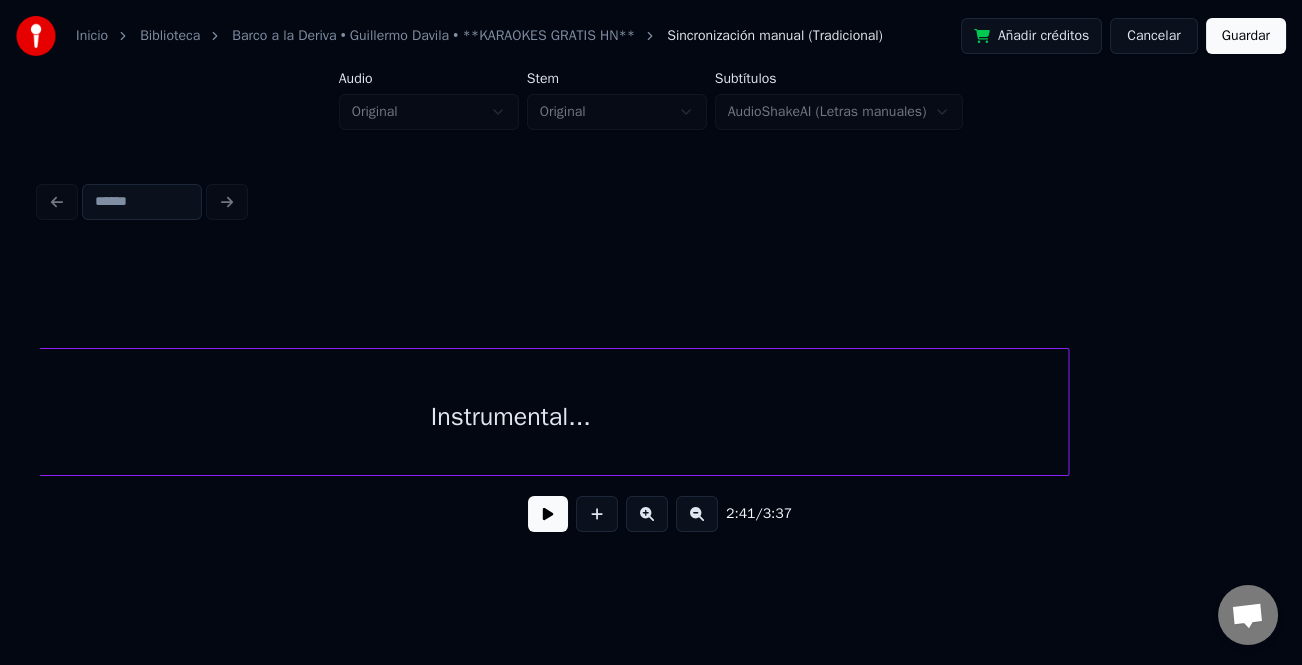 click on "Instrumental..." at bounding box center (651, 412) 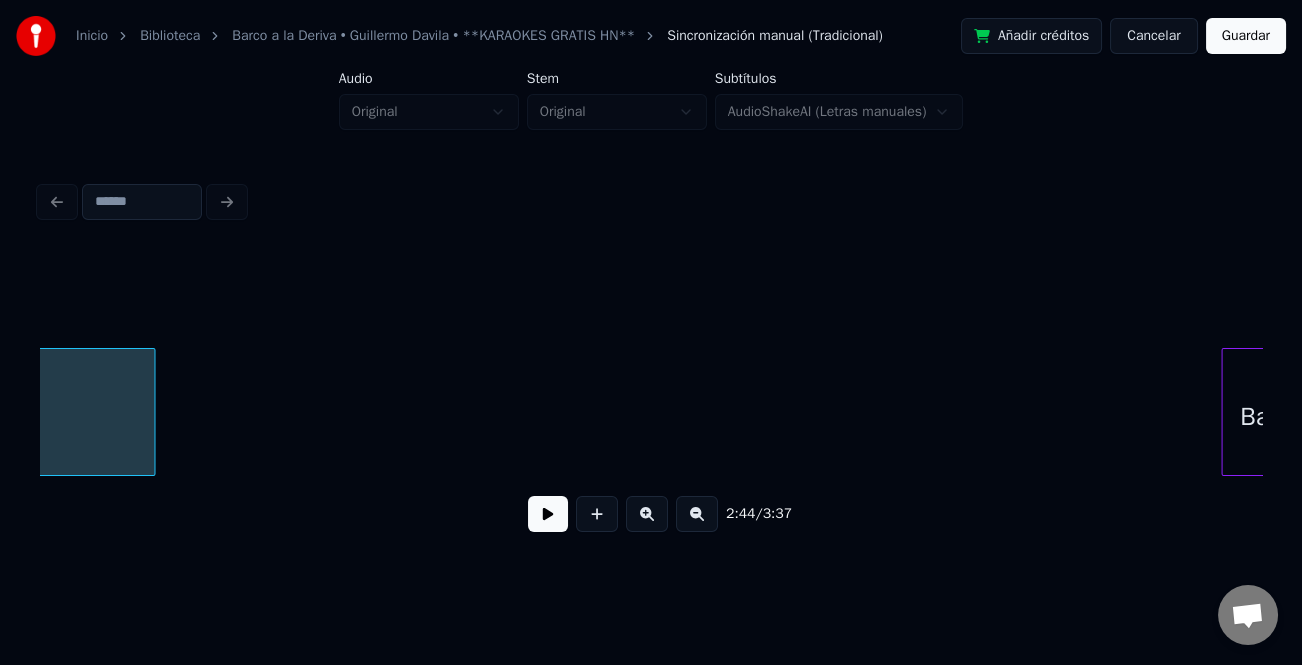 scroll, scrollTop: 0, scrollLeft: 34019, axis: horizontal 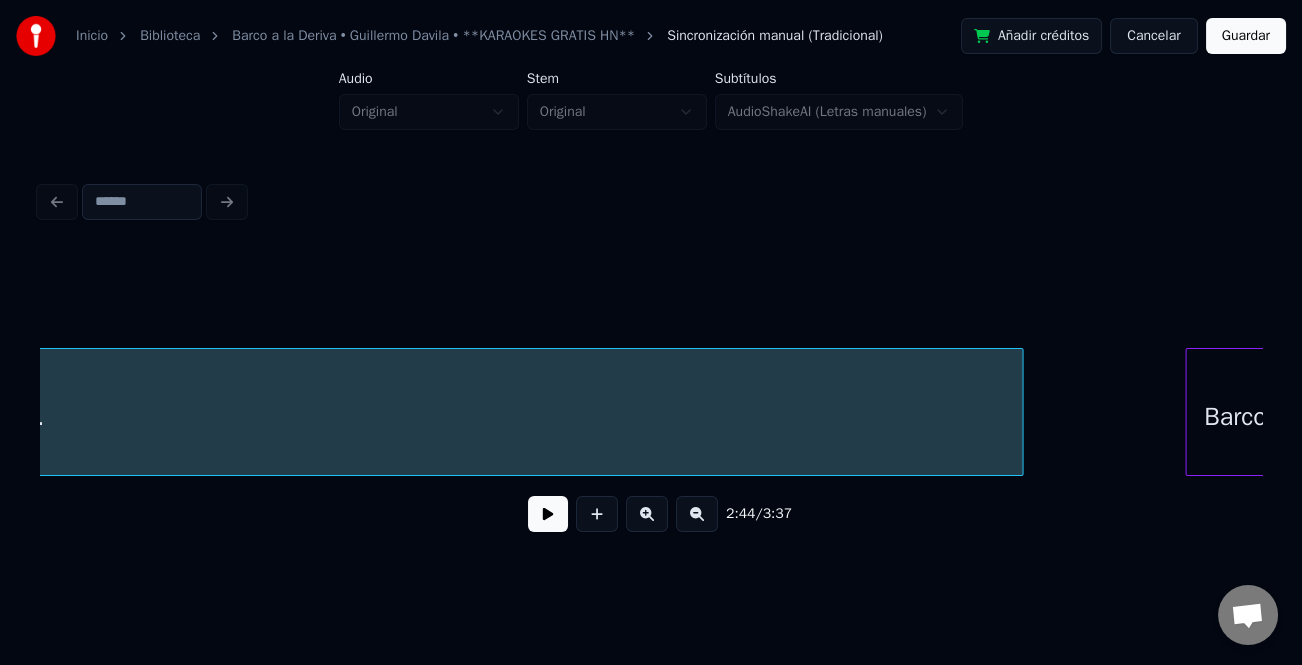 click at bounding box center (1019, 412) 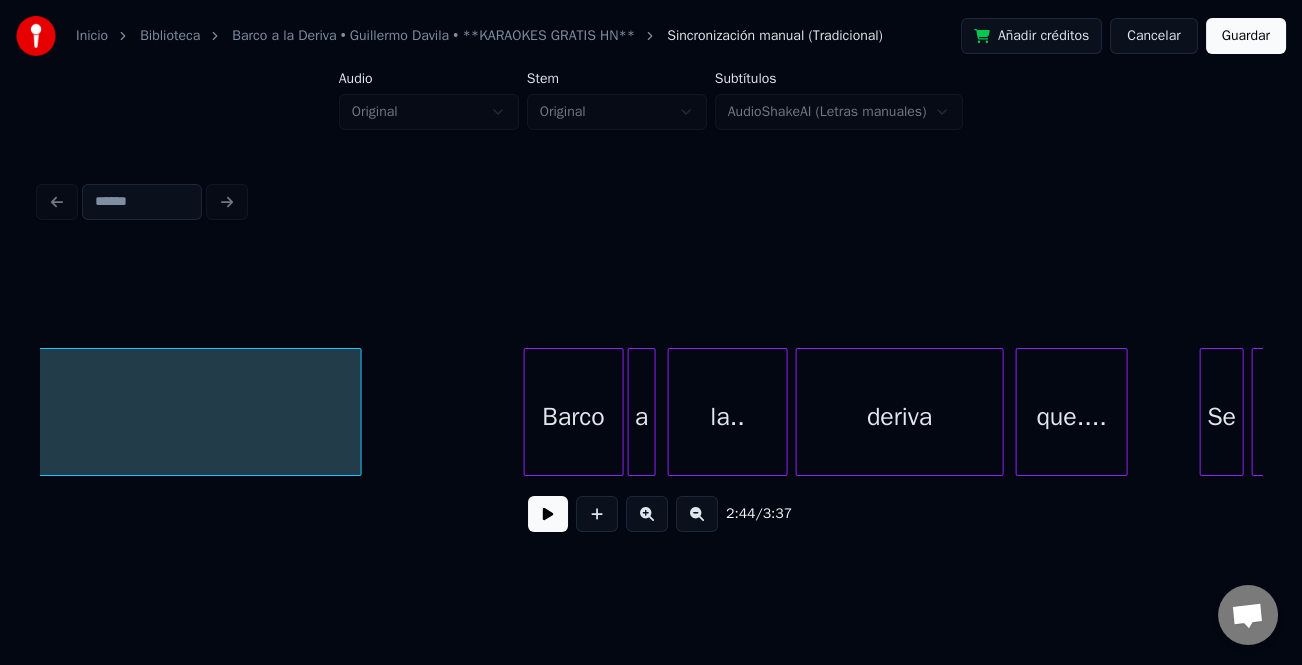 scroll, scrollTop: 0, scrollLeft: 34716, axis: horizontal 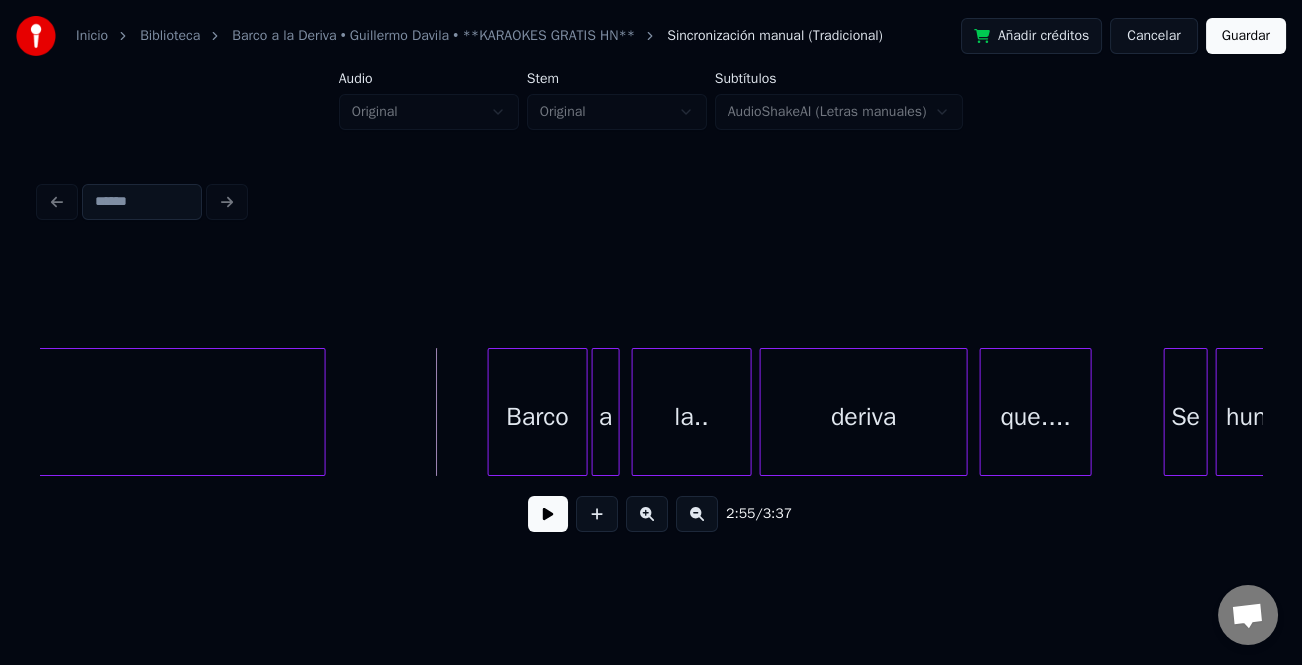 click at bounding box center (548, 514) 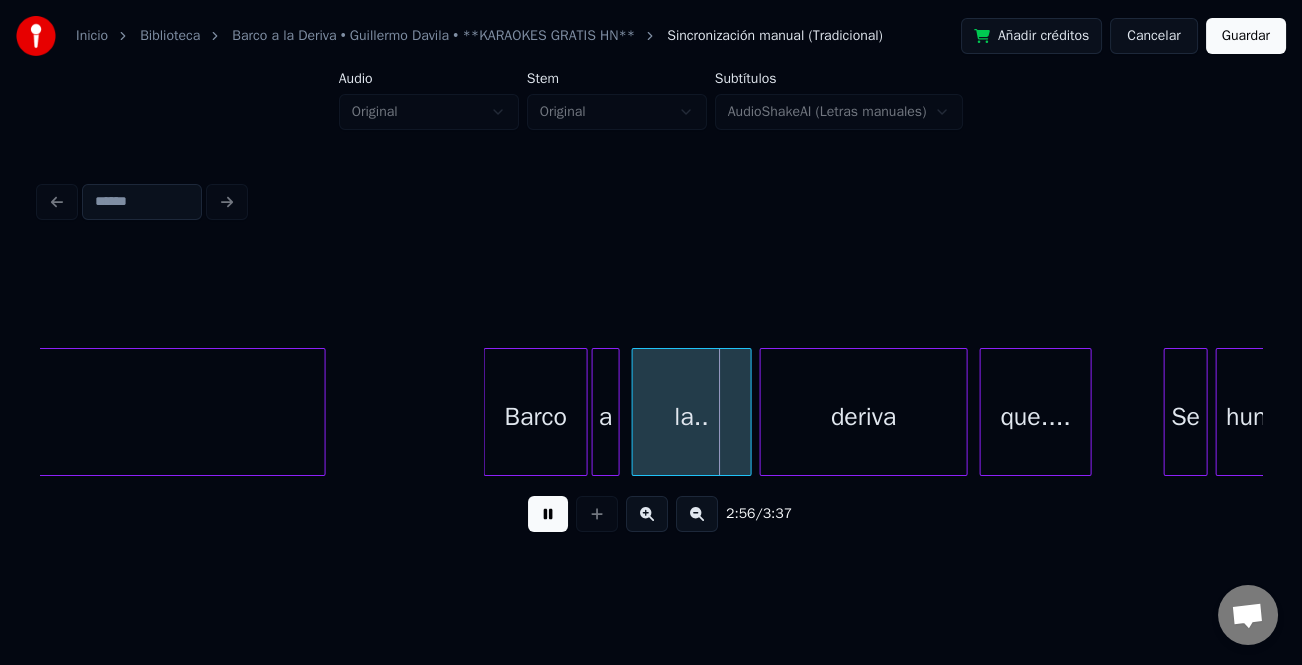 click at bounding box center [488, 412] 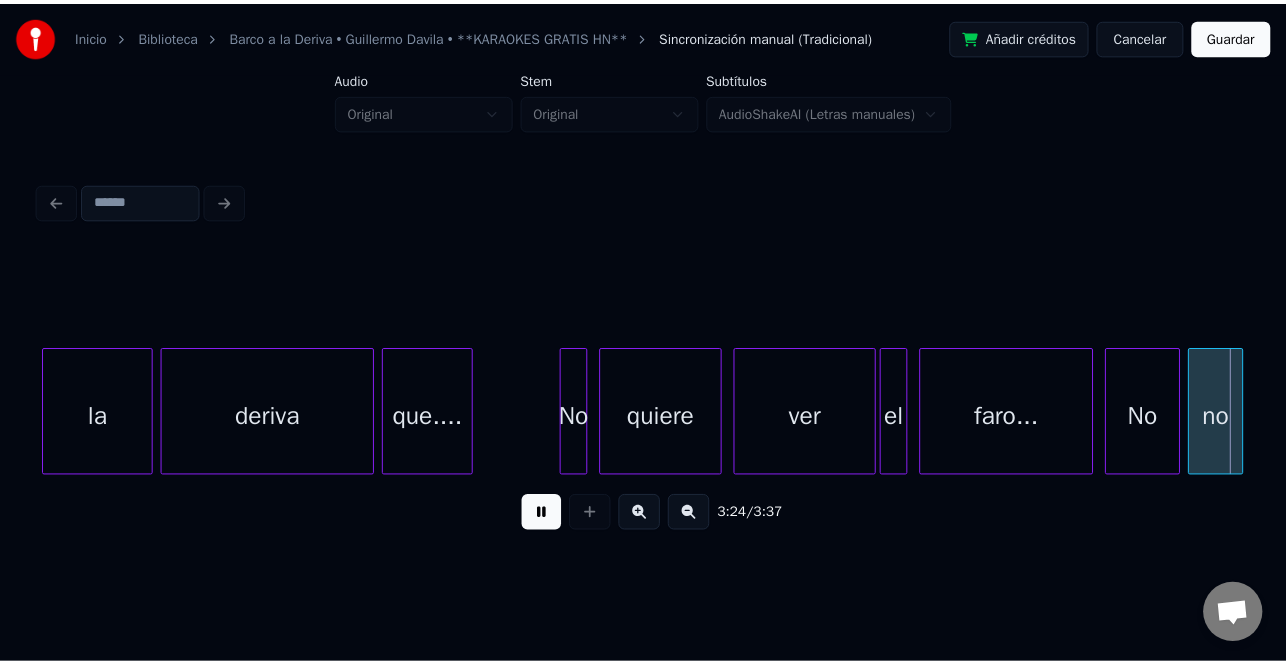scroll, scrollTop: 0, scrollLeft: 40838, axis: horizontal 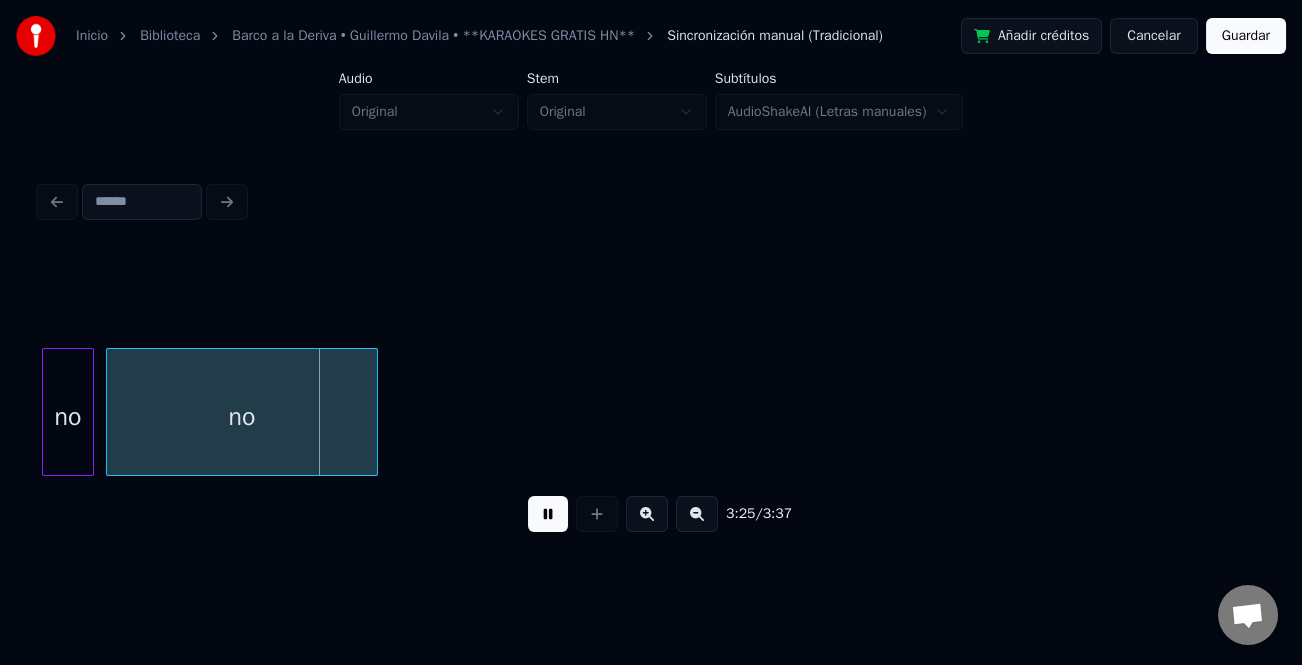 click on "no" at bounding box center [242, 417] 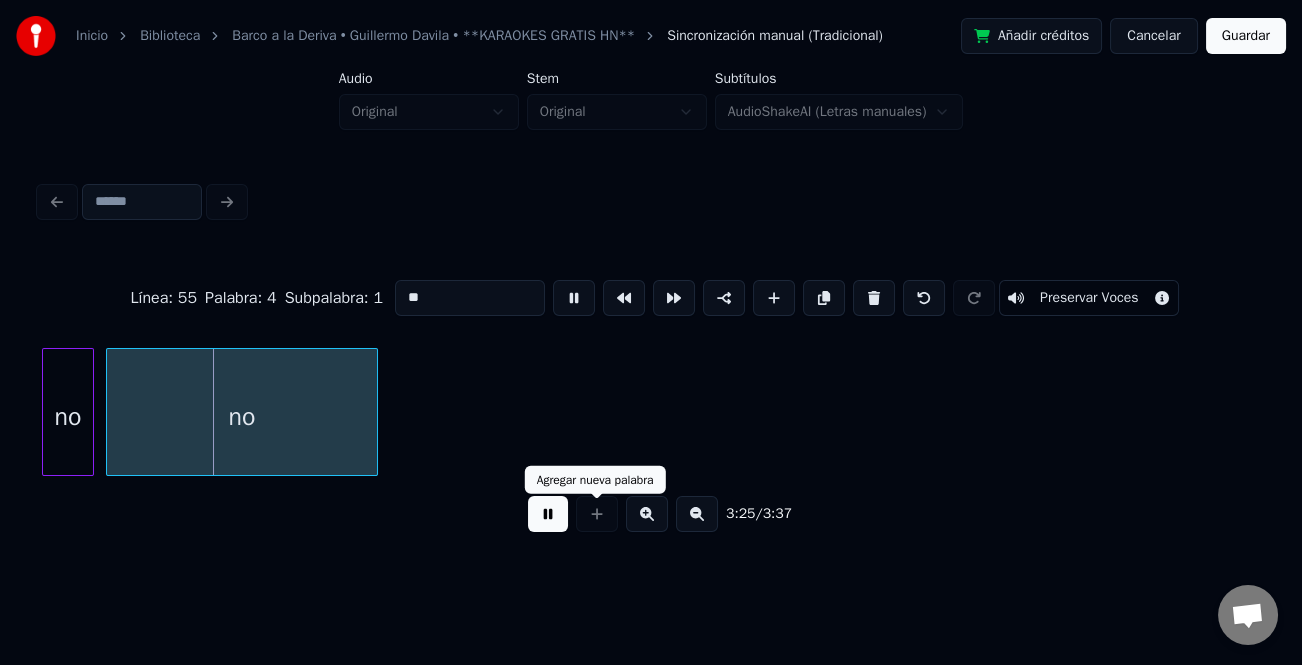drag, startPoint x: 557, startPoint y: 520, endPoint x: 540, endPoint y: 515, distance: 17.720045 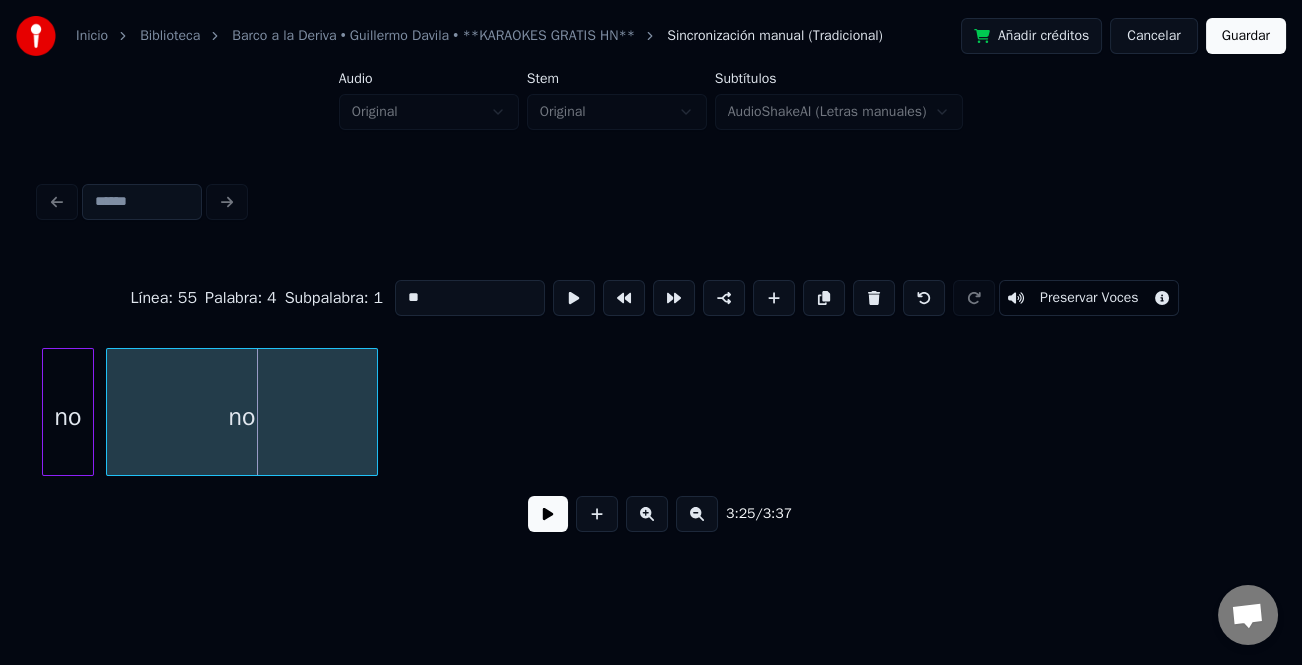 click on "no" at bounding box center [242, 417] 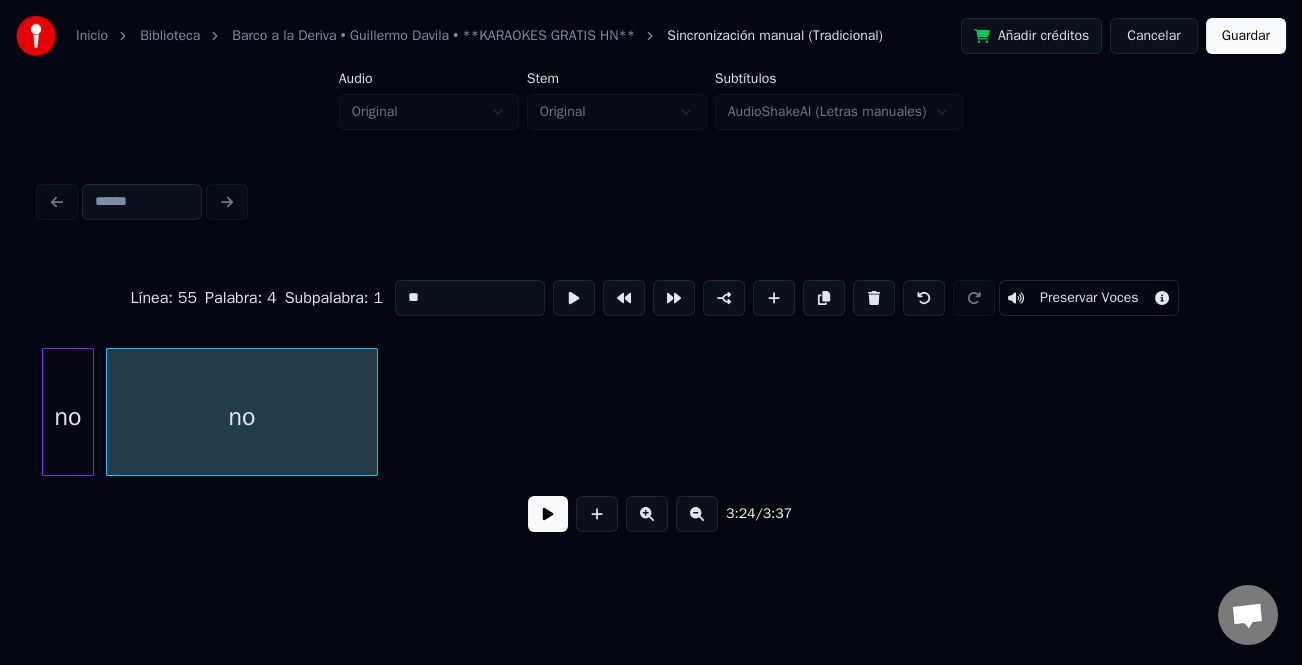 click on "**" at bounding box center (470, 298) 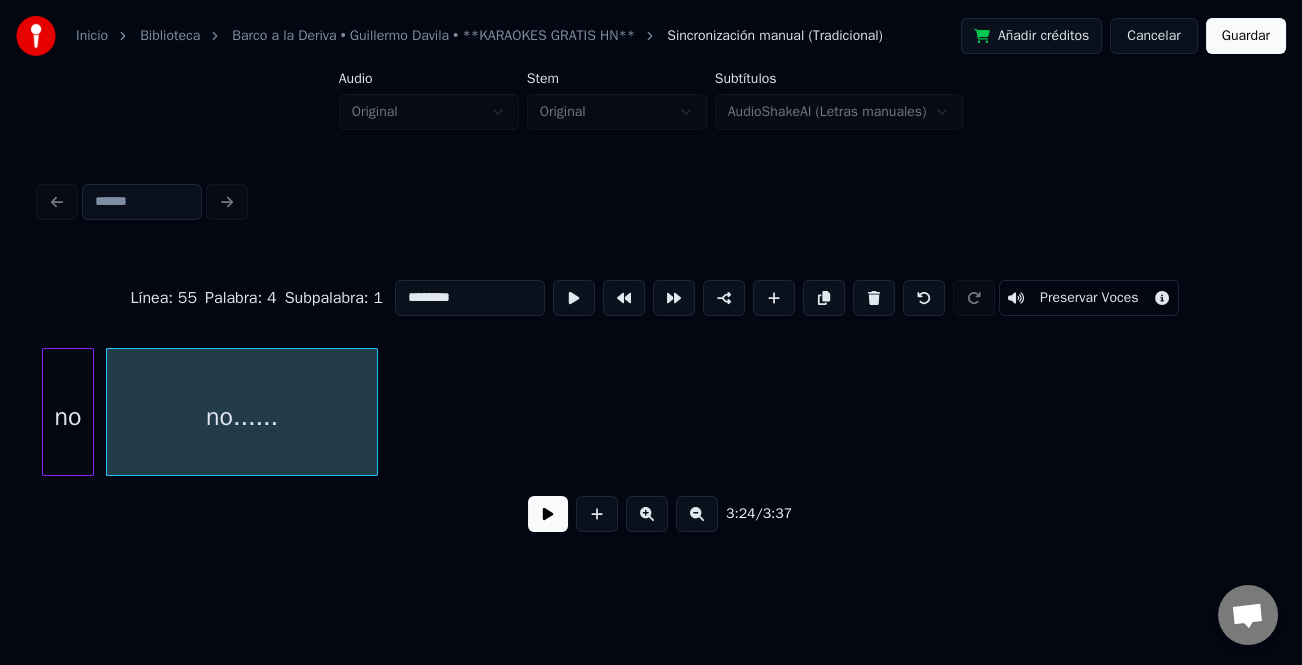 type on "********" 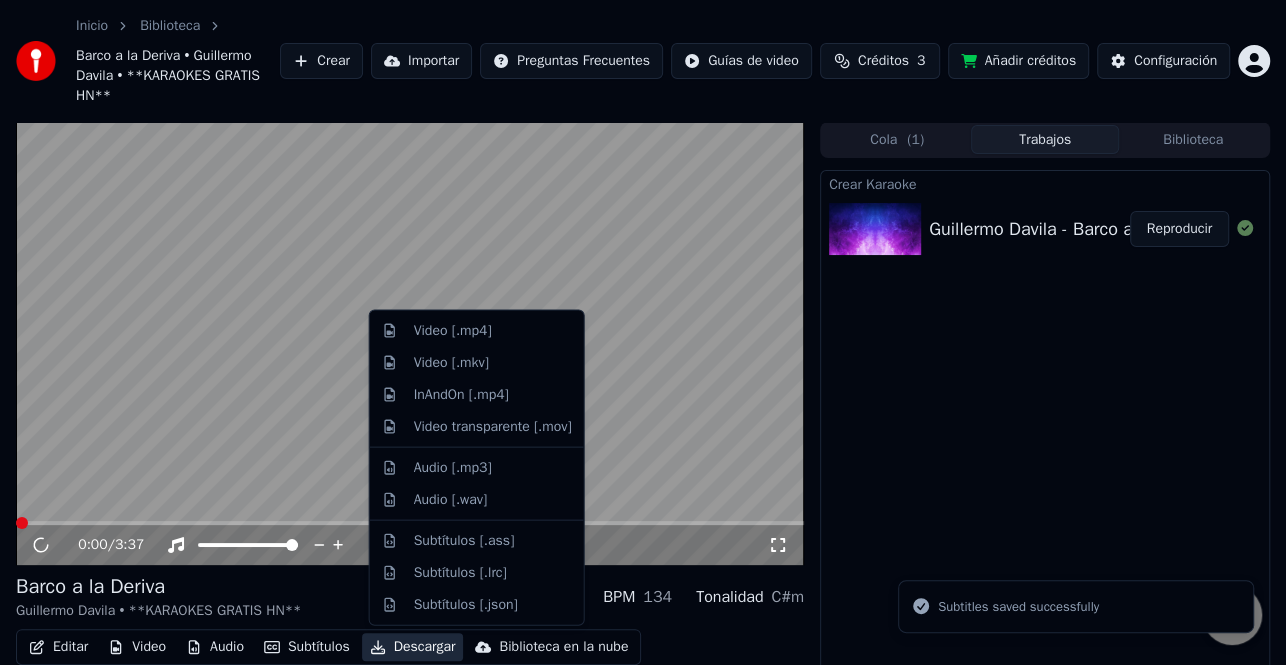 click on "Descargar" at bounding box center (413, 647) 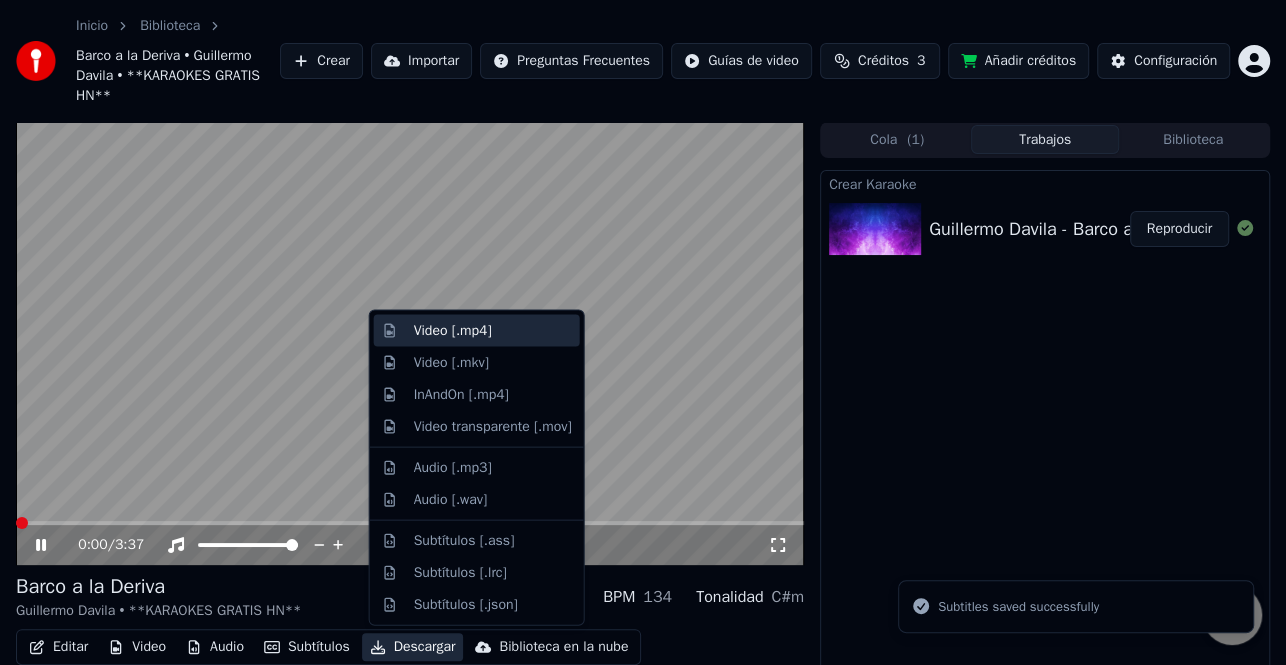 click on "Video [.mp4]" at bounding box center [453, 331] 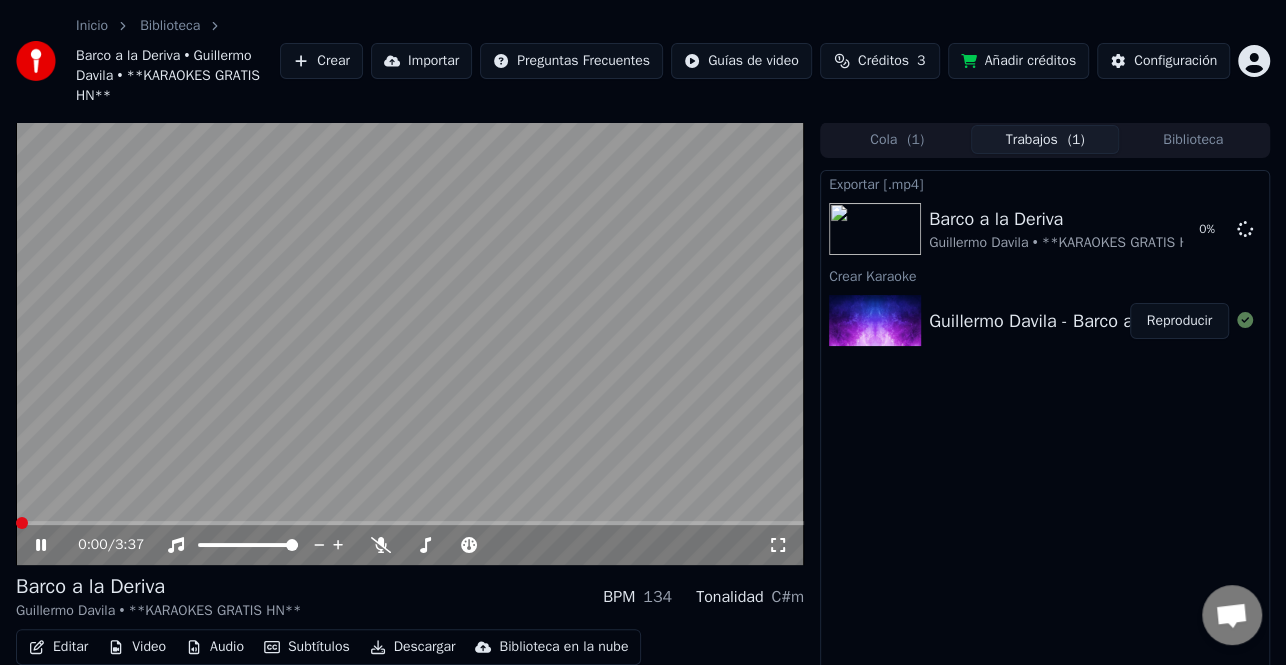 click 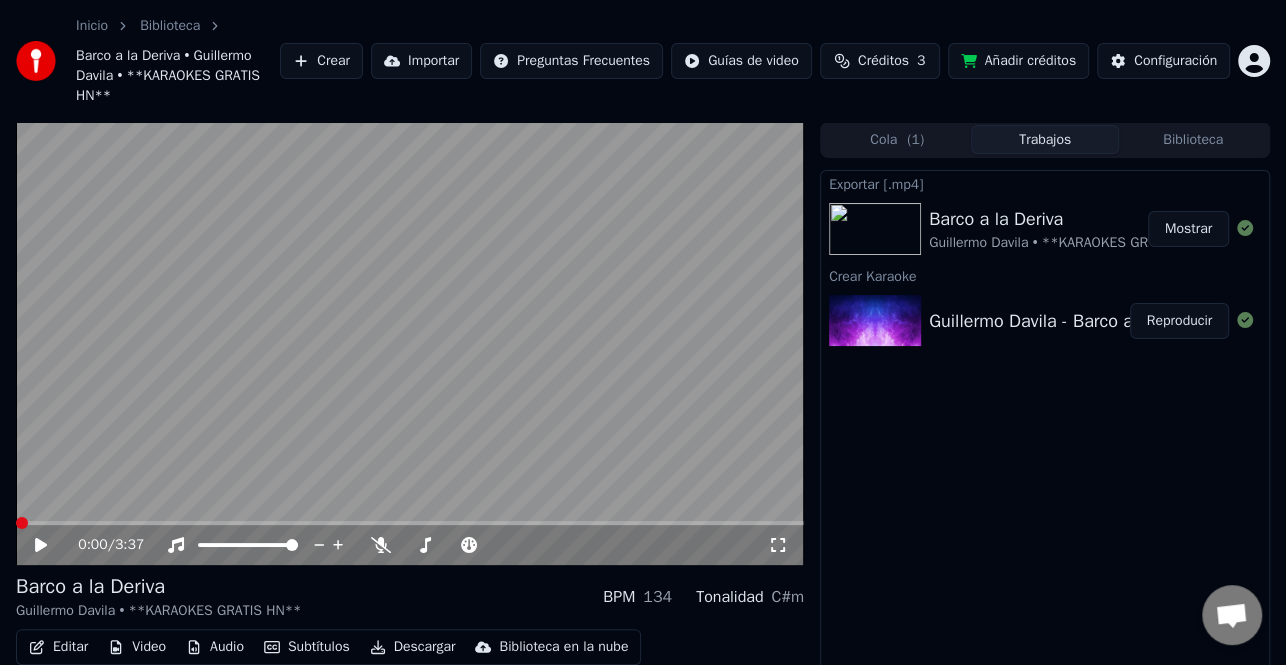 click on "Mostrar" at bounding box center [1188, 229] 